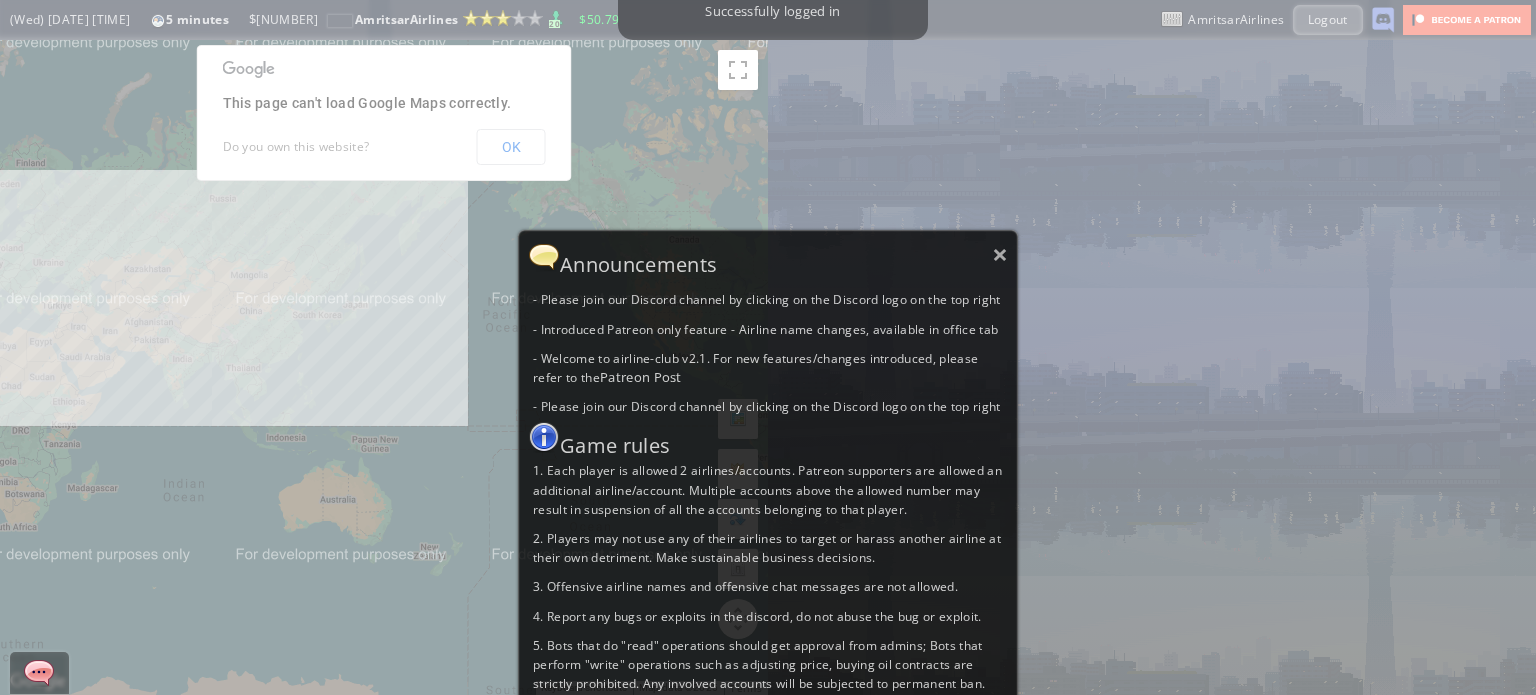 scroll, scrollTop: 0, scrollLeft: 0, axis: both 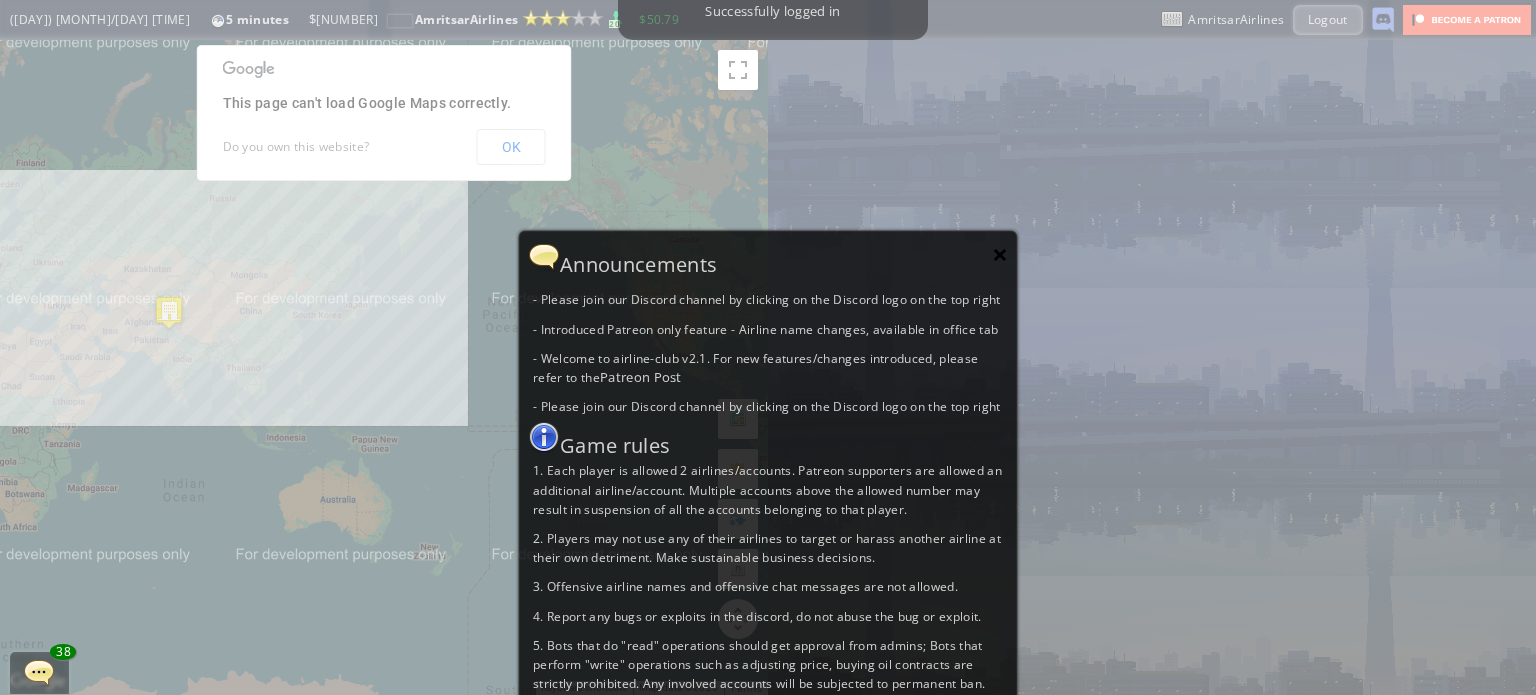 click on "×" at bounding box center [1000, 254] 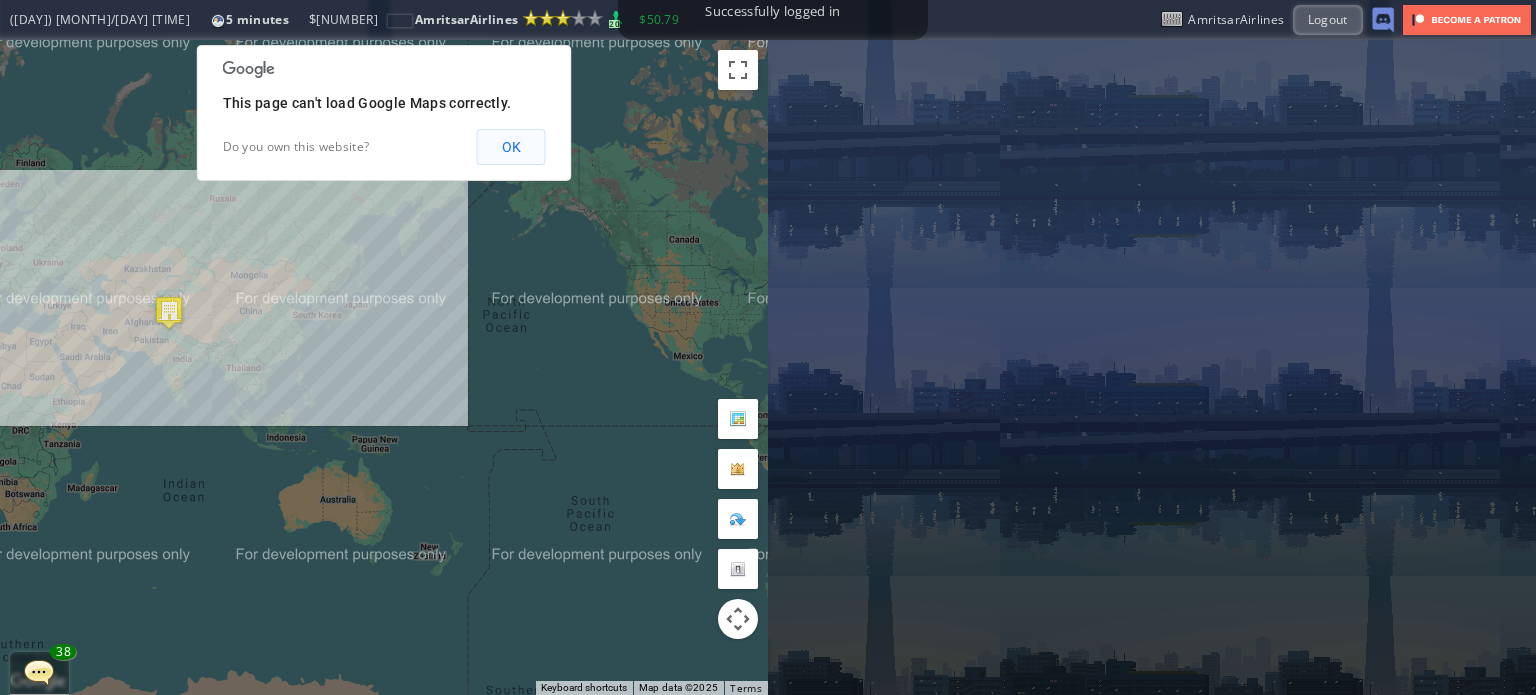 click on "OK" at bounding box center [511, 147] 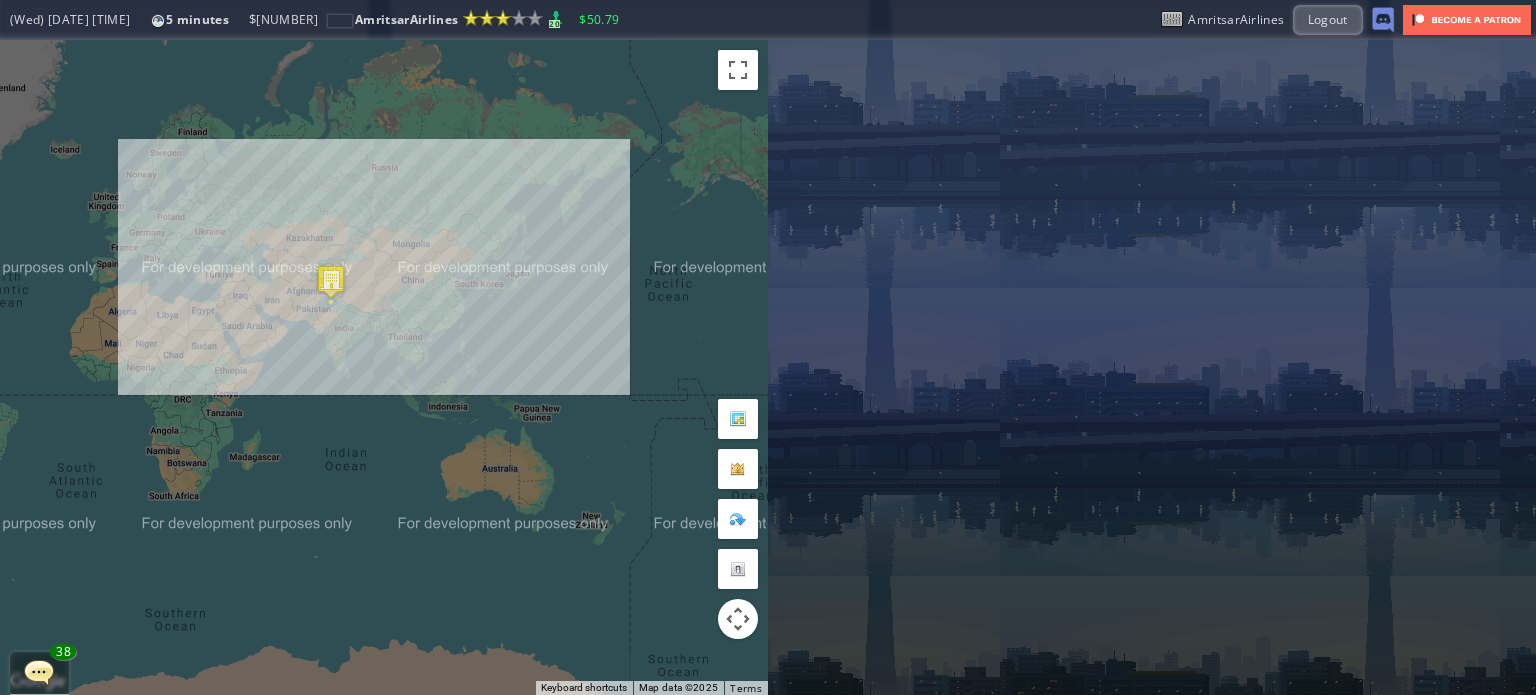 drag, startPoint x: 252, startPoint y: 330, endPoint x: 416, endPoint y: 299, distance: 166.90416 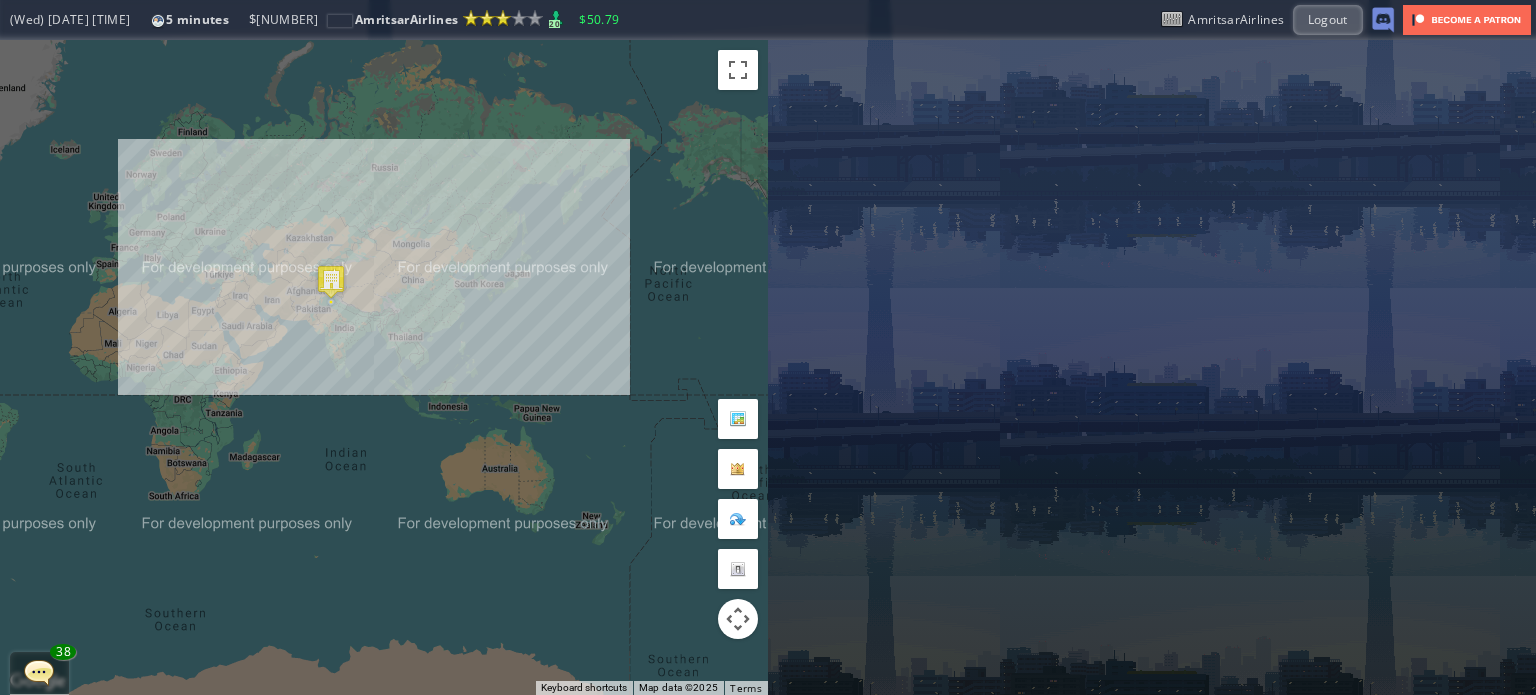 click on "To navigate, press the arrow keys." at bounding box center (384, 367) 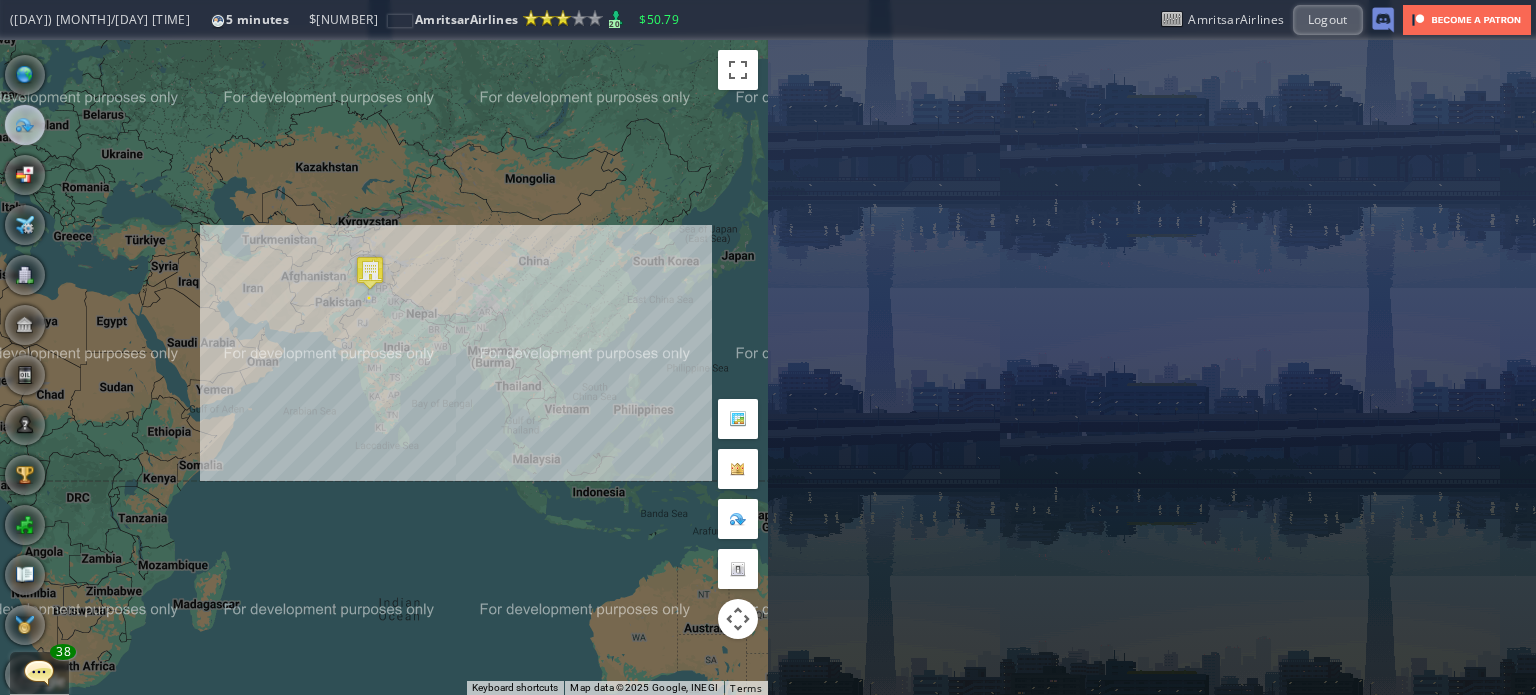 click at bounding box center (25, 125) 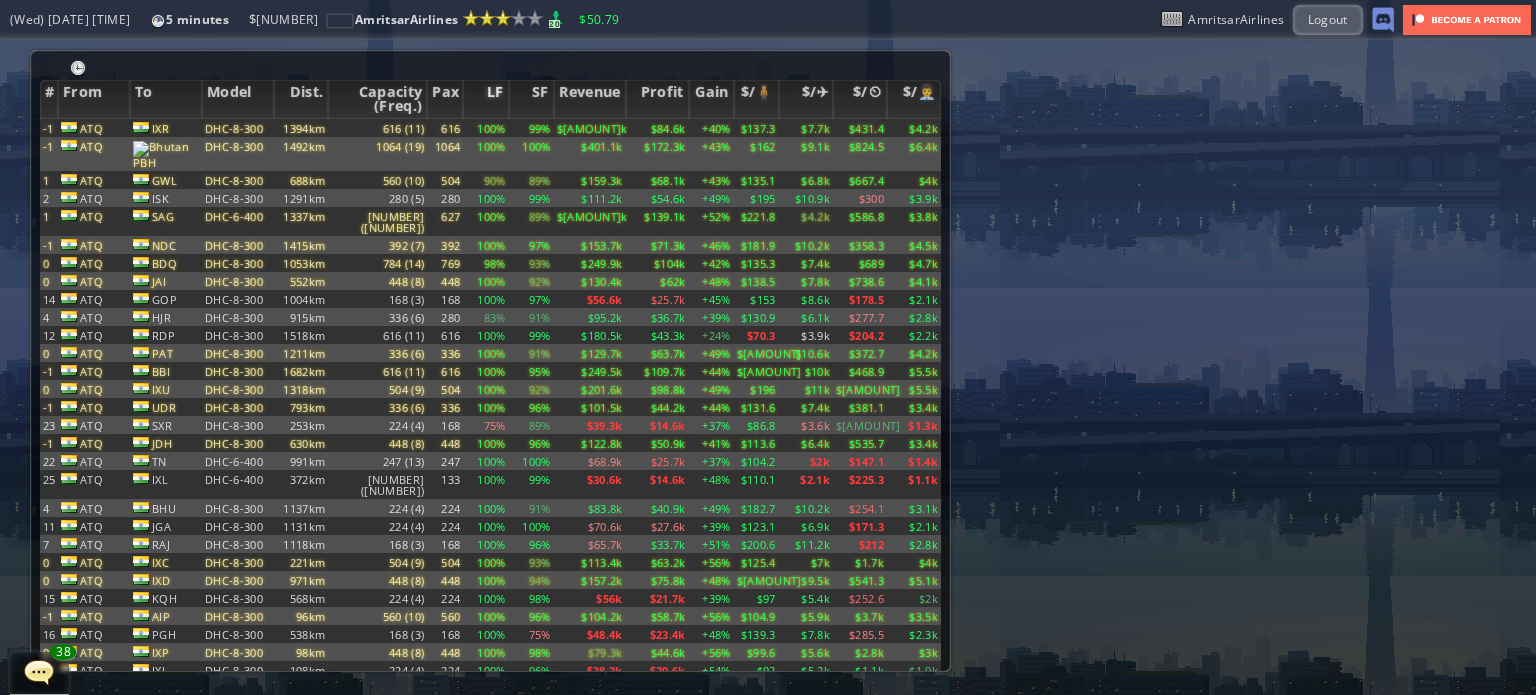click on "LF" at bounding box center [485, 99] 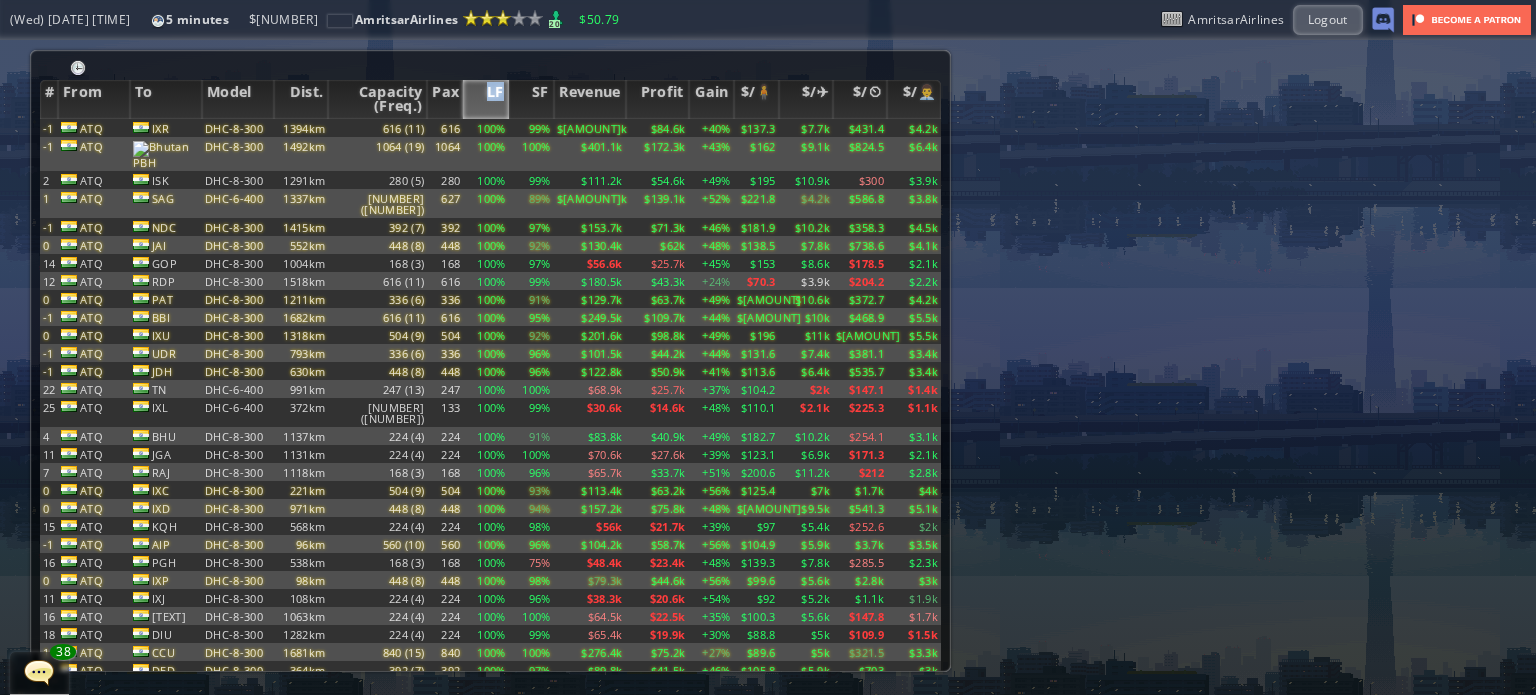 click on "LF" at bounding box center (485, 99) 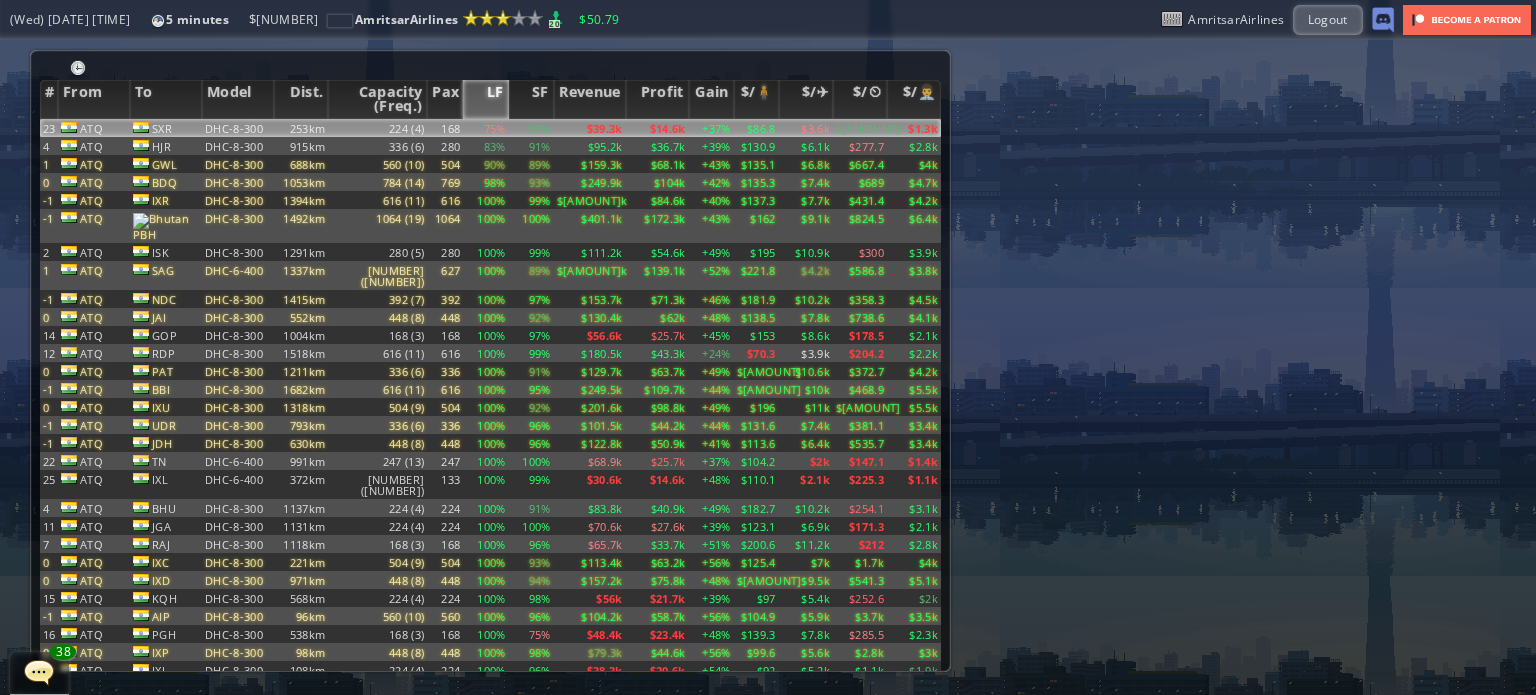 click on "224 (4)" at bounding box center (377, 128) 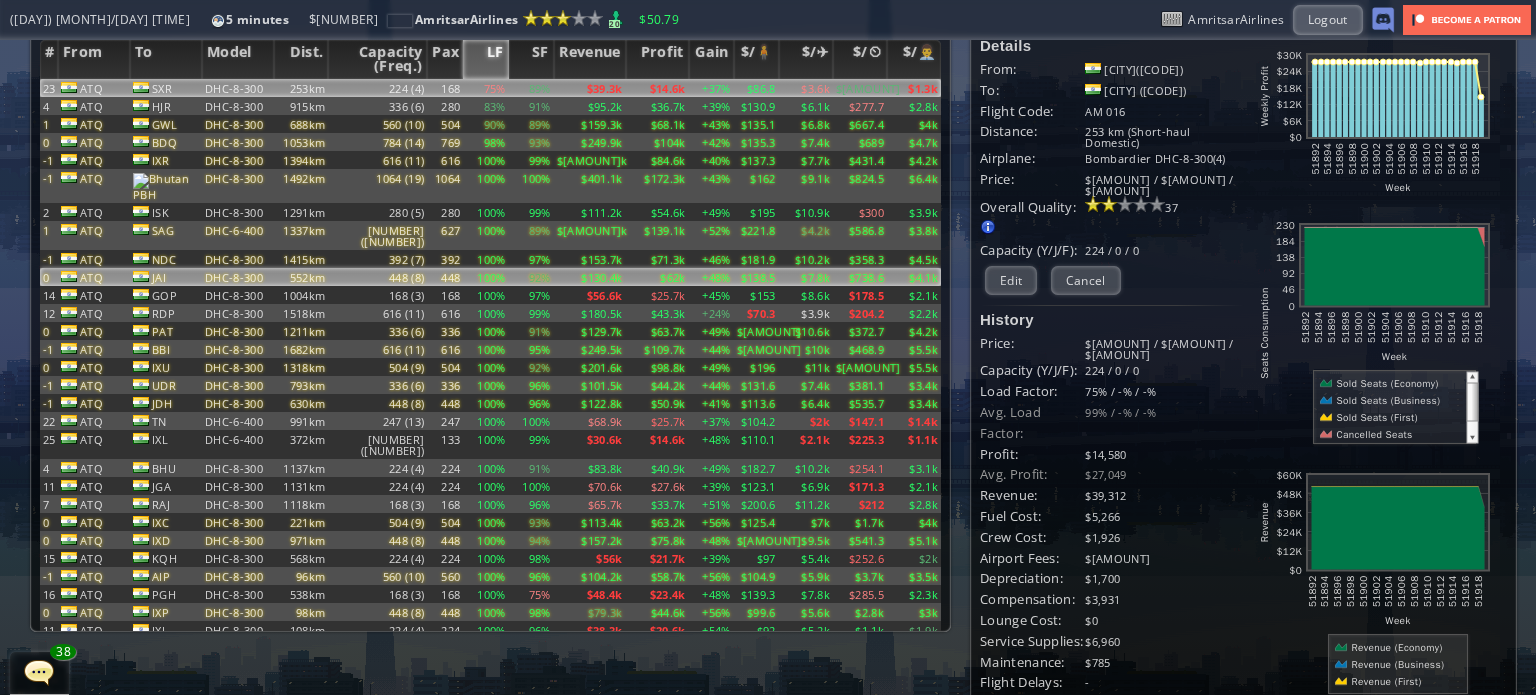 scroll, scrollTop: 0, scrollLeft: 0, axis: both 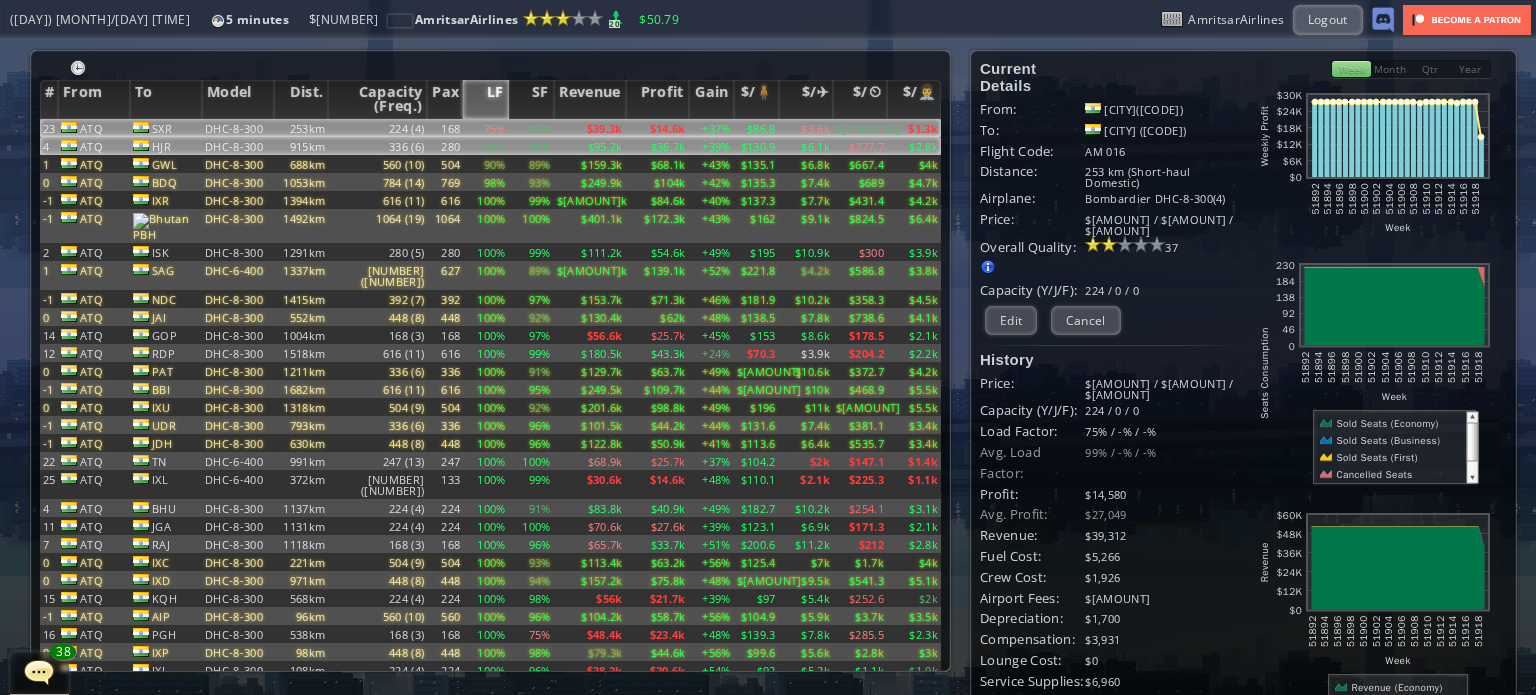 click on "336 (6)" at bounding box center (377, 128) 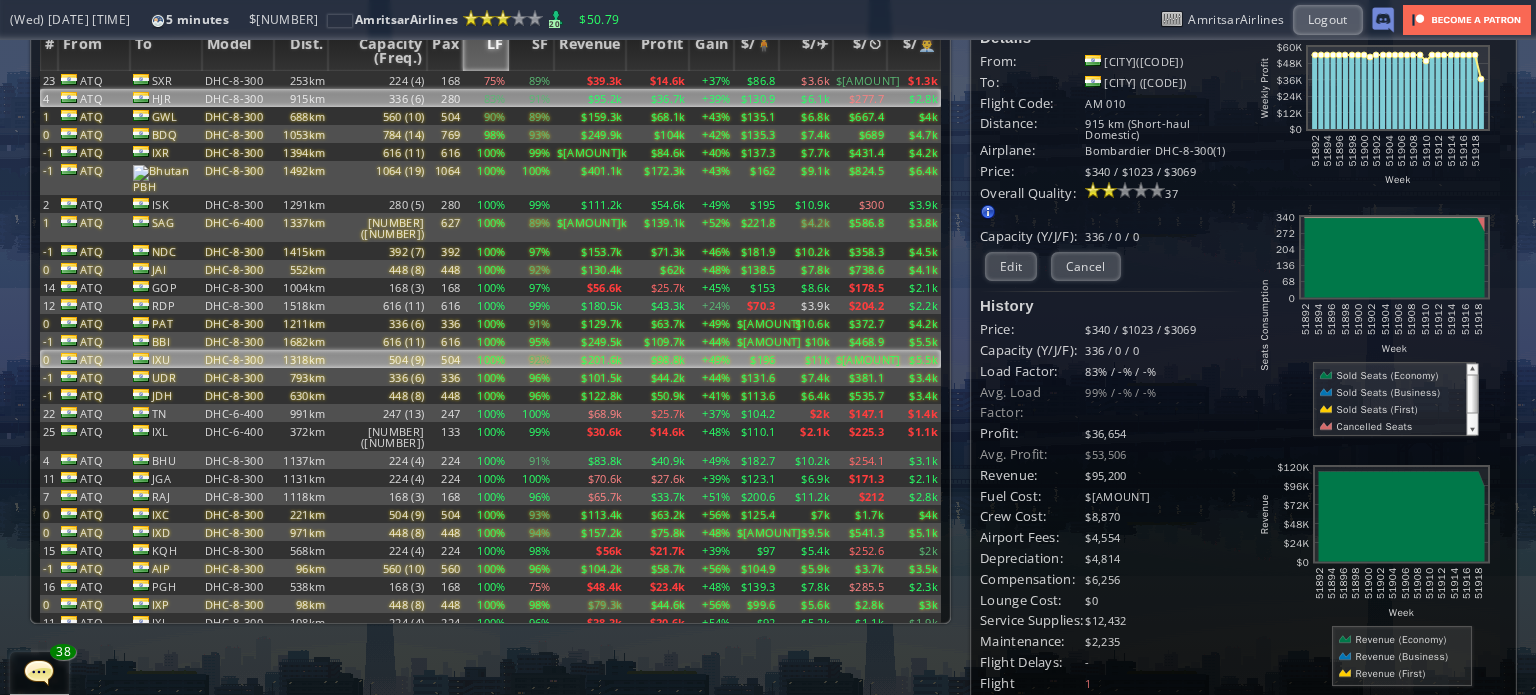 scroll, scrollTop: 0, scrollLeft: 0, axis: both 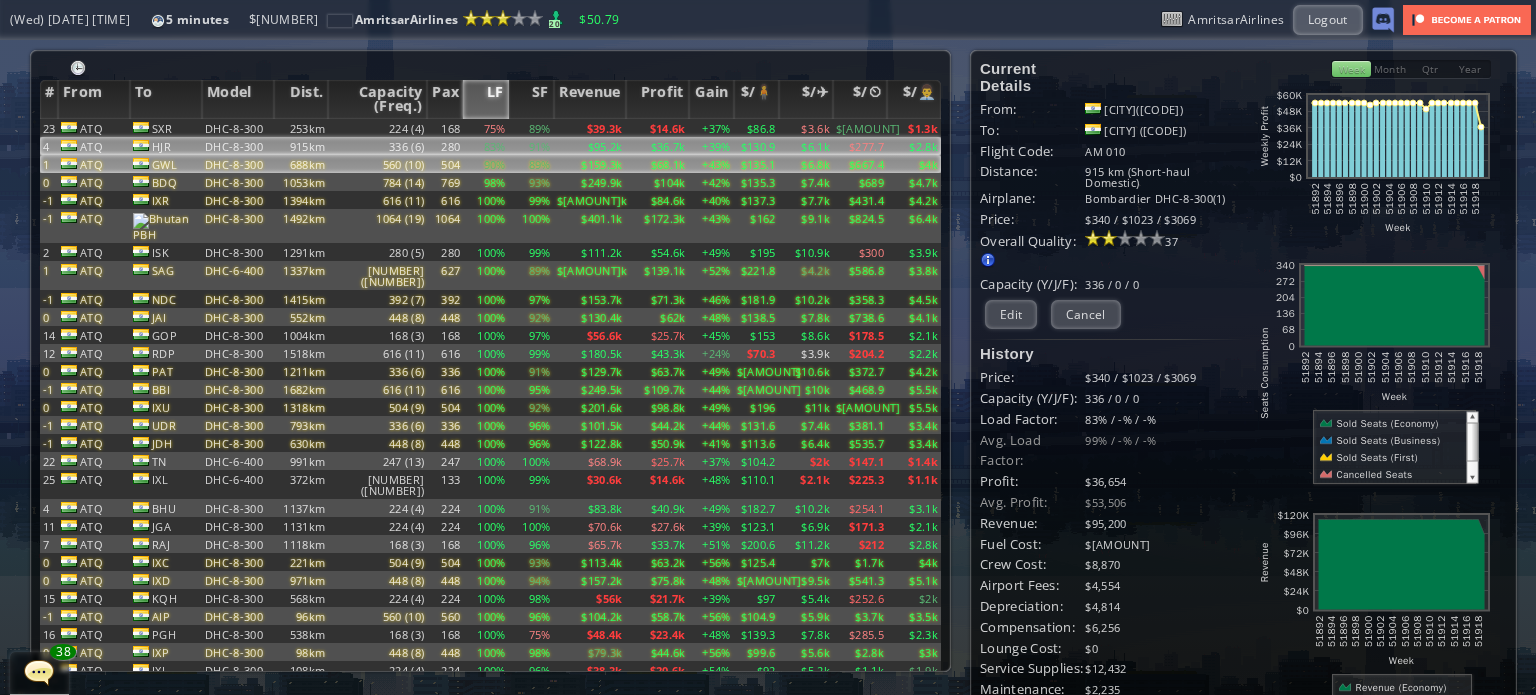 click on "560 (10)" at bounding box center (377, 128) 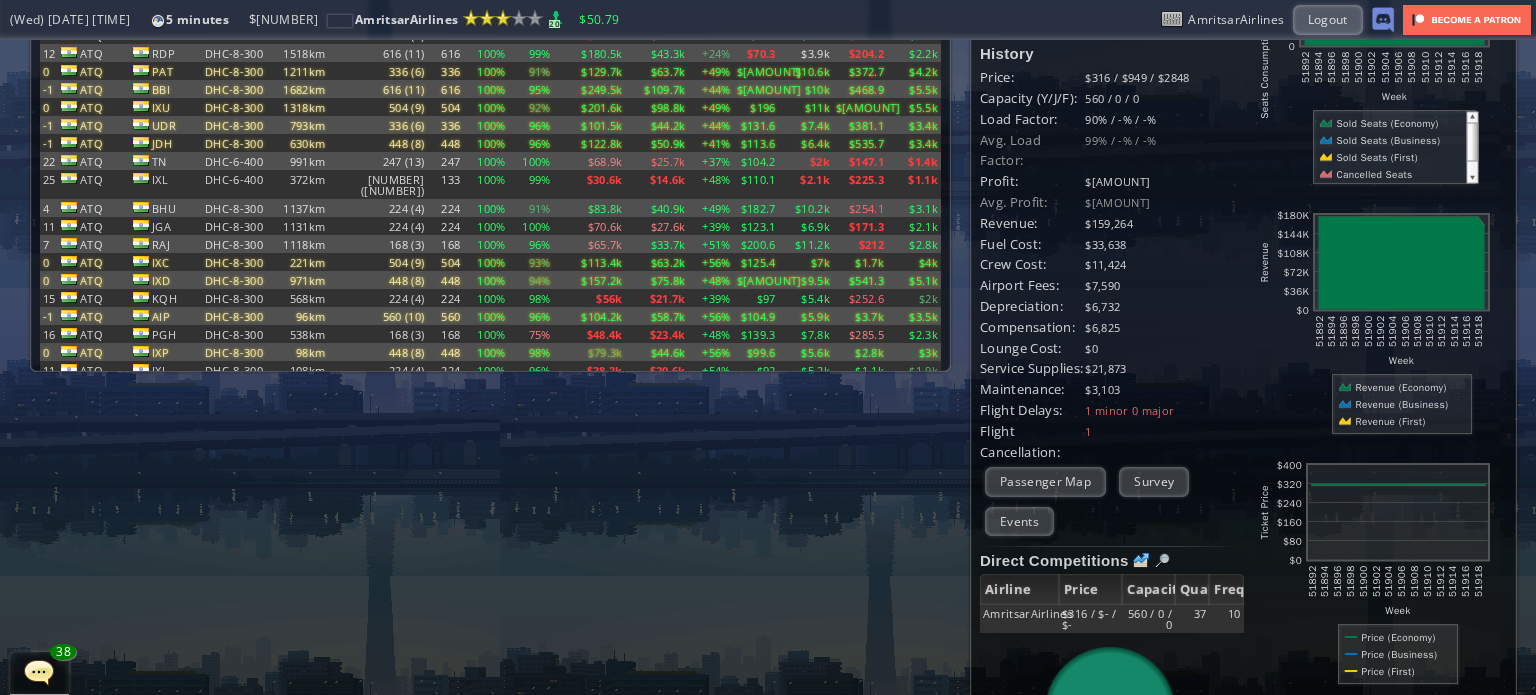 scroll, scrollTop: 0, scrollLeft: 0, axis: both 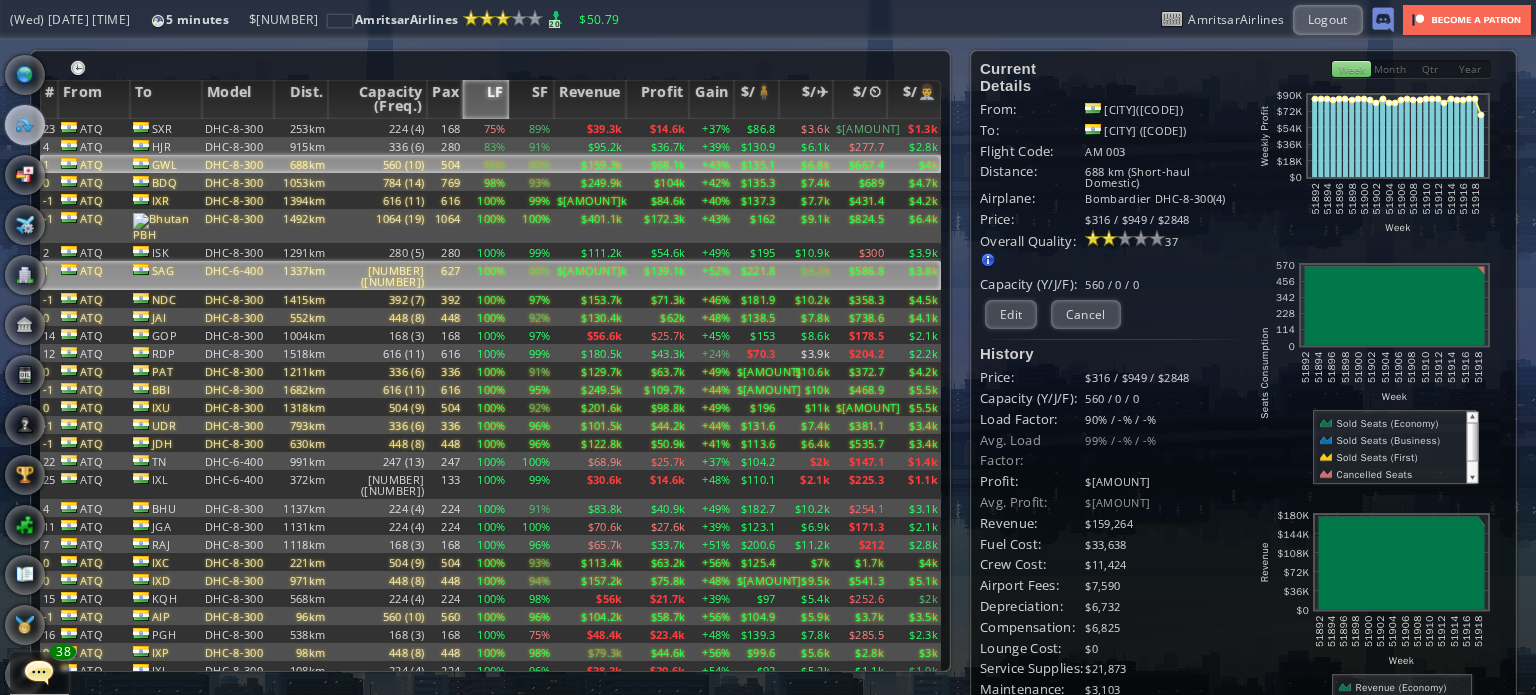 click on "SAG" at bounding box center [166, 128] 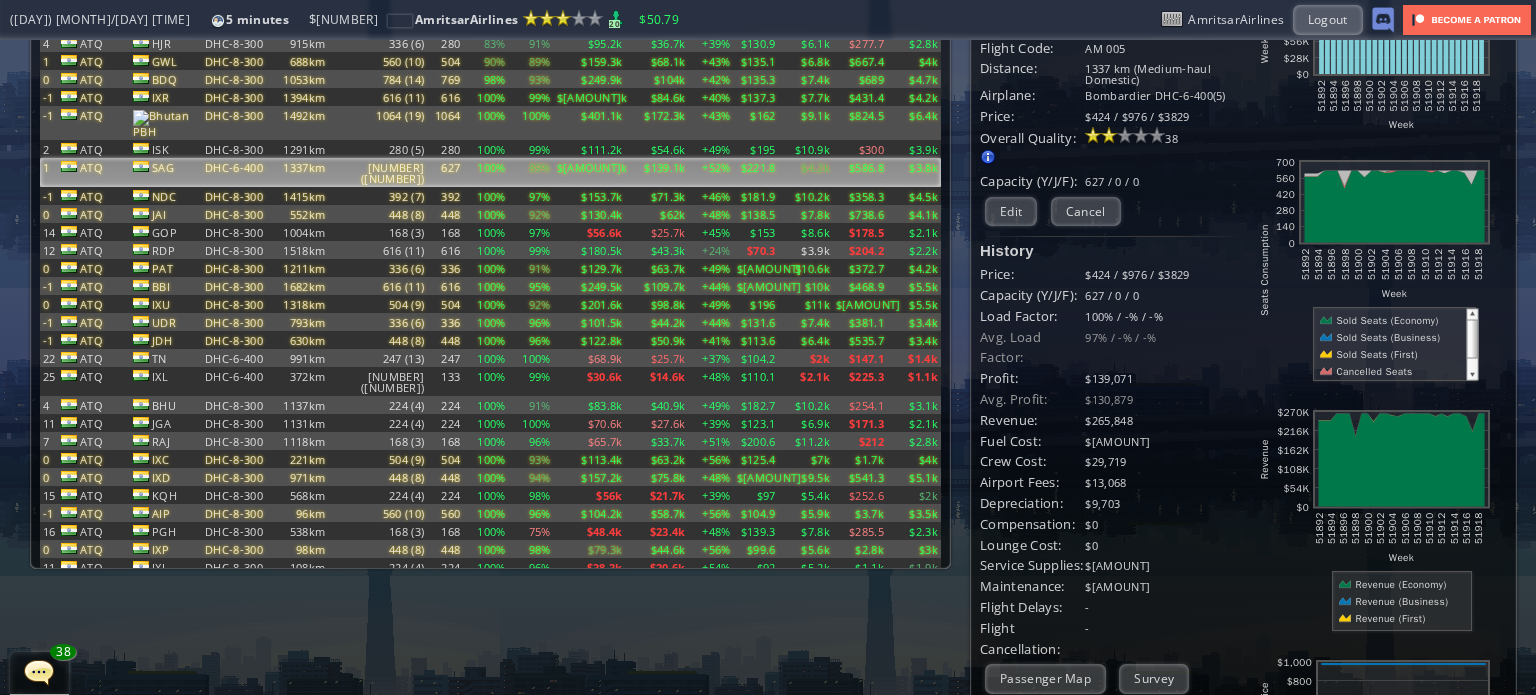 scroll, scrollTop: 100, scrollLeft: 0, axis: vertical 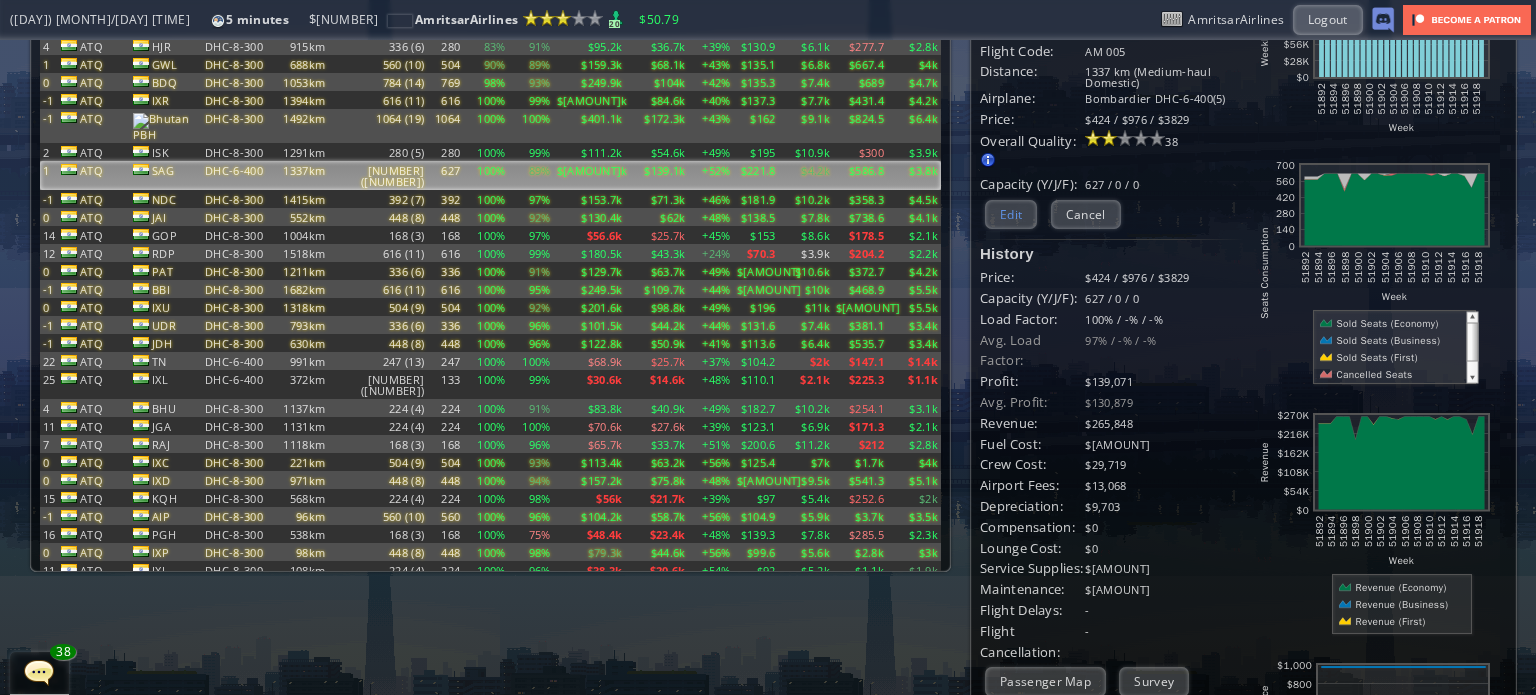 click on "Edit" at bounding box center (1011, 214) 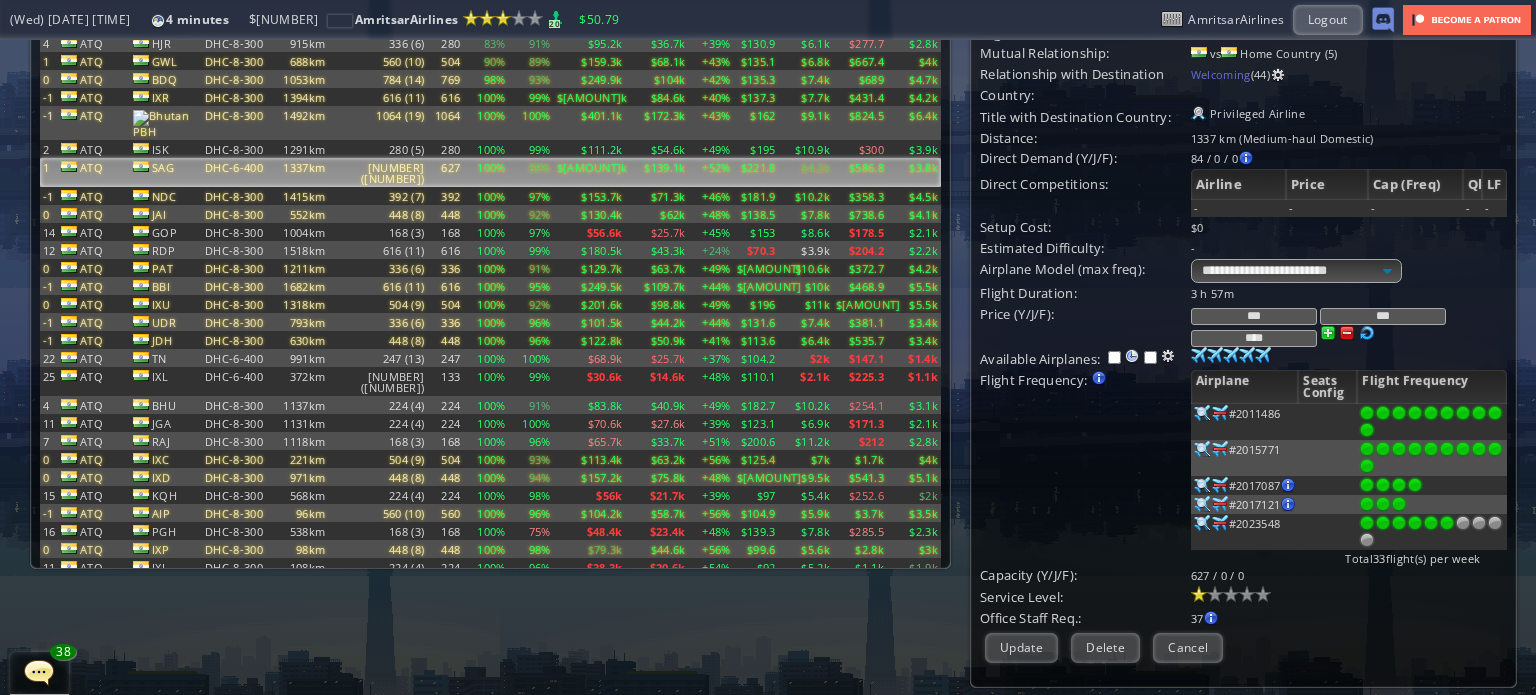scroll, scrollTop: 300, scrollLeft: 0, axis: vertical 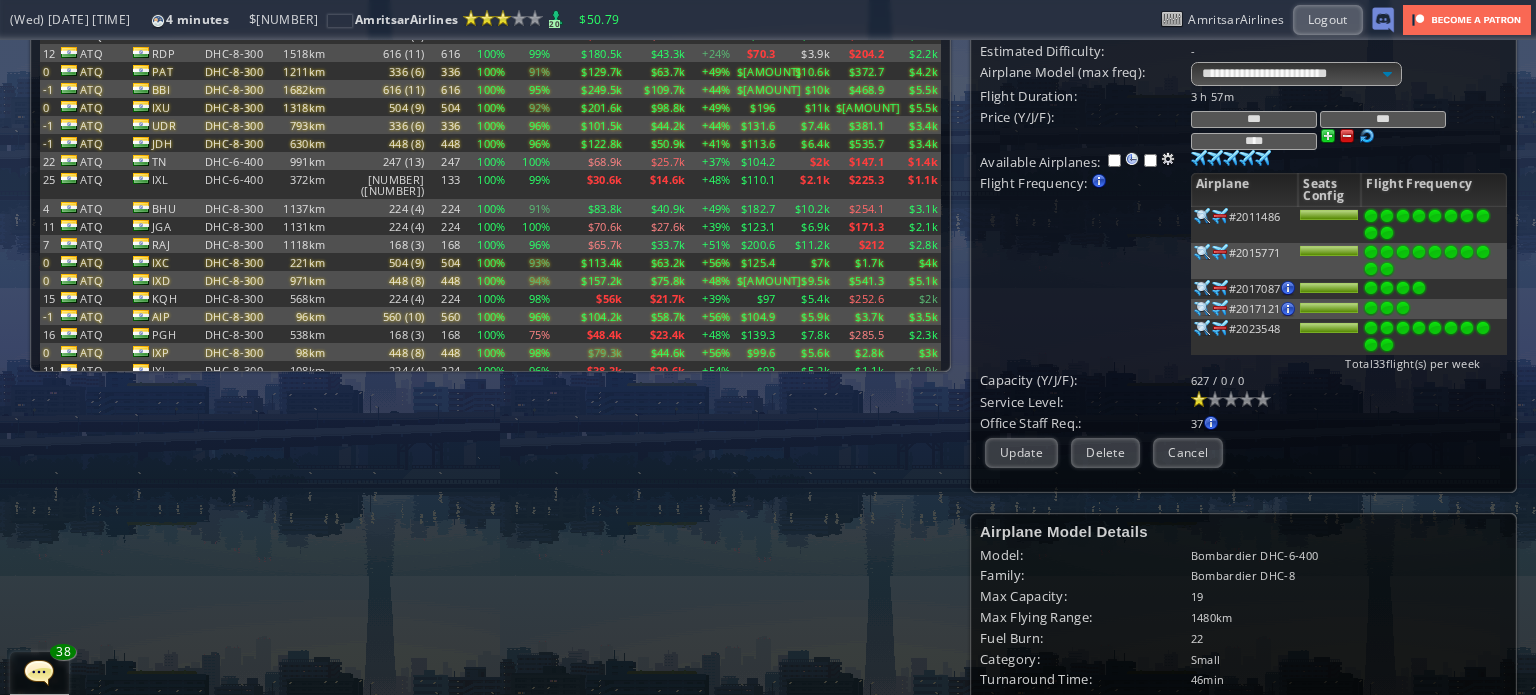 click at bounding box center [1387, 233] 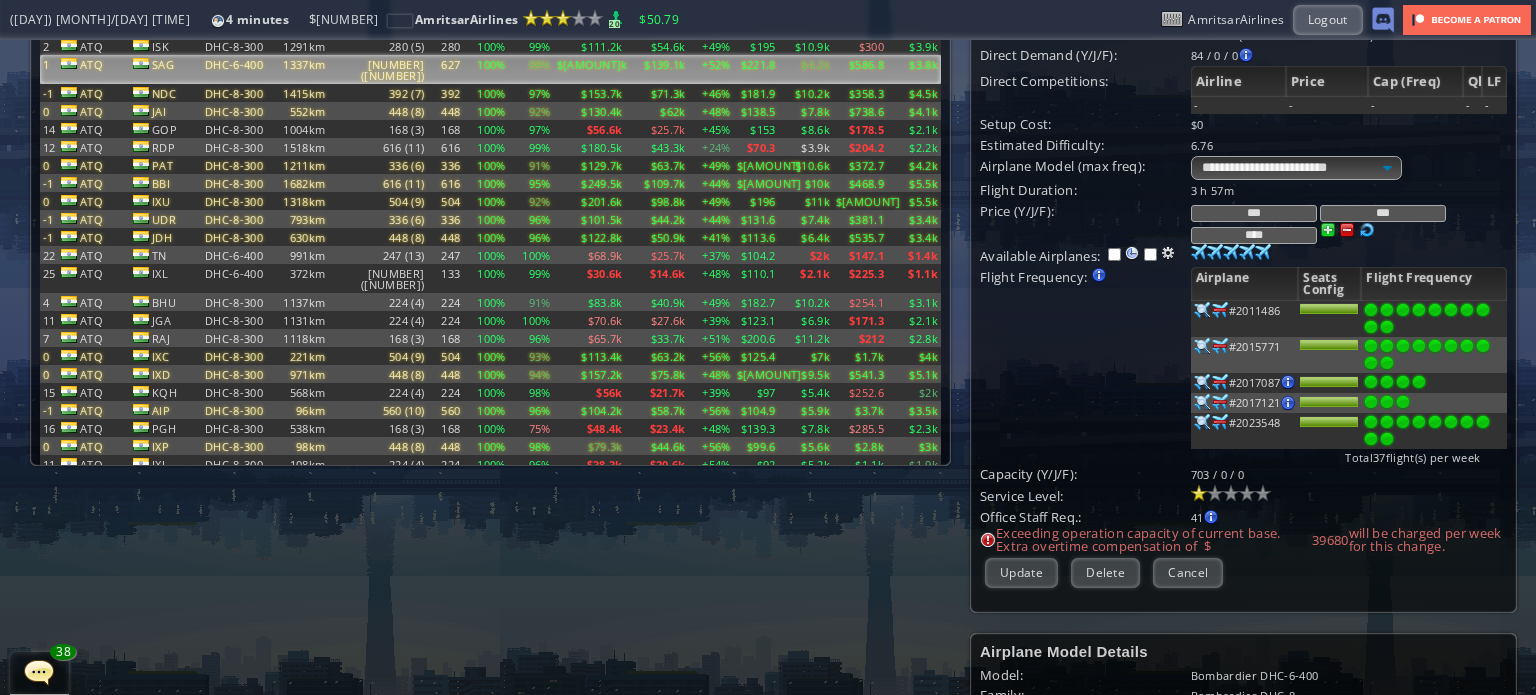 scroll, scrollTop: 200, scrollLeft: 0, axis: vertical 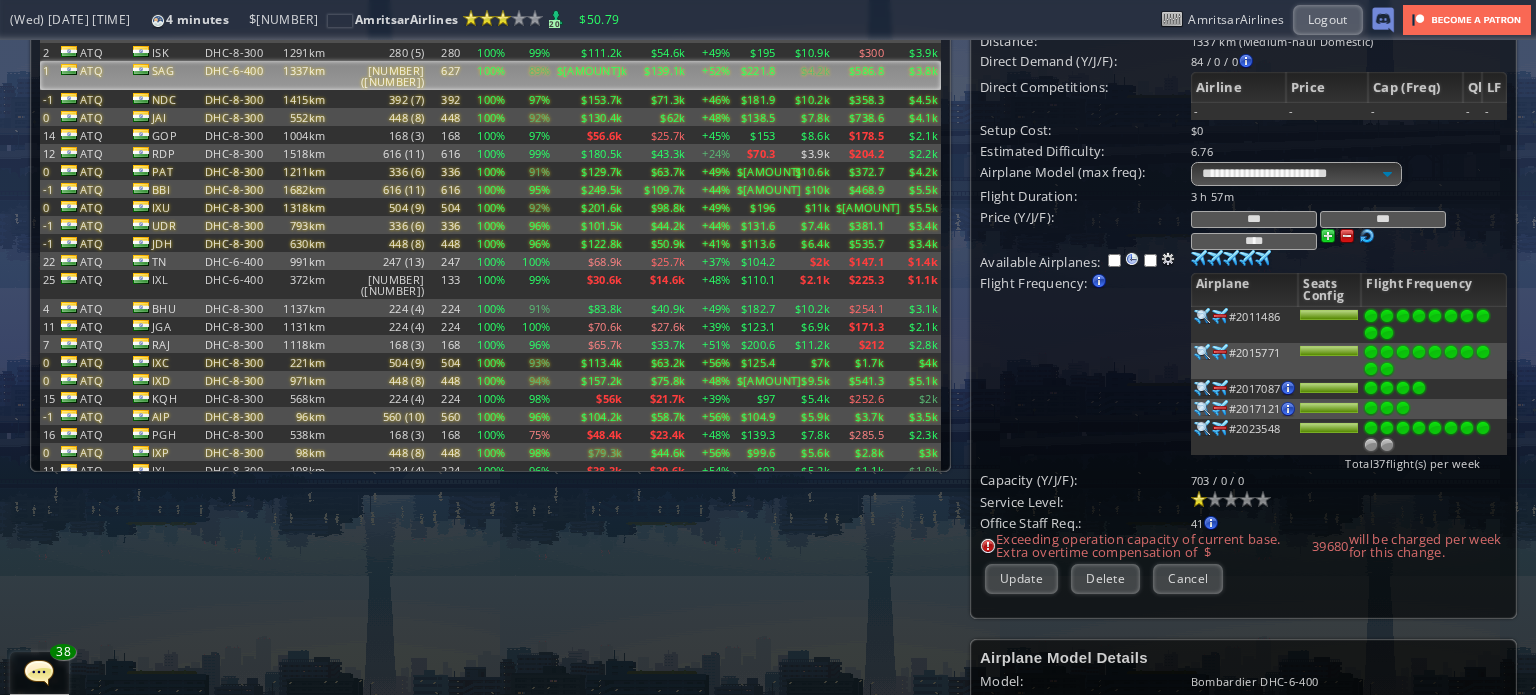 click at bounding box center [1483, 316] 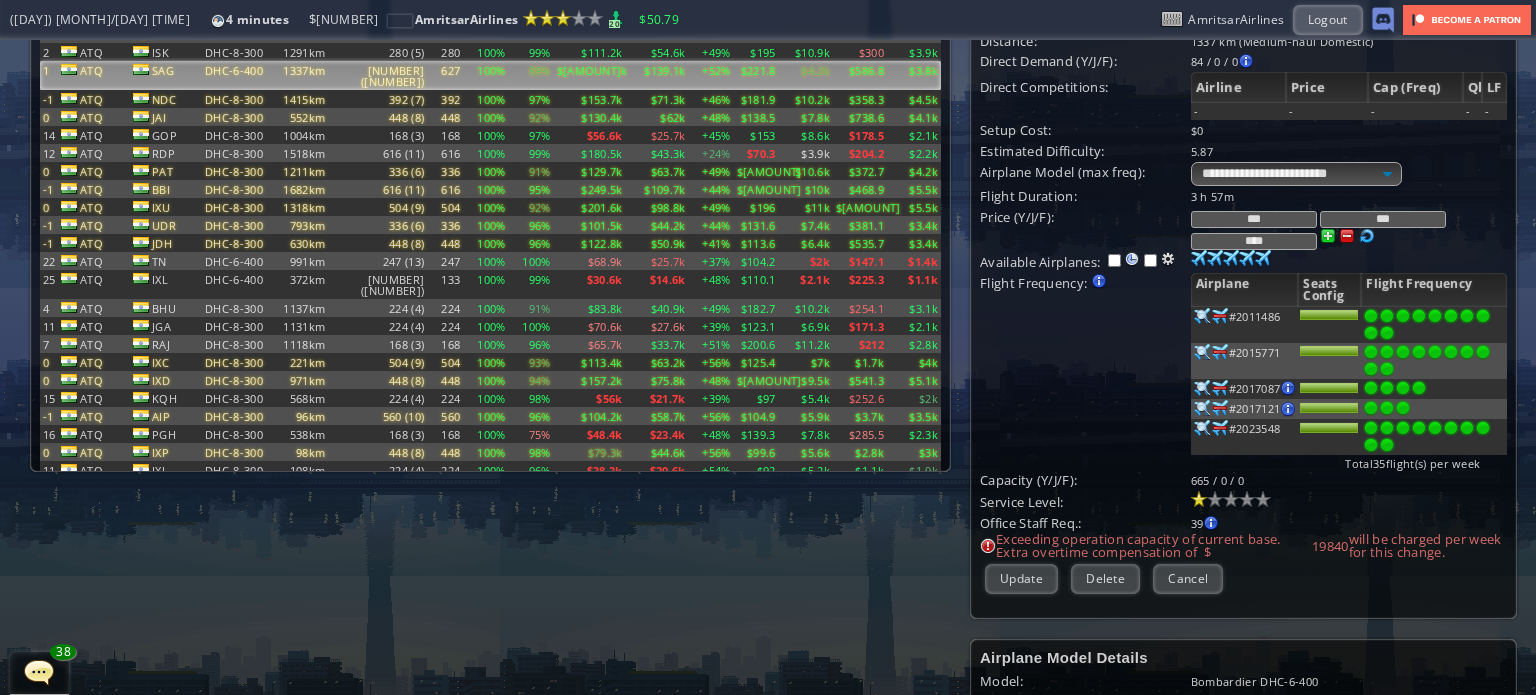 click at bounding box center [1387, 333] 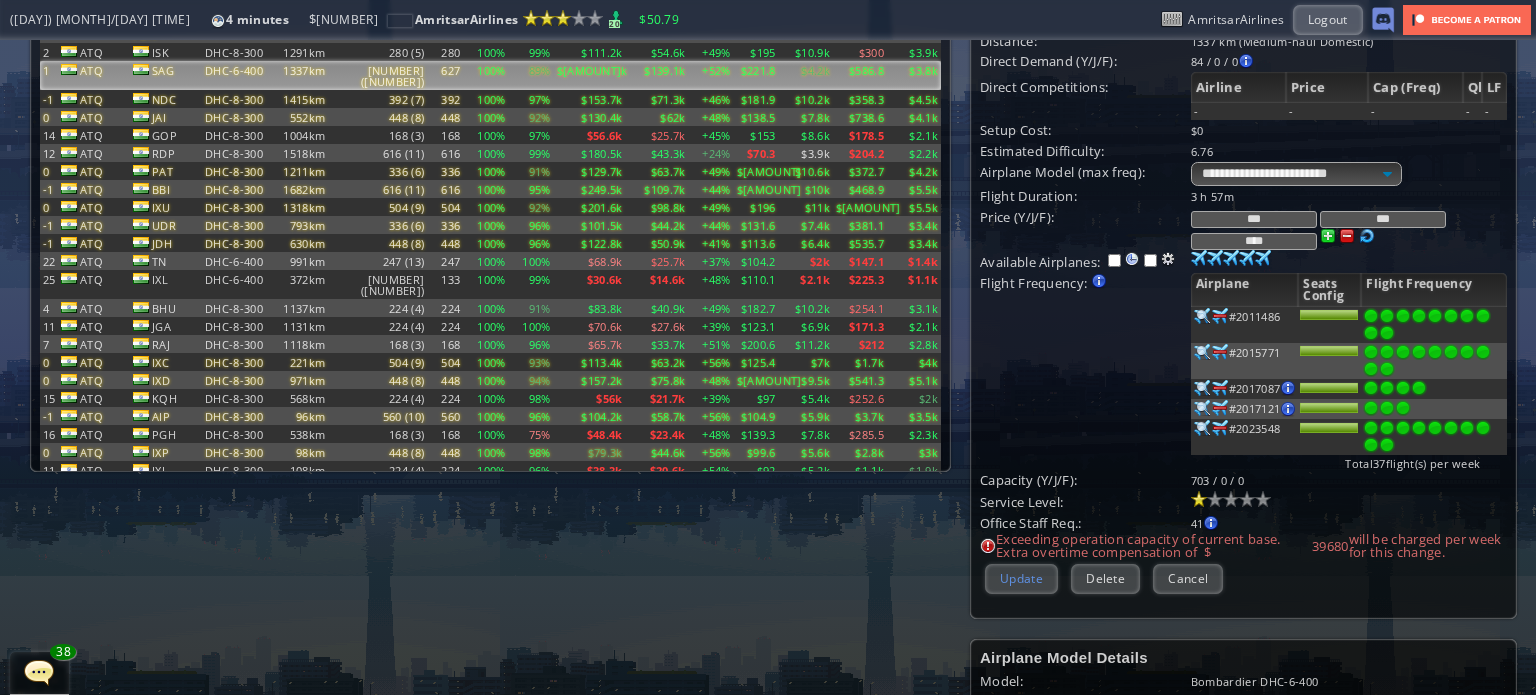 click on "Update" at bounding box center (1021, 578) 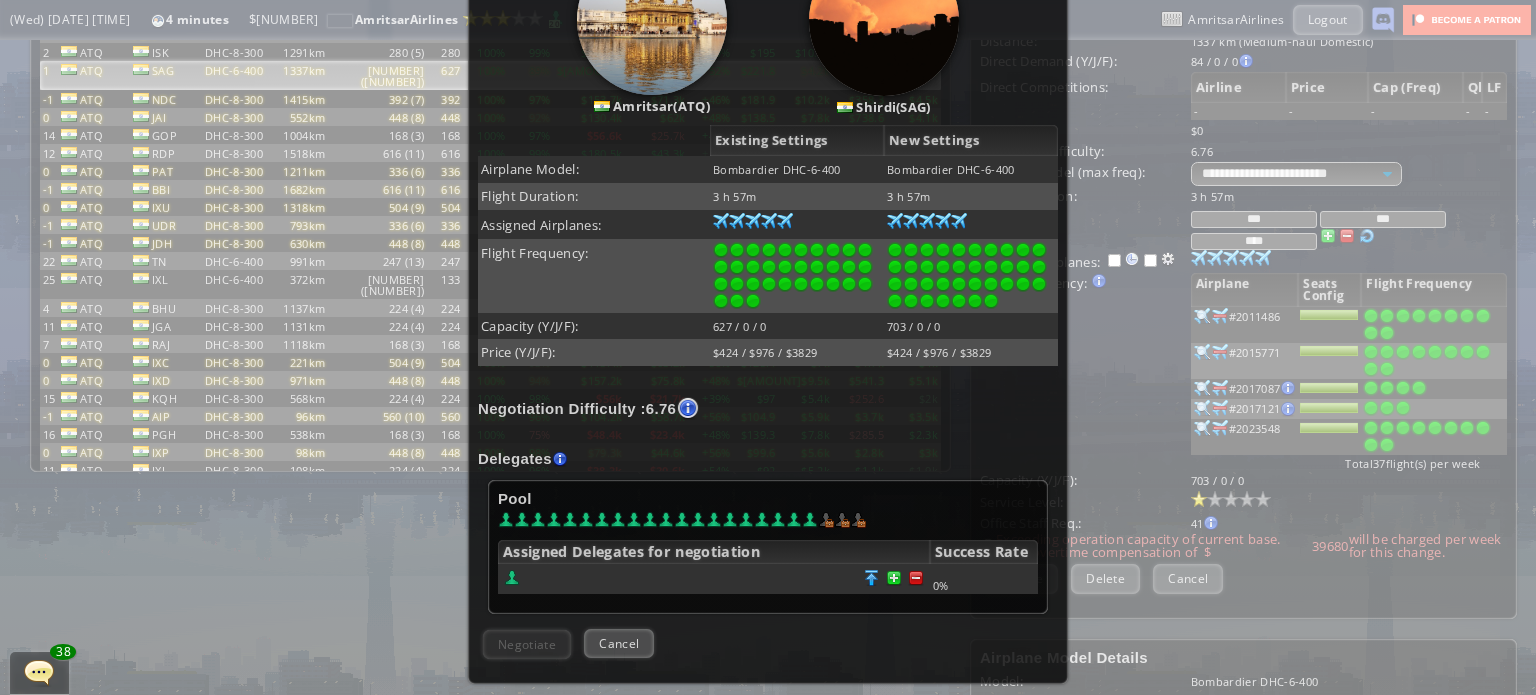 scroll, scrollTop: 400, scrollLeft: 0, axis: vertical 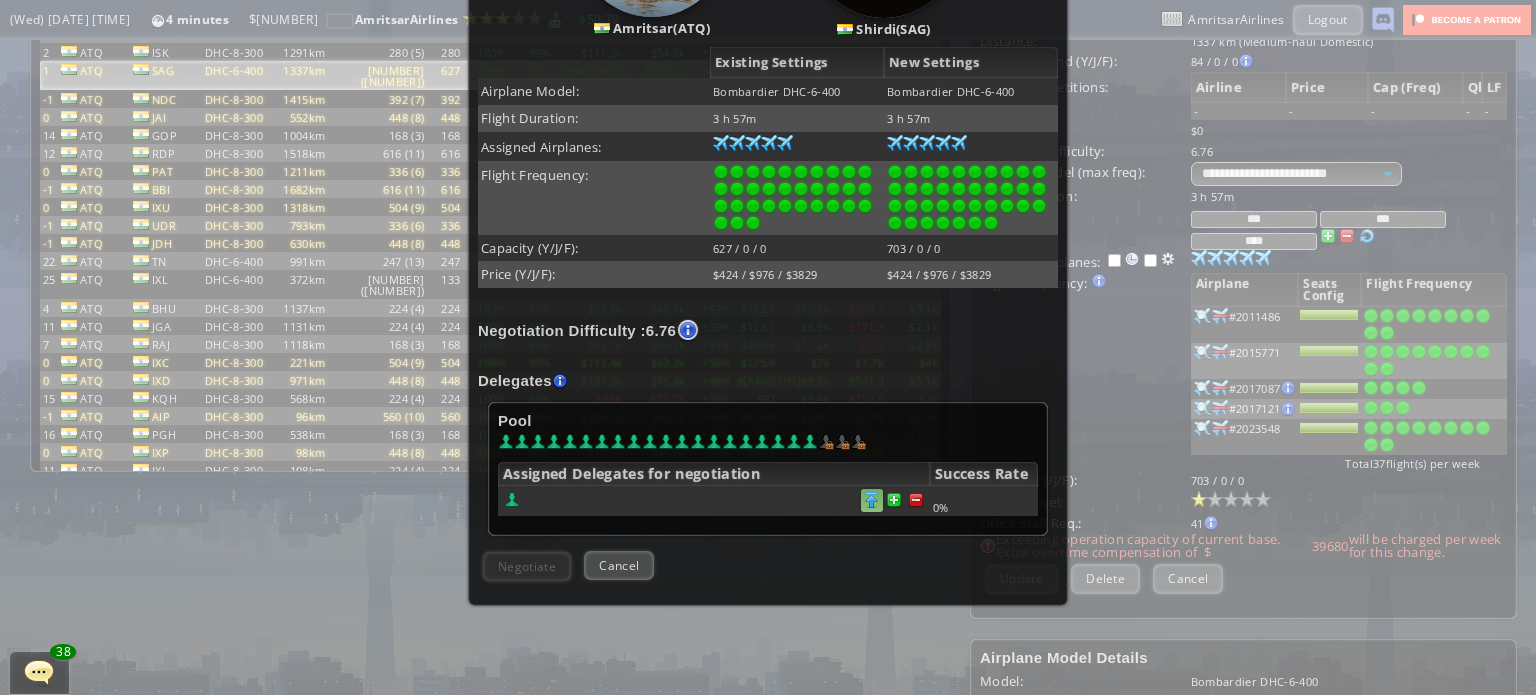 click at bounding box center (916, 500) 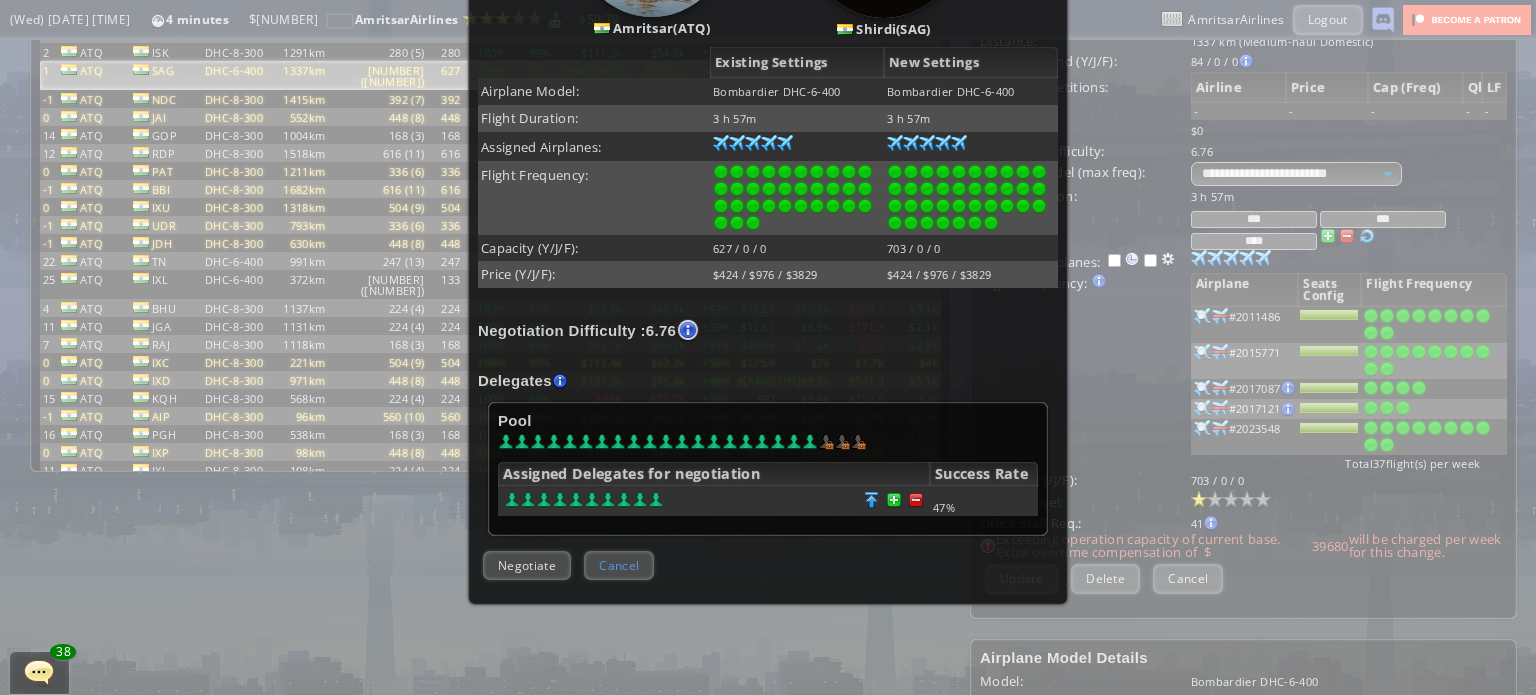 click on "Cancel" at bounding box center [619, 565] 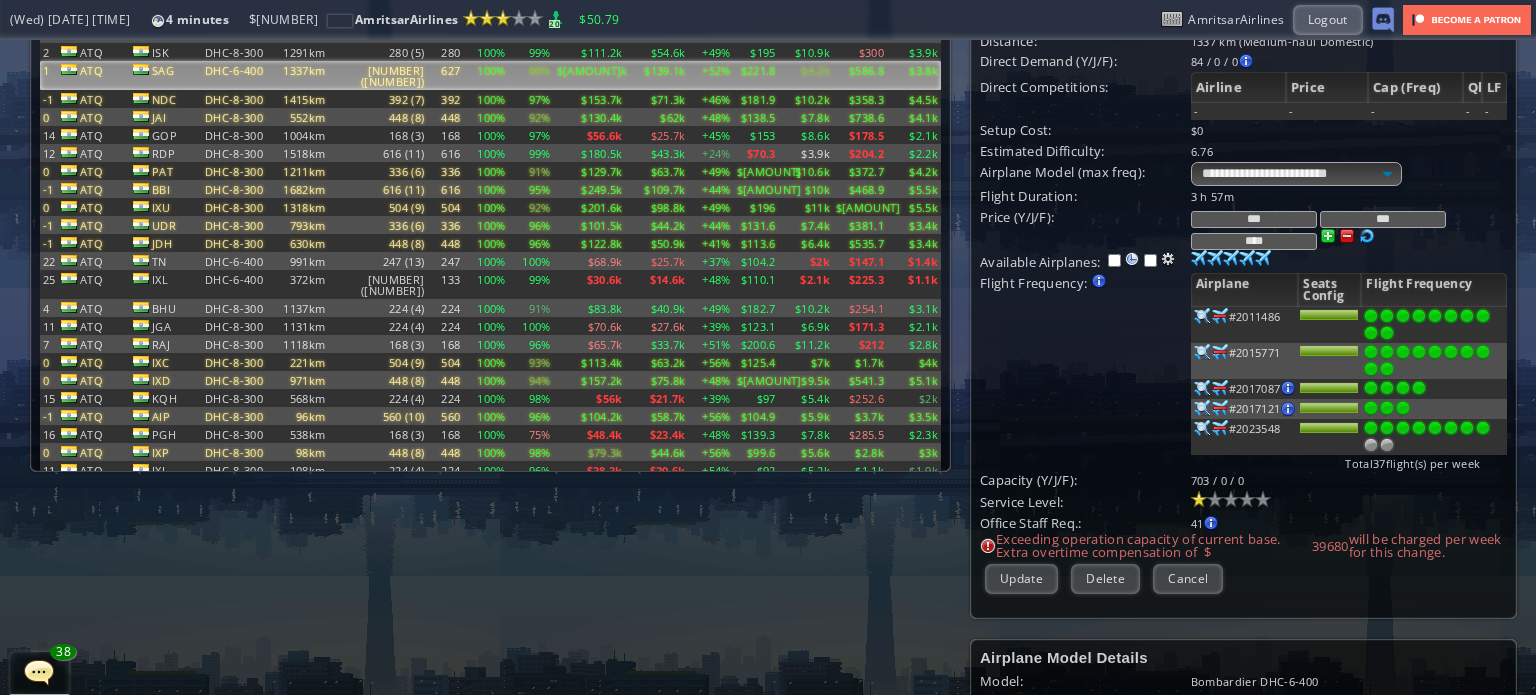 click at bounding box center [1483, 316] 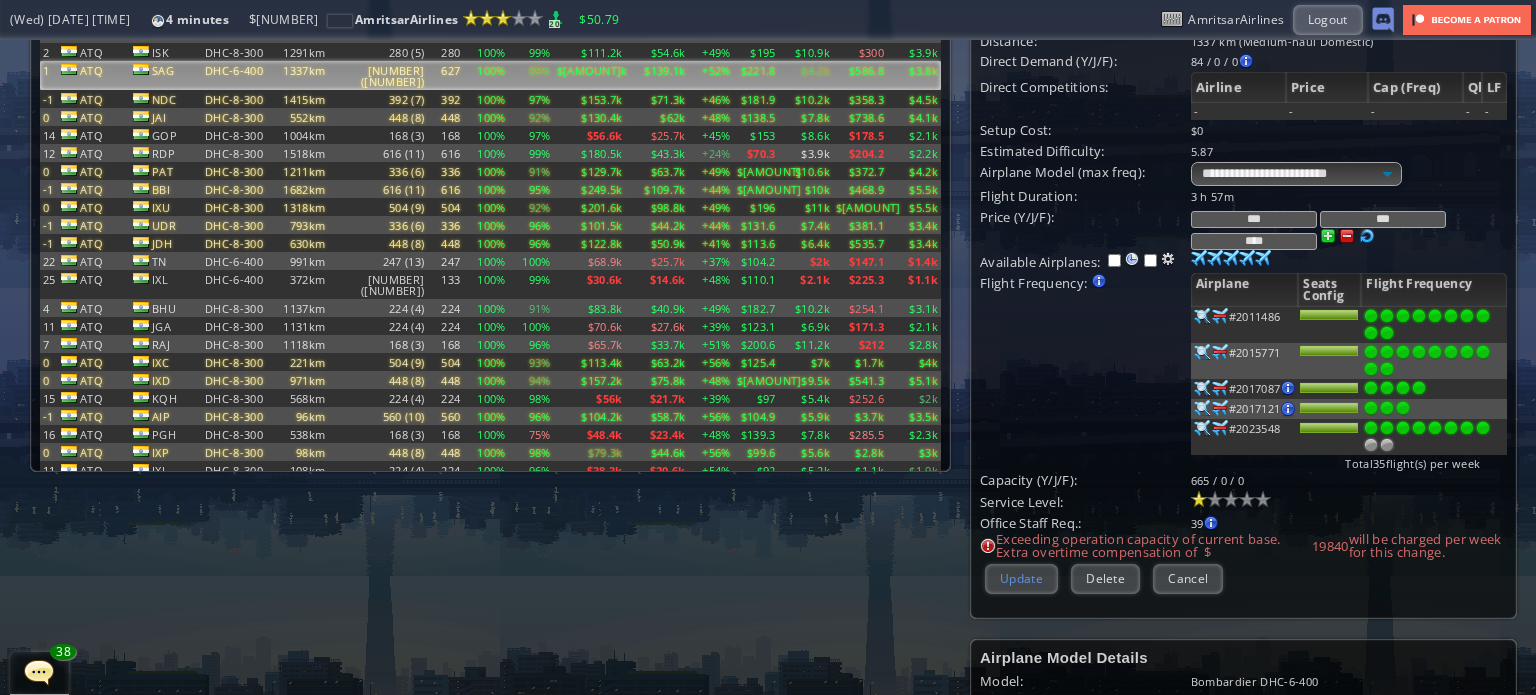 click on "Update" at bounding box center (1021, 578) 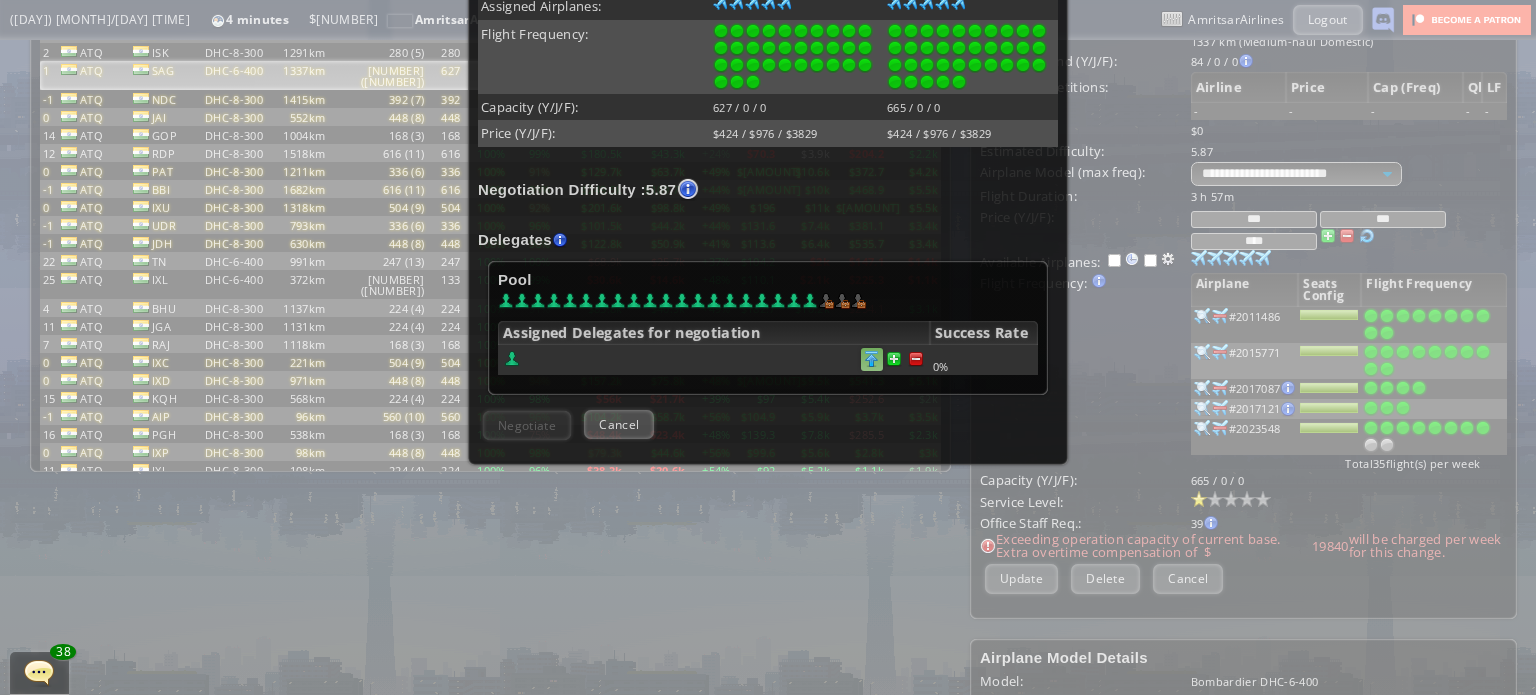 click at bounding box center [916, 359] 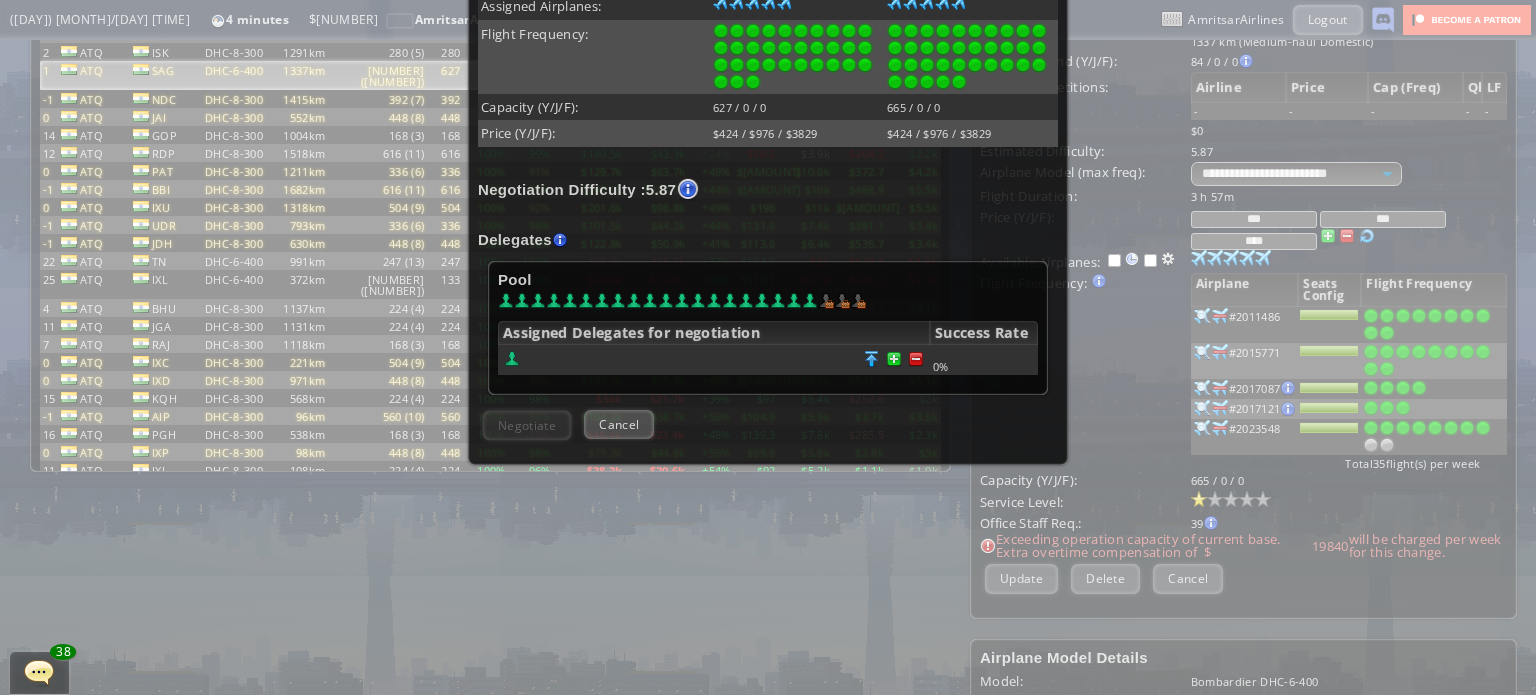 scroll, scrollTop: 540, scrollLeft: 0, axis: vertical 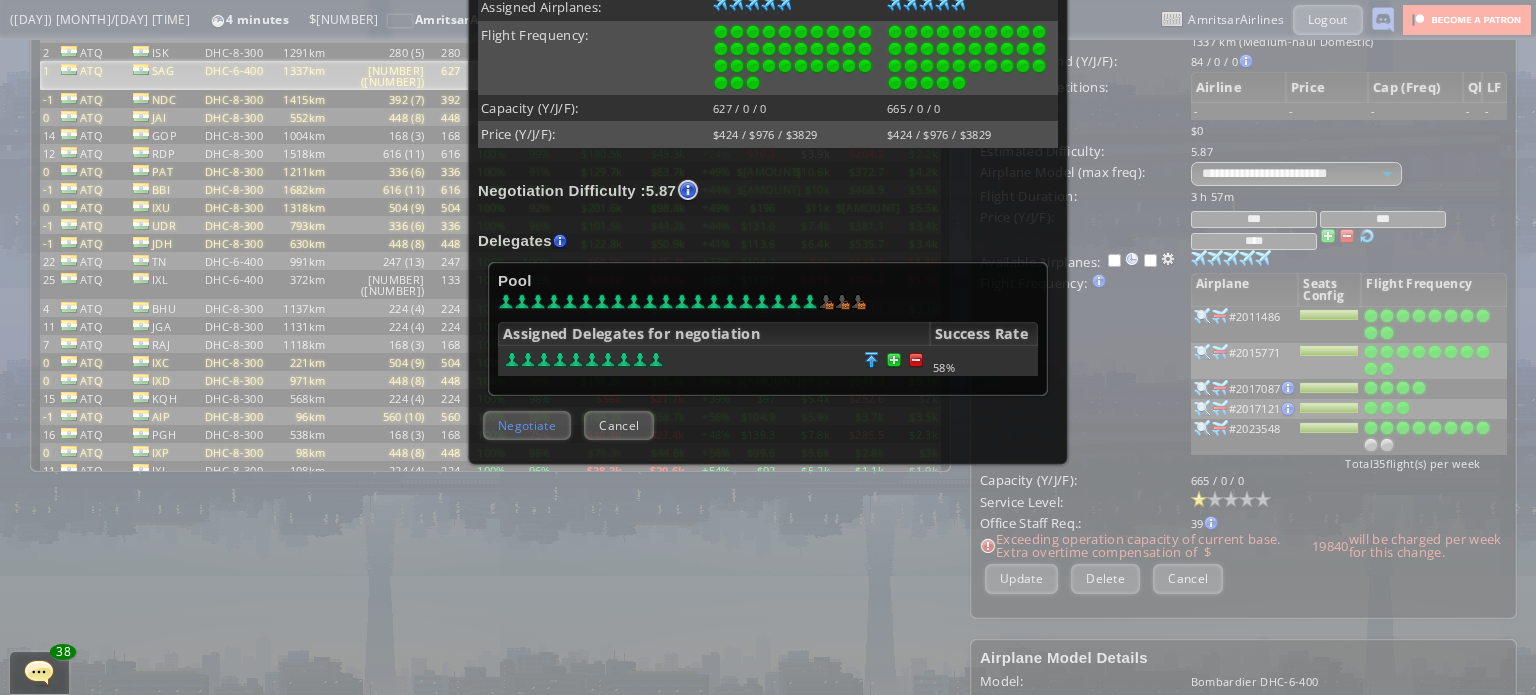 click on "Negotiate" at bounding box center [527, 425] 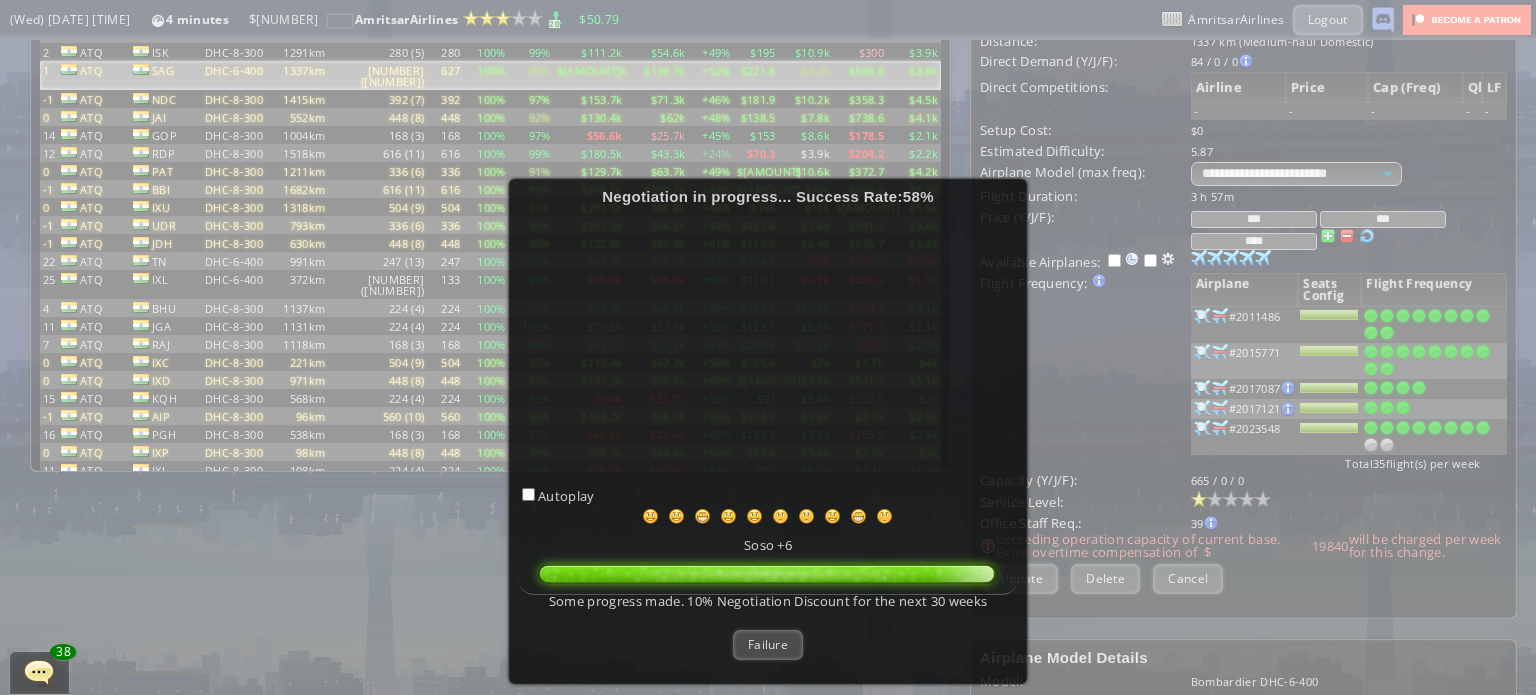 scroll, scrollTop: 100, scrollLeft: 0, axis: vertical 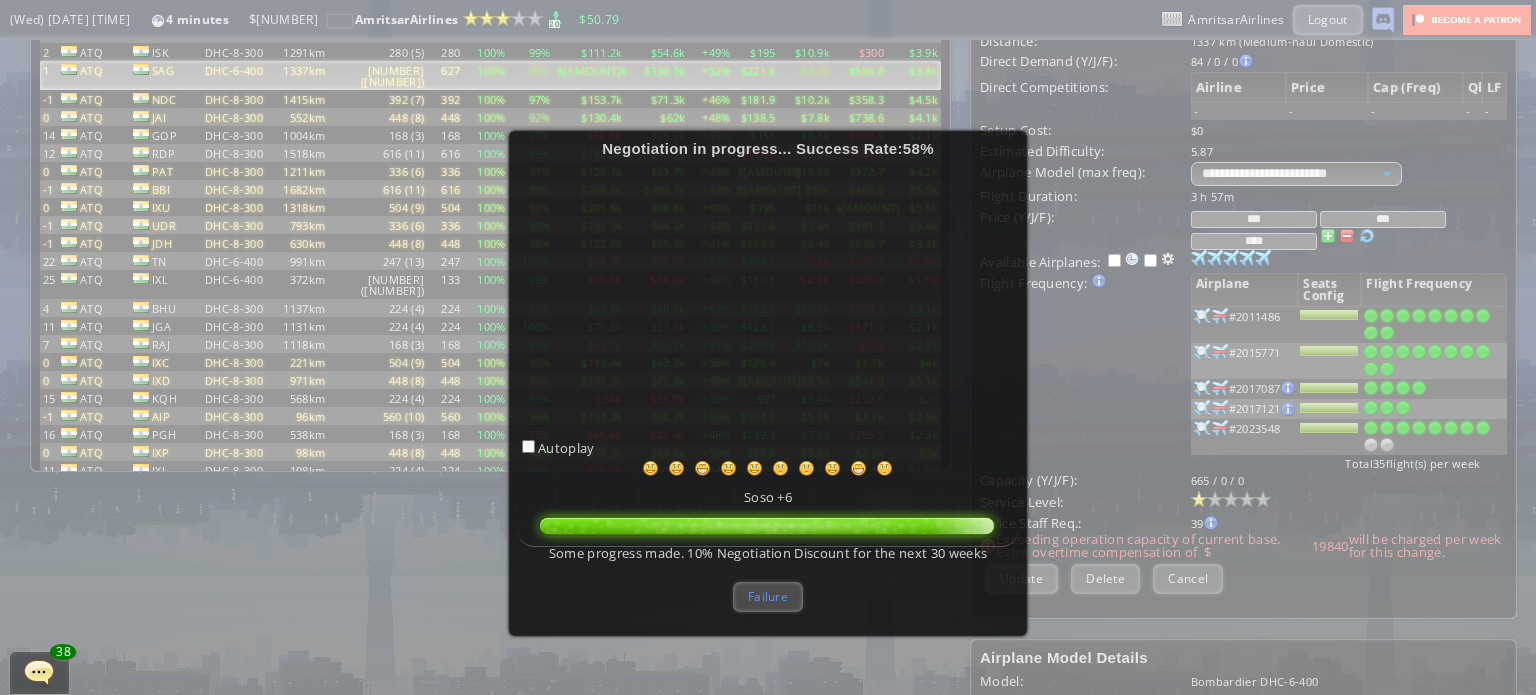 click on "Failure" at bounding box center (768, 596) 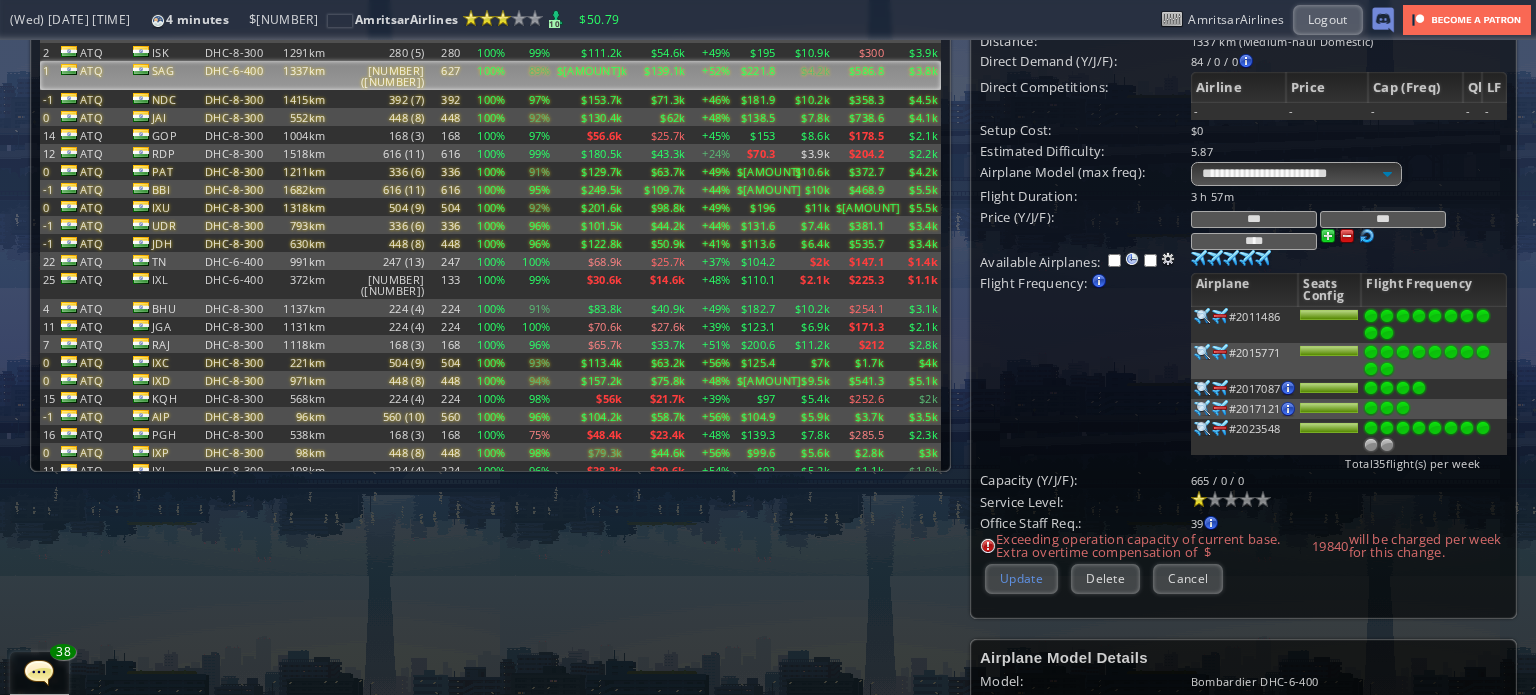 click on "Update" at bounding box center (1021, 578) 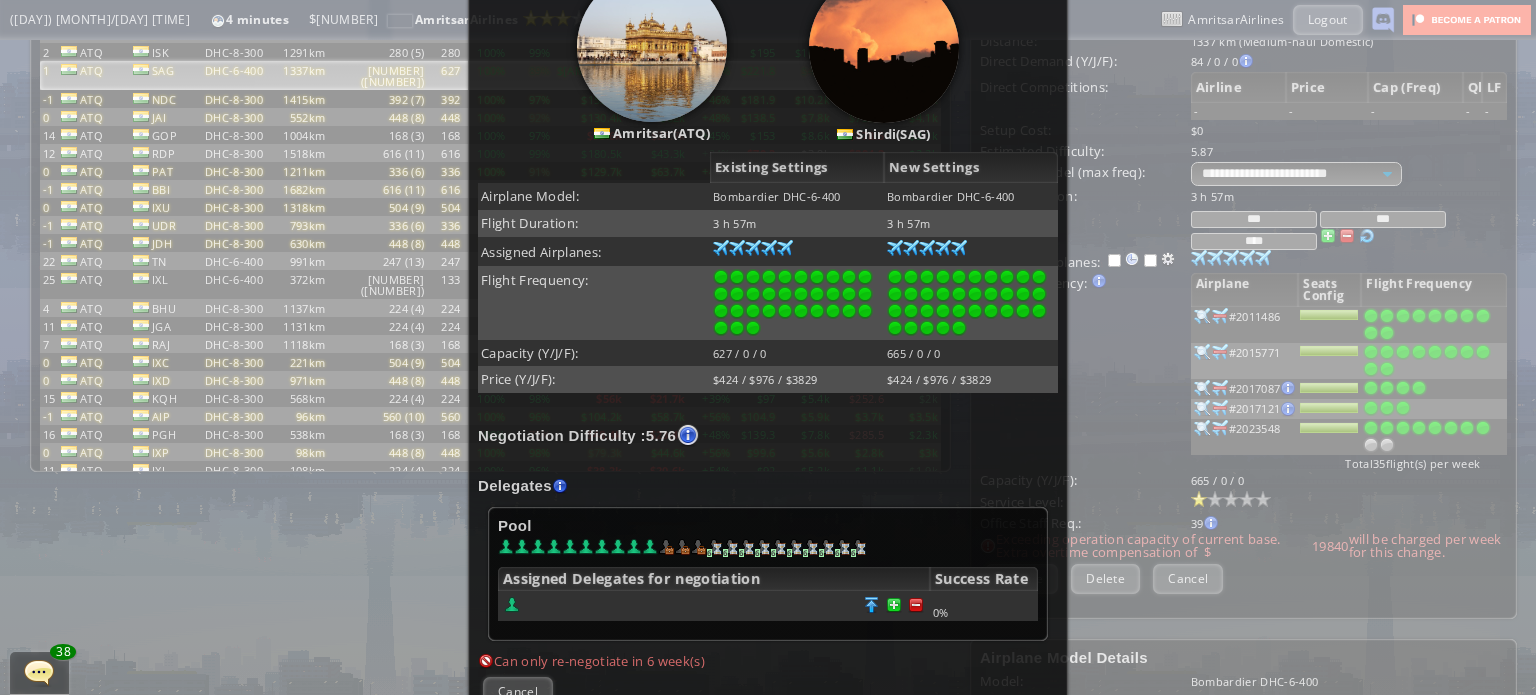 scroll, scrollTop: 441, scrollLeft: 0, axis: vertical 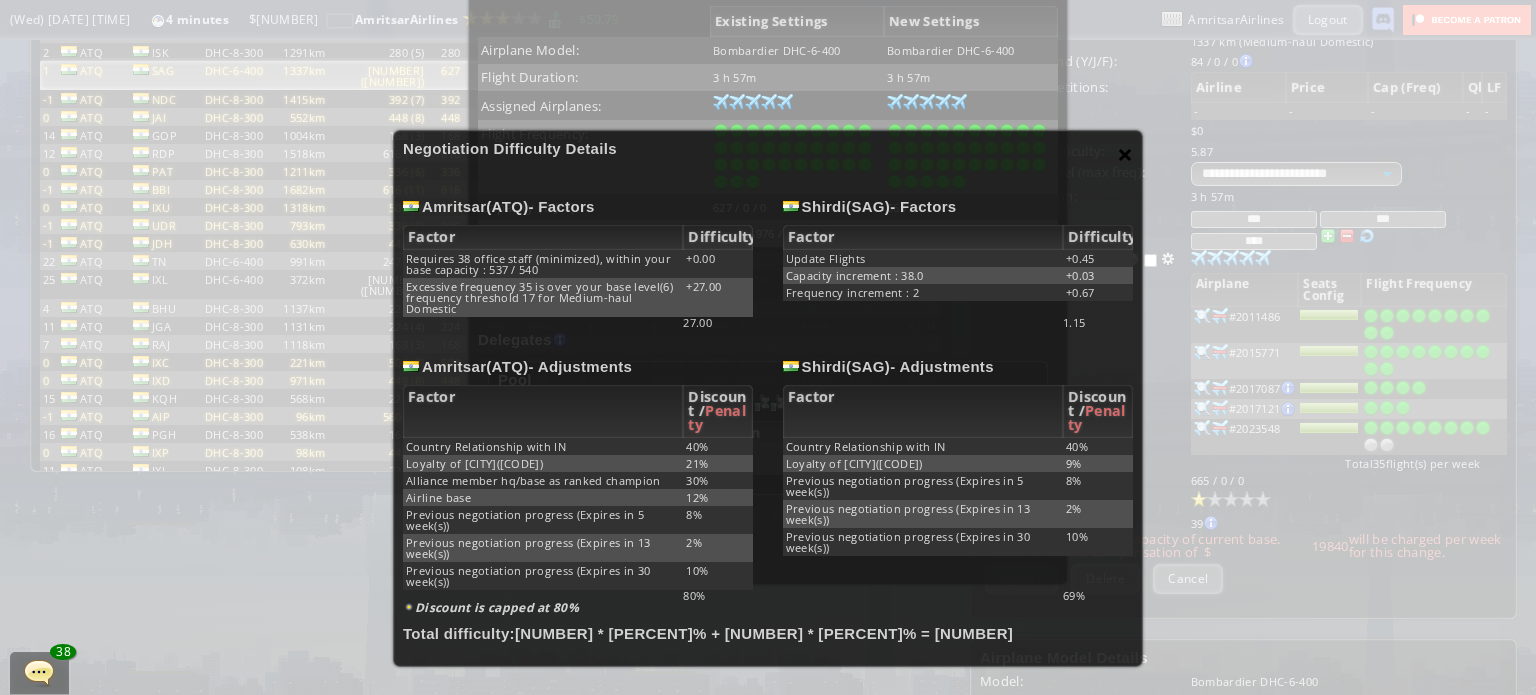 click on "×" at bounding box center [1125, 154] 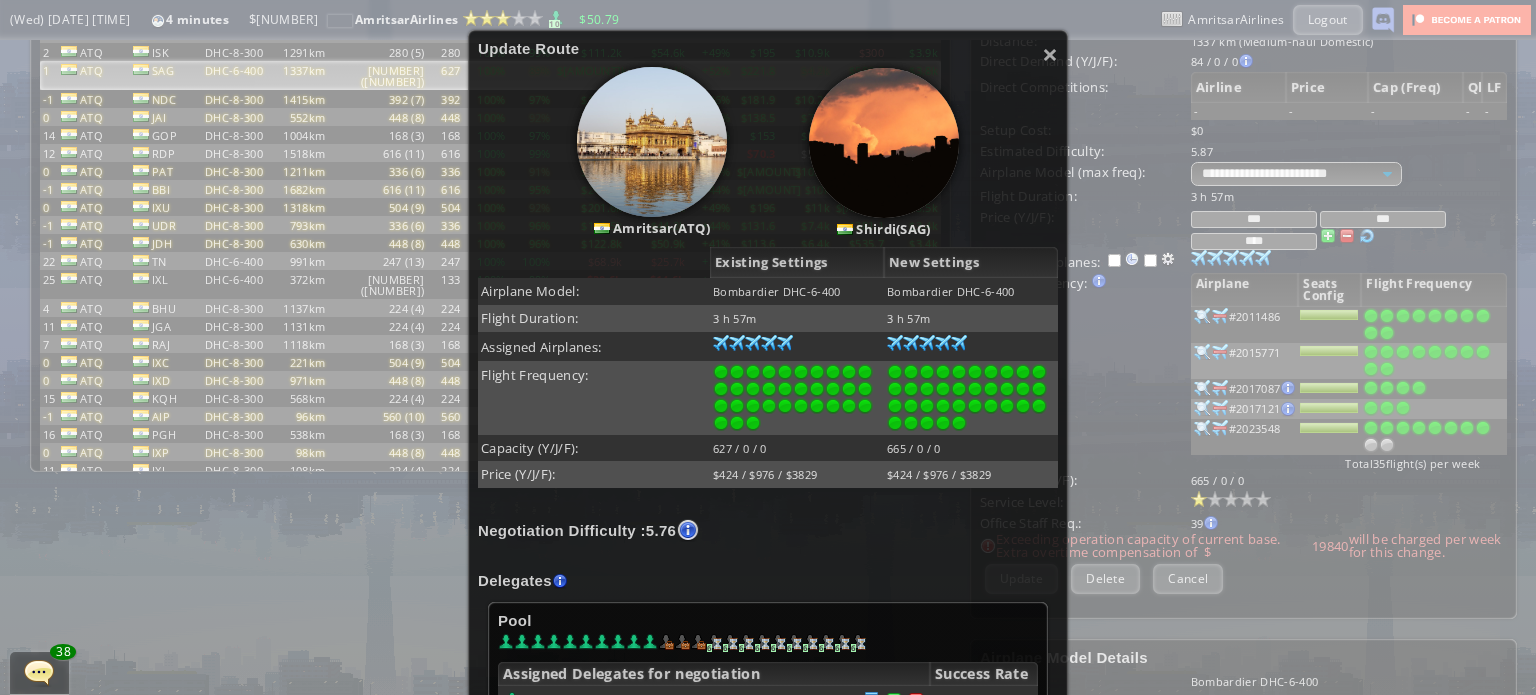 scroll, scrollTop: 0, scrollLeft: 0, axis: both 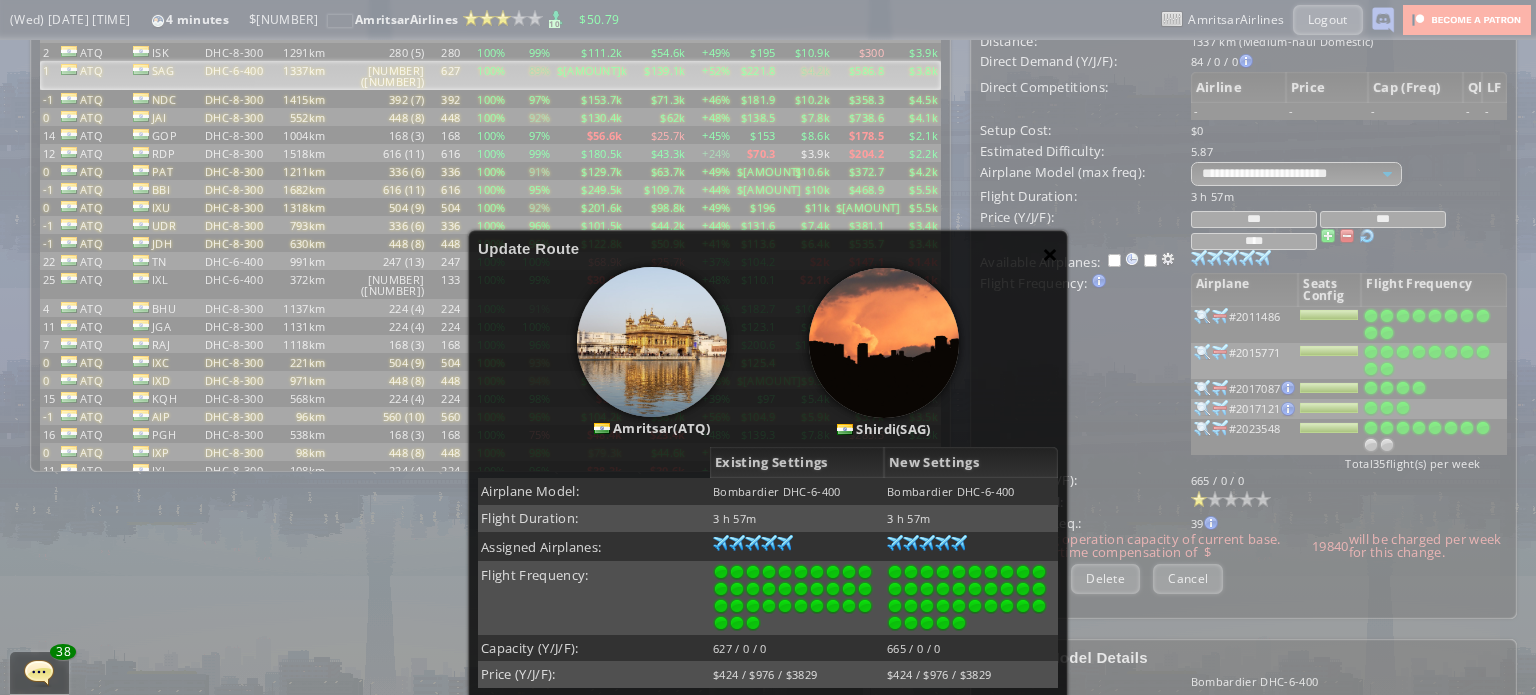 click on "×" at bounding box center (1050, 254) 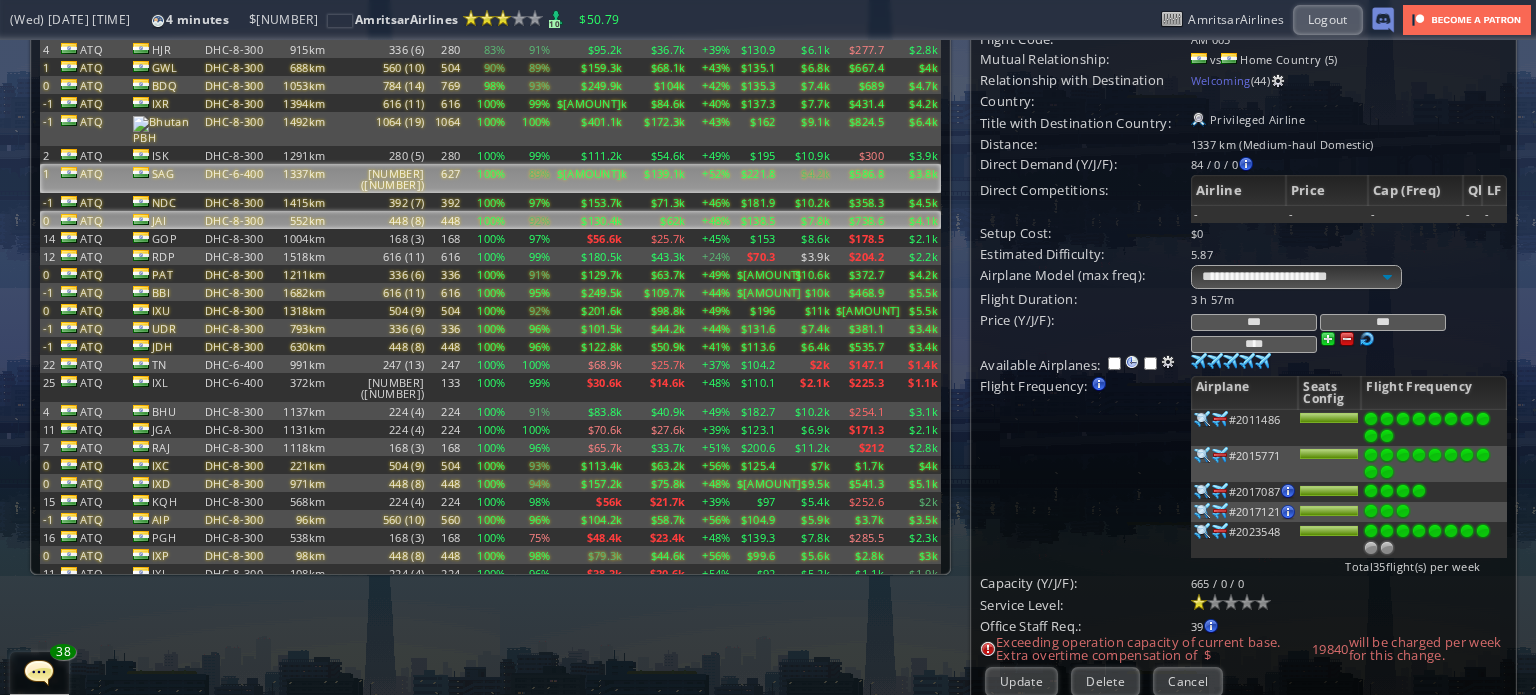 scroll, scrollTop: 0, scrollLeft: 0, axis: both 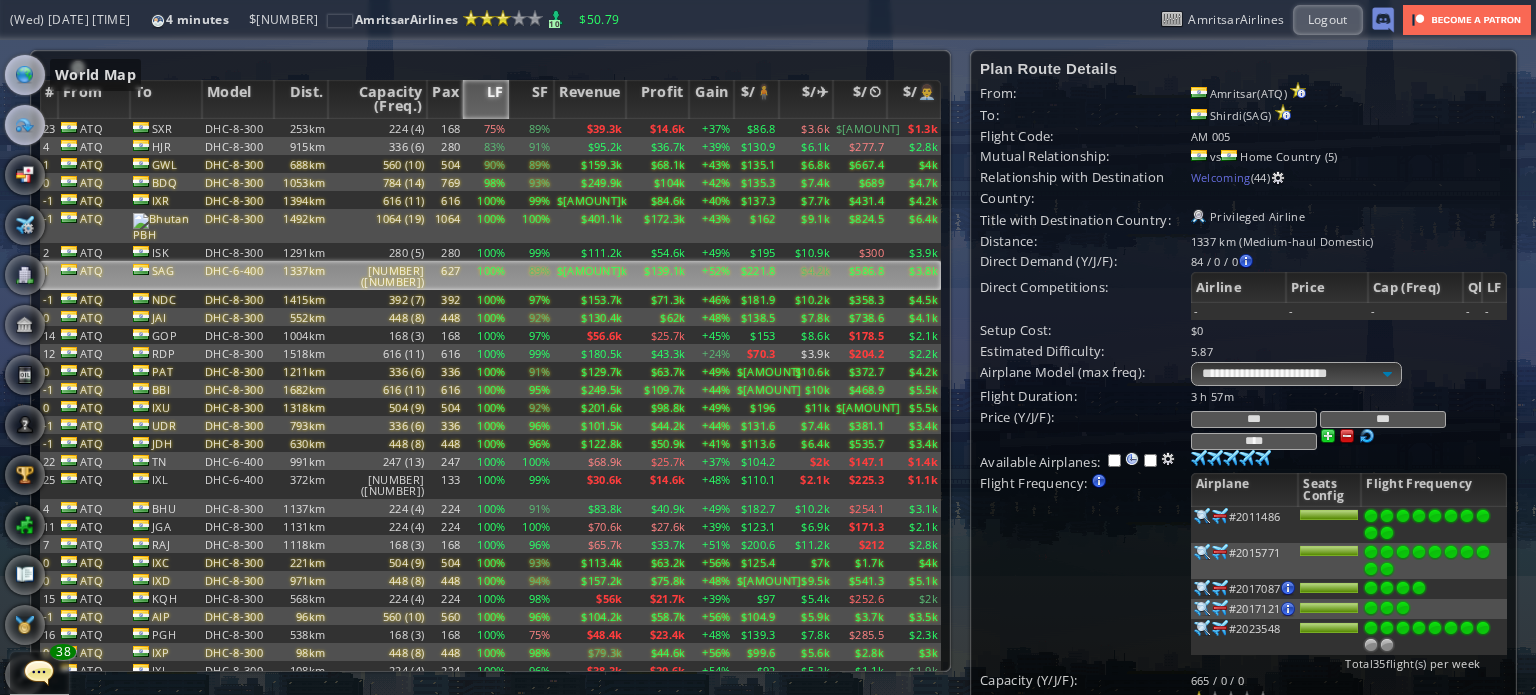 click at bounding box center [25, 75] 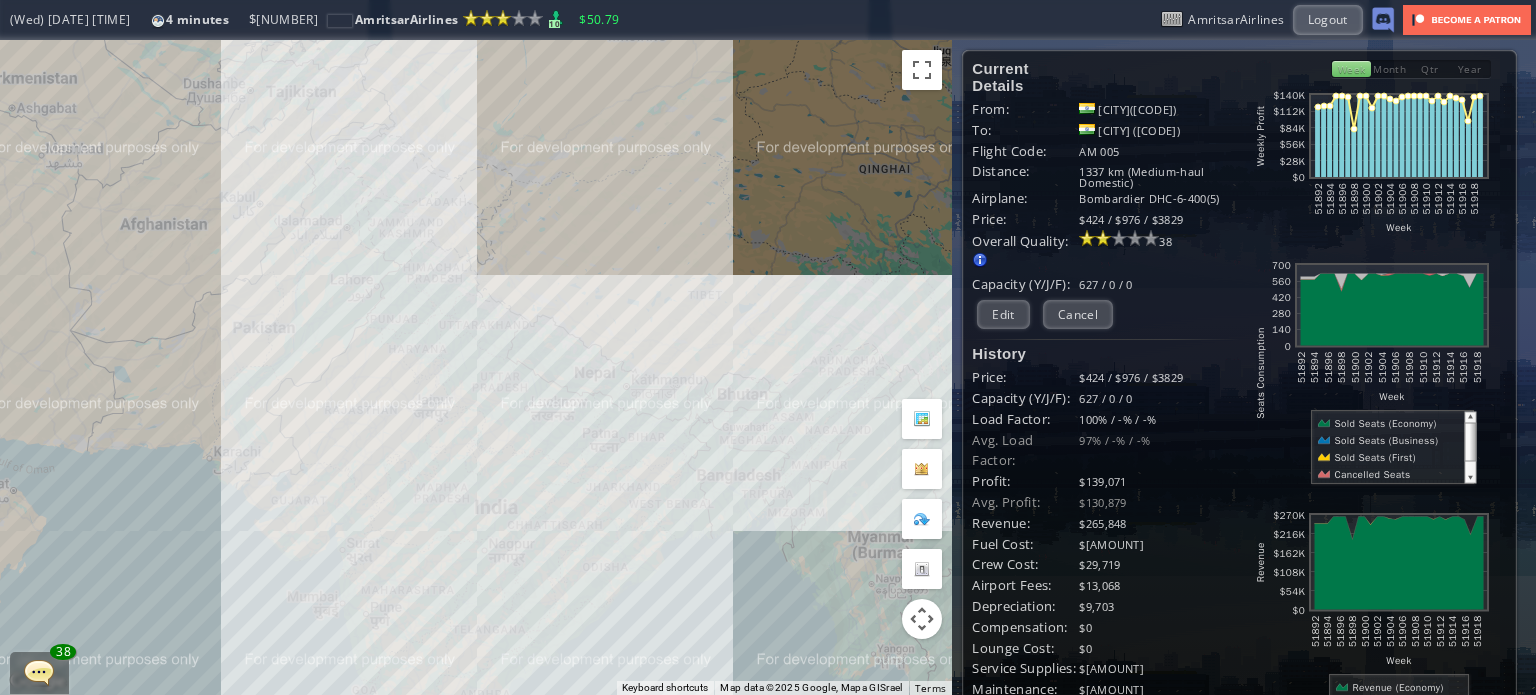 drag, startPoint x: 555, startPoint y: 545, endPoint x: 372, endPoint y: 395, distance: 236.61995 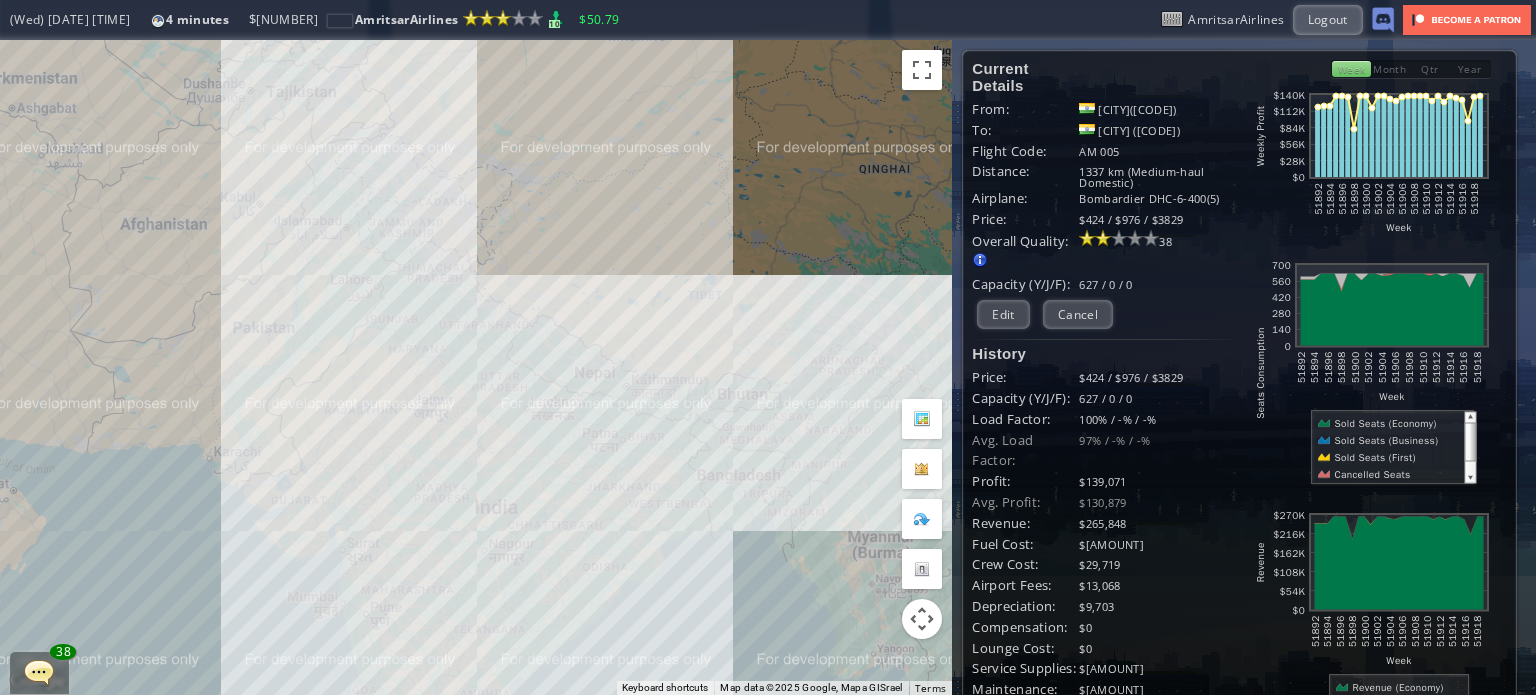 click on "To navigate, press the arrow keys." at bounding box center (476, 367) 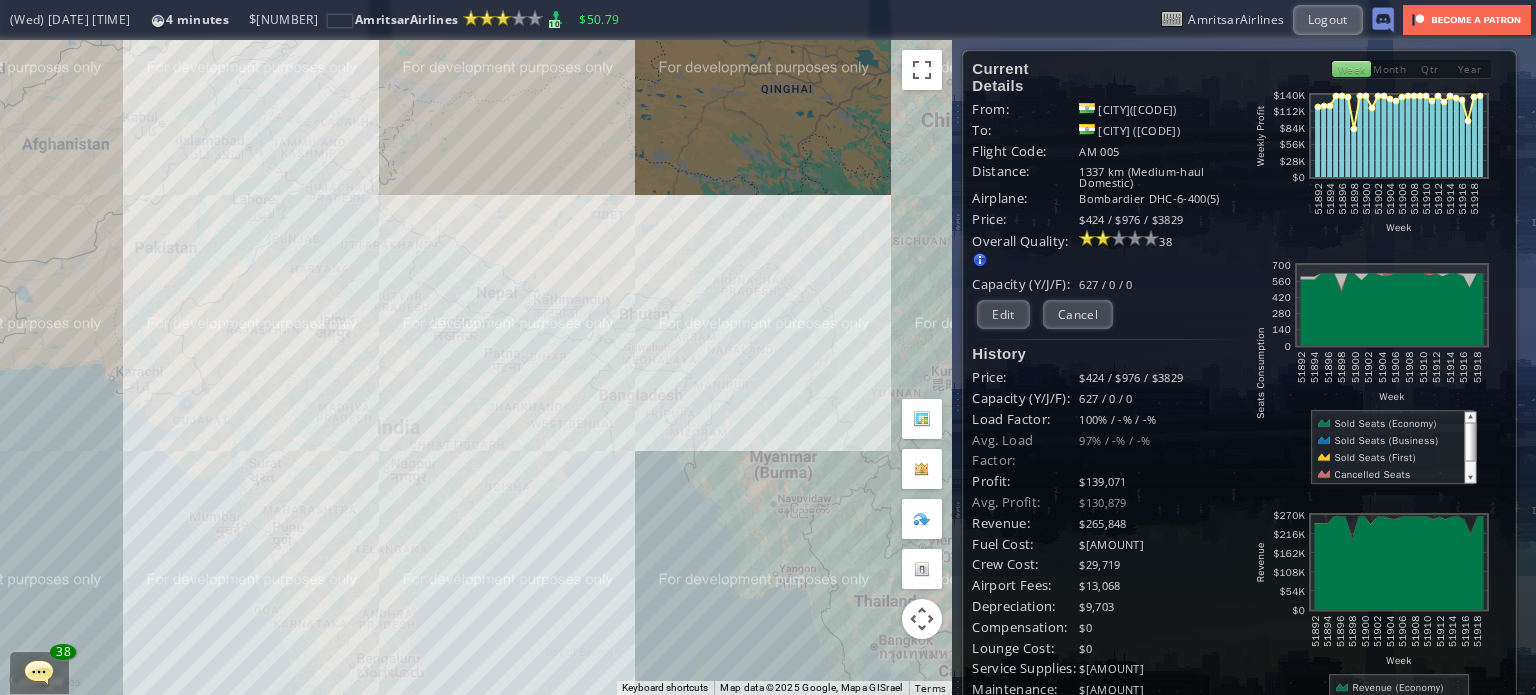 drag, startPoint x: 457, startPoint y: 495, endPoint x: 488, endPoint y: 313, distance: 184.62123 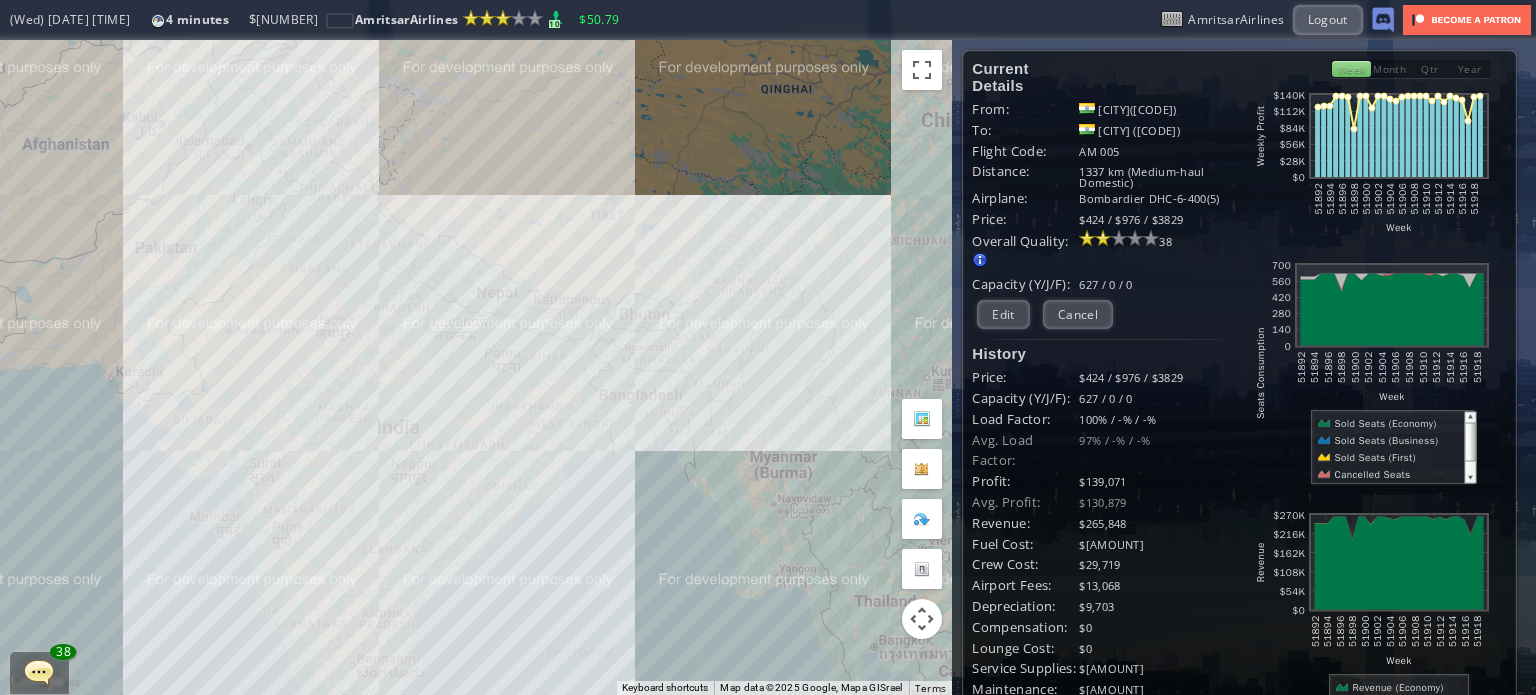 click on "To navigate, press the arrow keys." at bounding box center [476, 367] 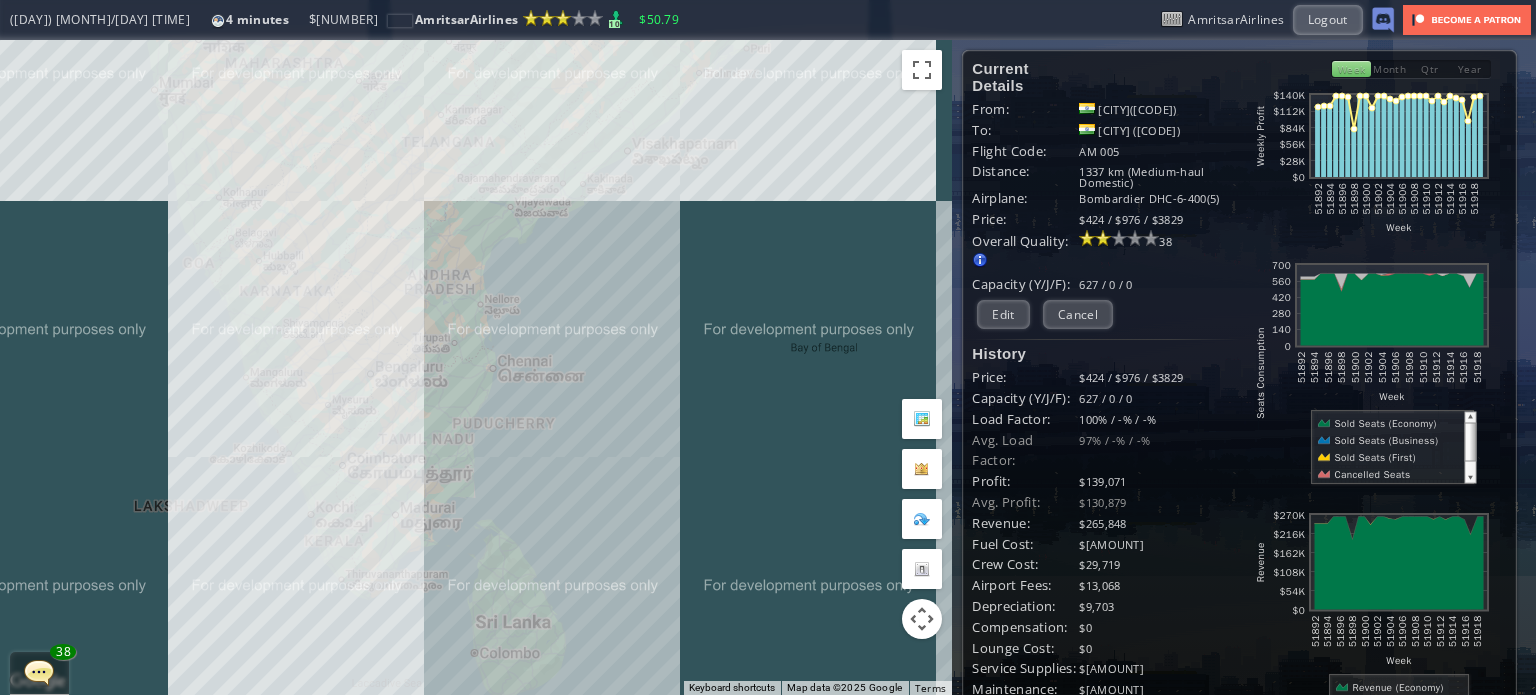 click on "To navigate, press the arrow keys." at bounding box center (476, 367) 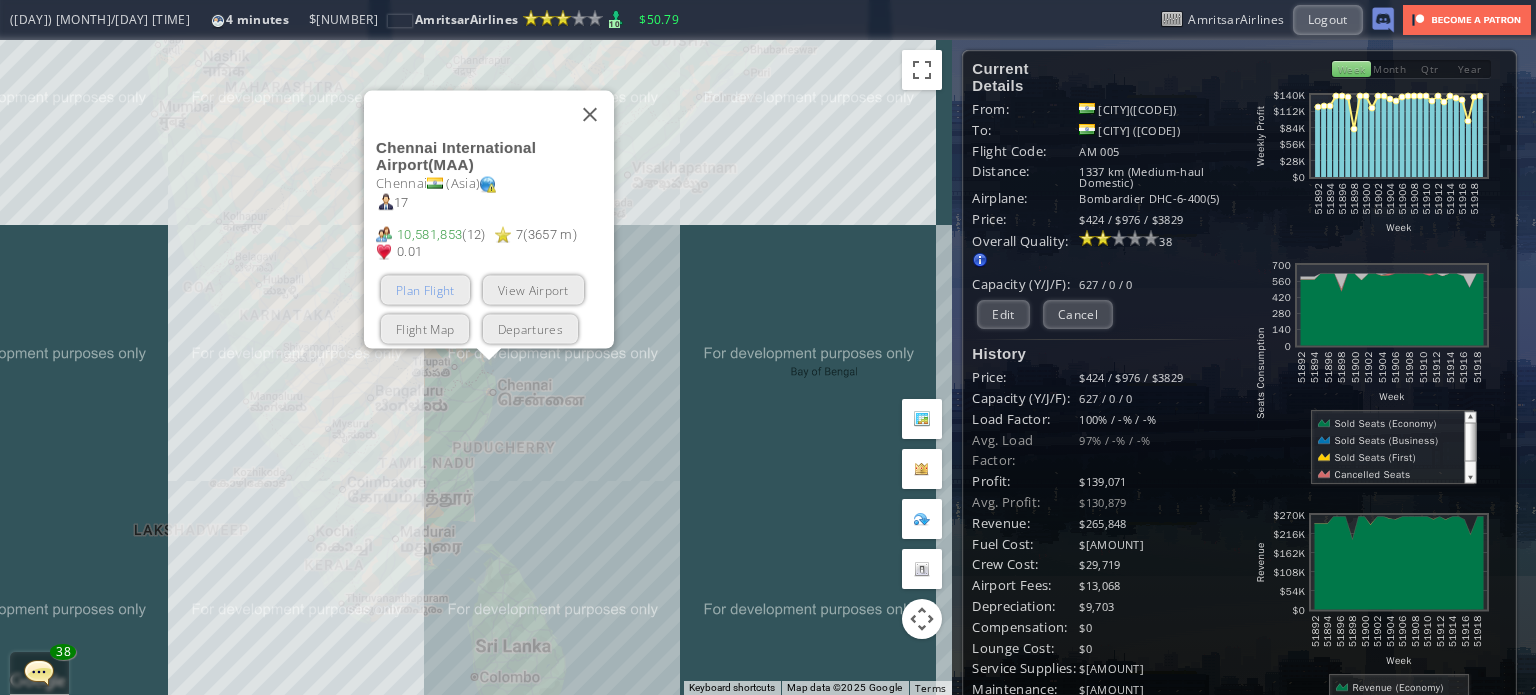 click on "Plan Flight" at bounding box center [425, 289] 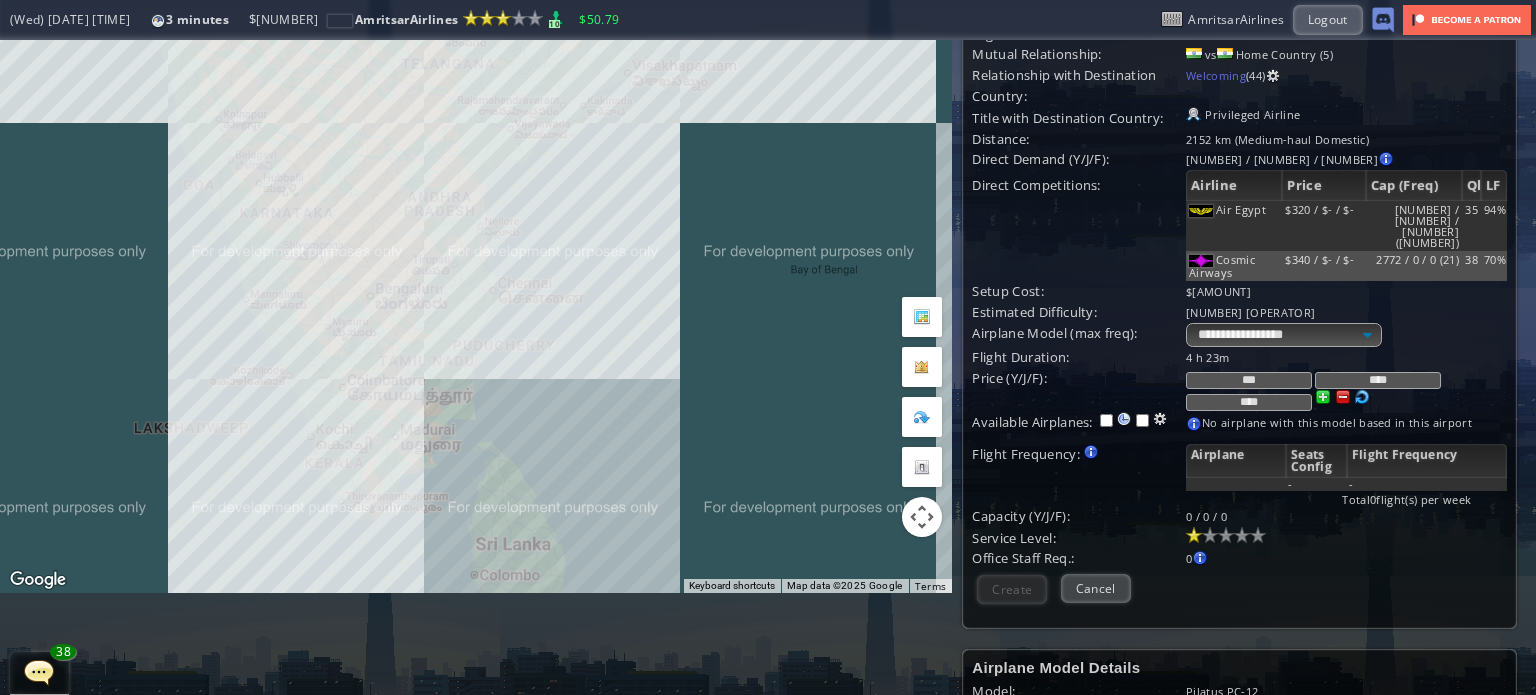 scroll, scrollTop: 100, scrollLeft: 0, axis: vertical 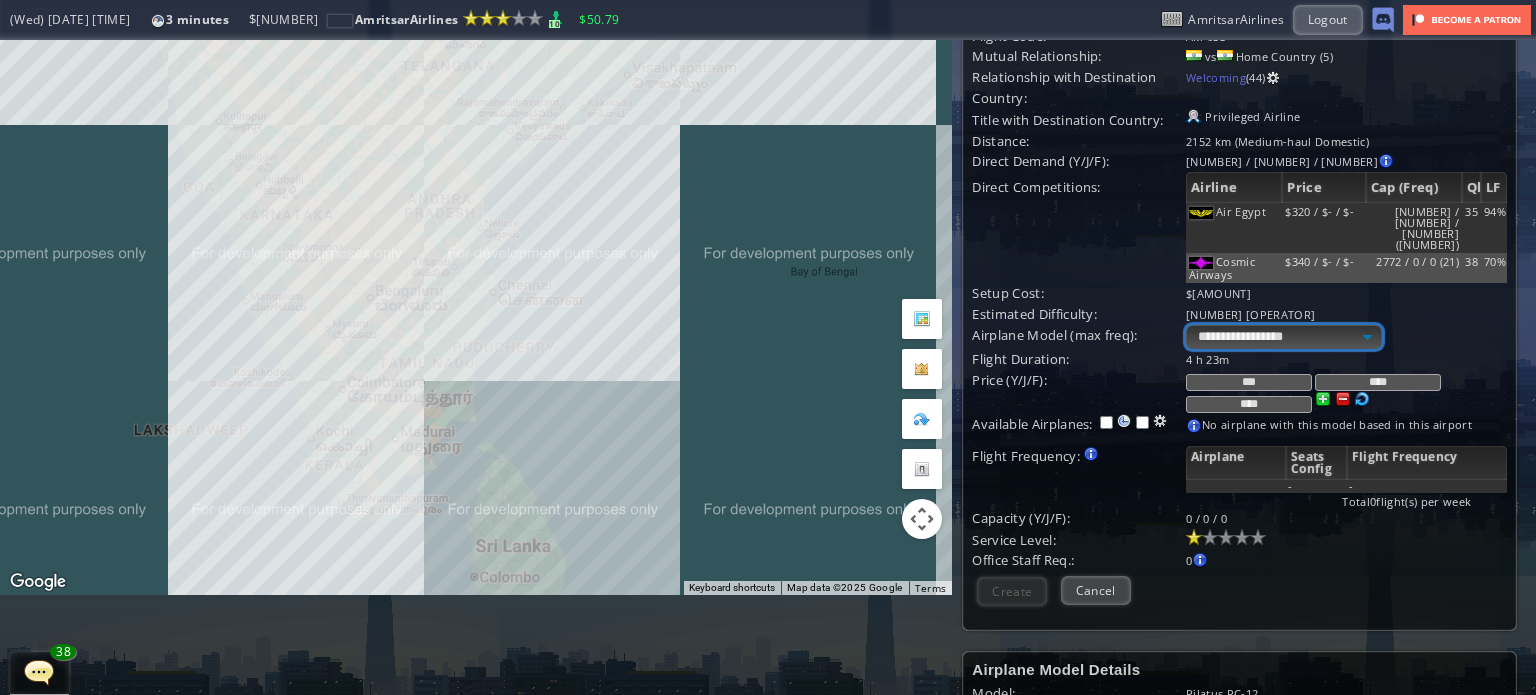 click on "**********" at bounding box center [1284, 337] 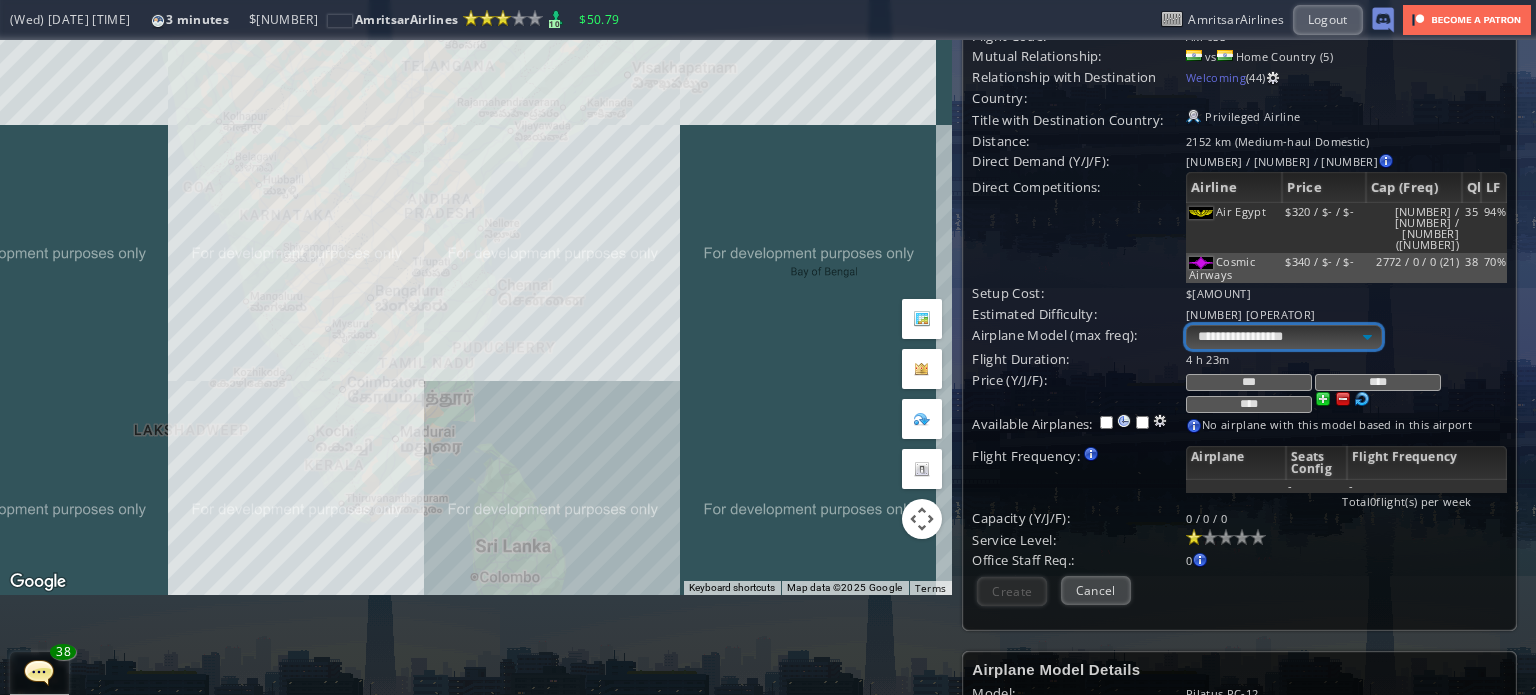 select on "**" 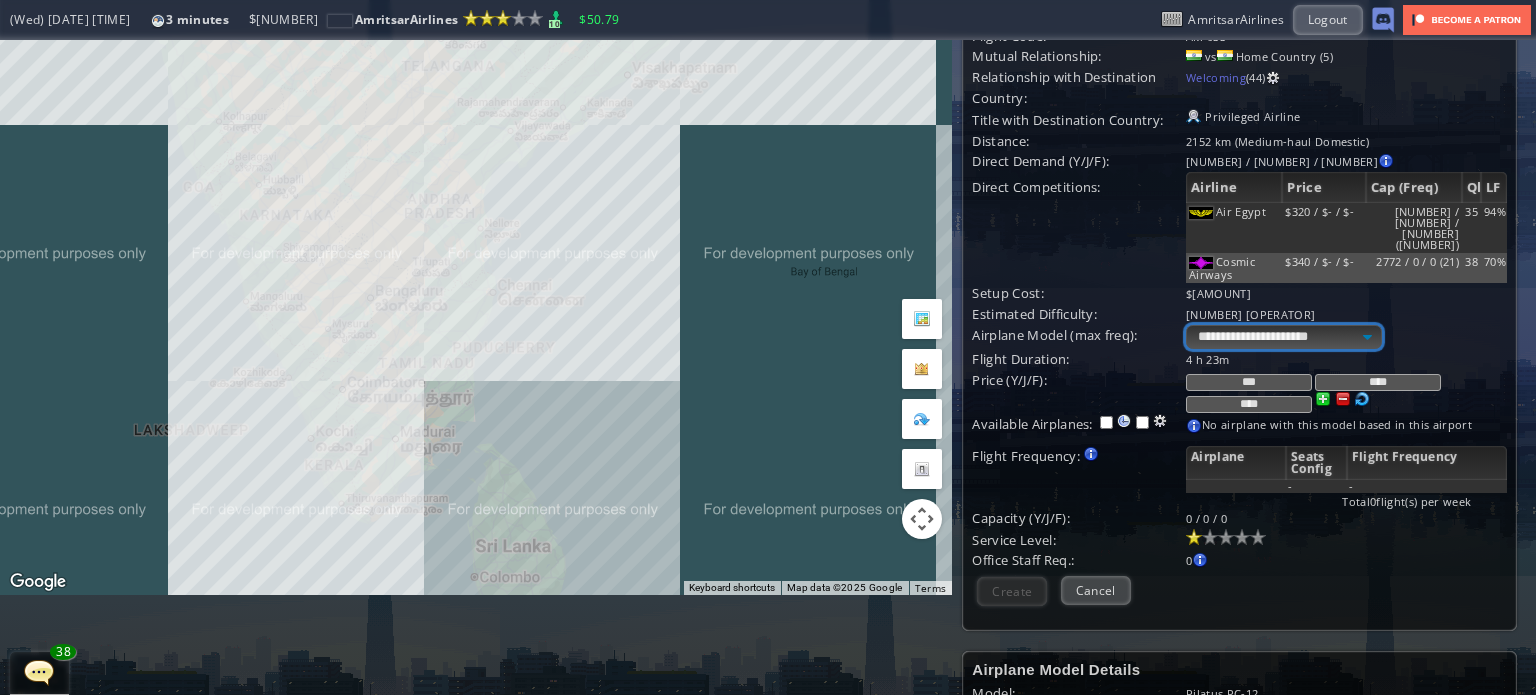 click on "**********" at bounding box center (1284, 337) 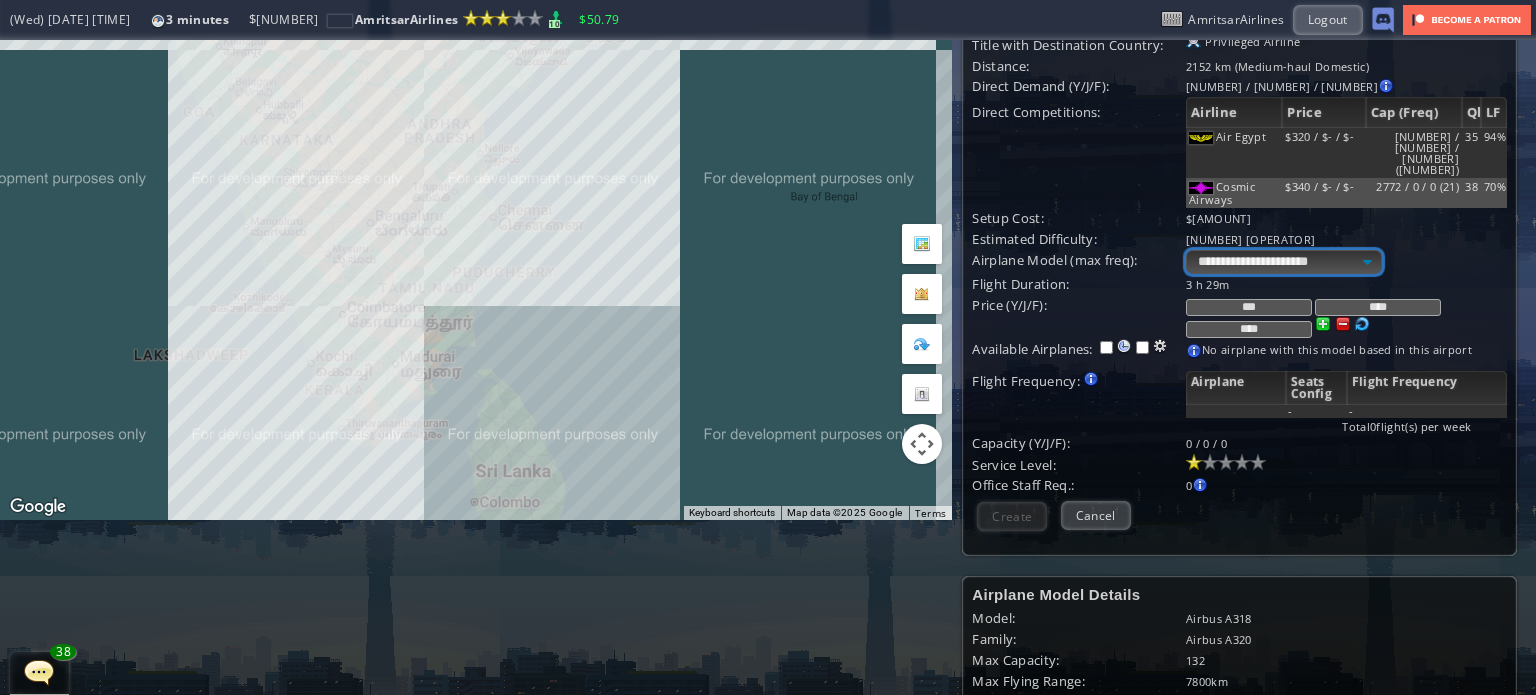 scroll, scrollTop: 100, scrollLeft: 0, axis: vertical 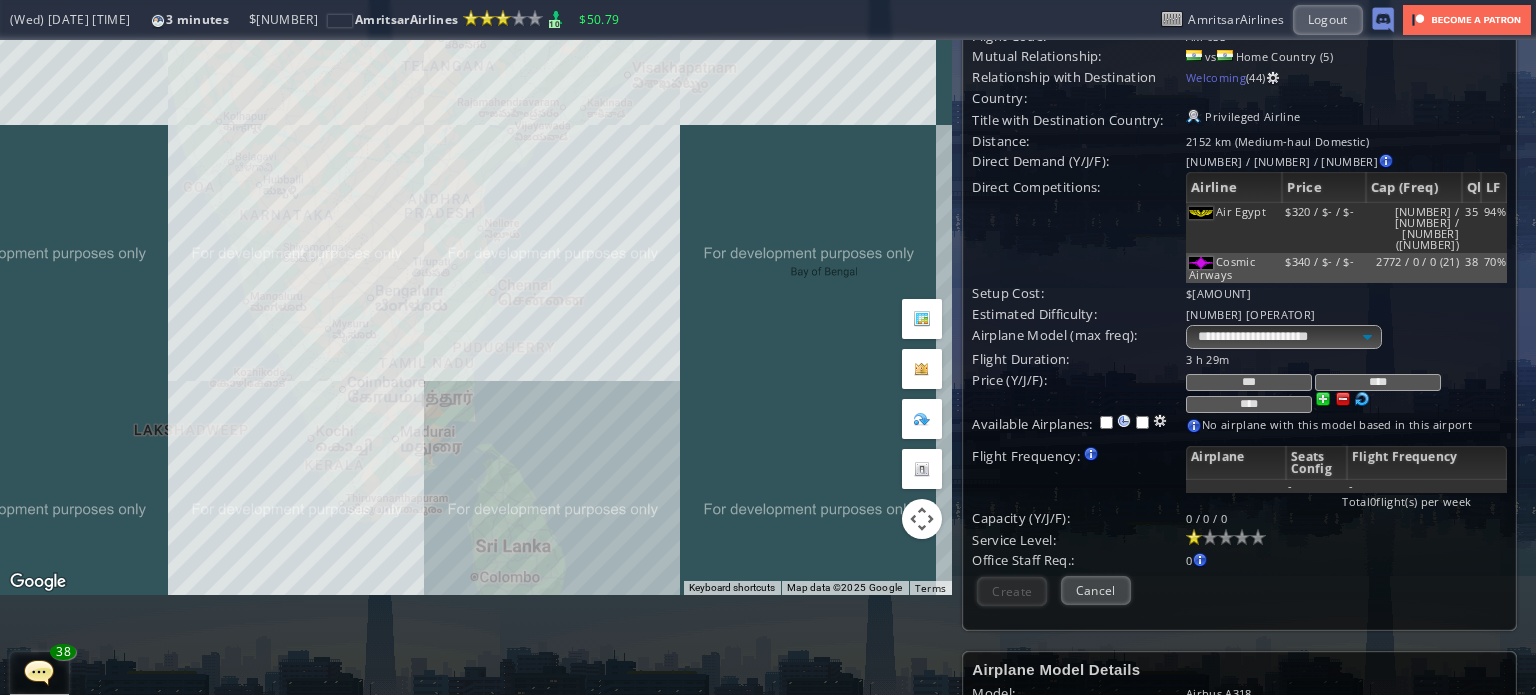 drag, startPoint x: 1276, startPoint y: 344, endPoint x: 1228, endPoint y: 335, distance: 48.83646 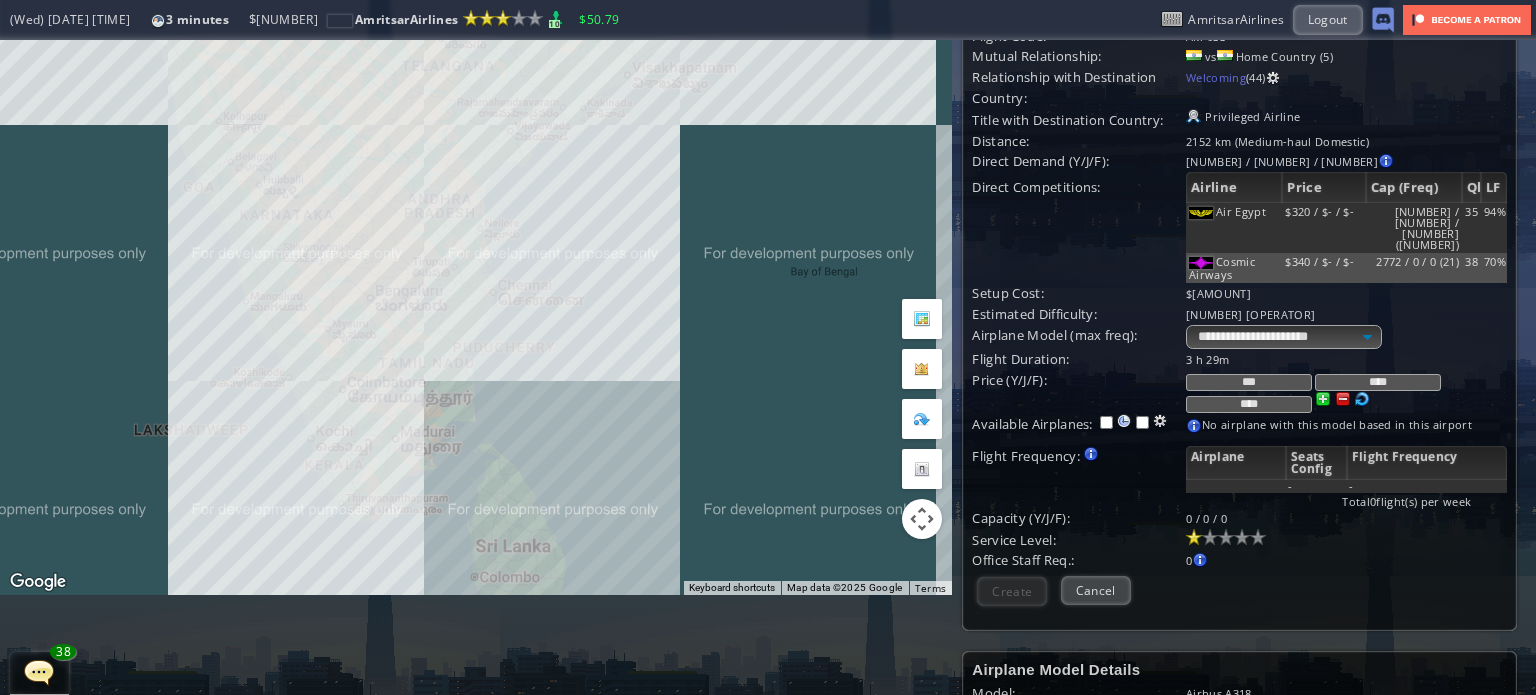 click on "Flight Duration:
3 h 29m
Price (Y/J/F):
***
****
****
Available Airplanes:
Purchase airplane
- -" at bounding box center [1239, 460] 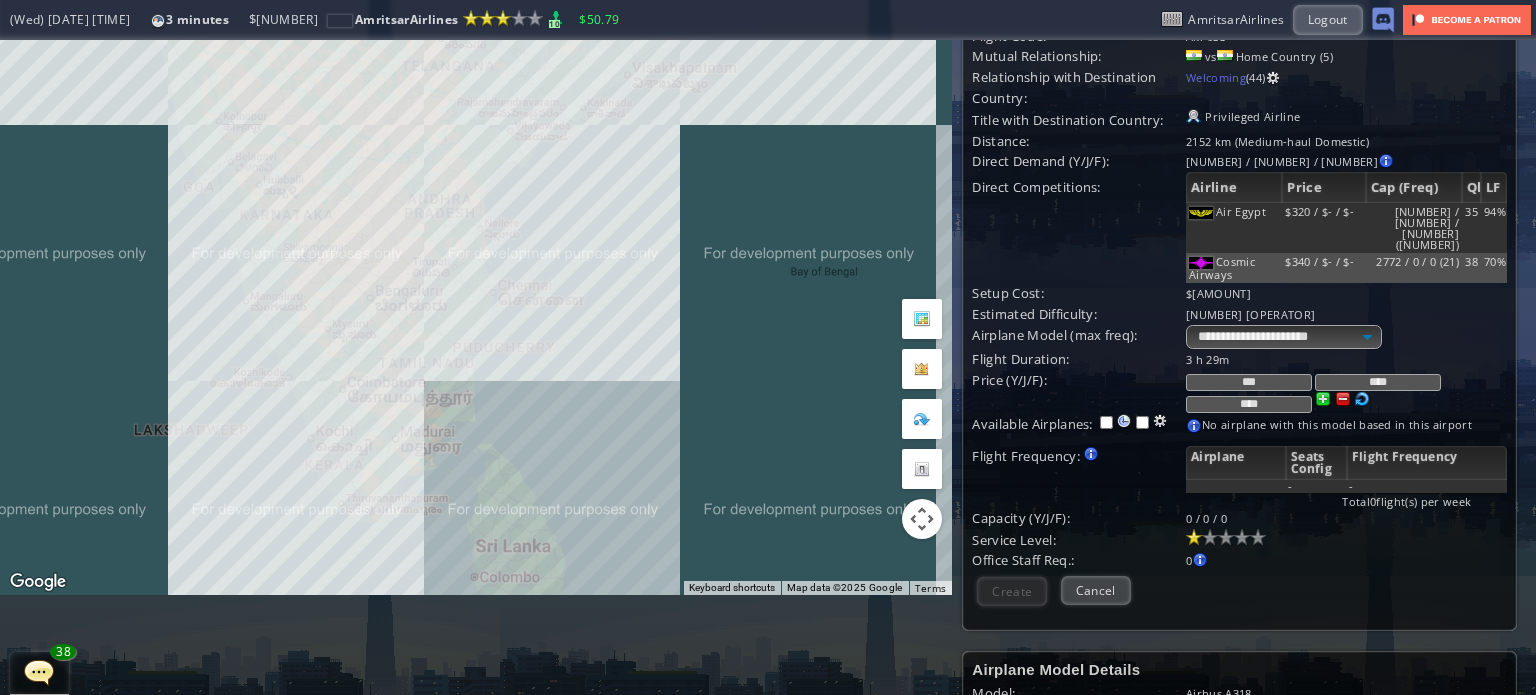 type on "***" 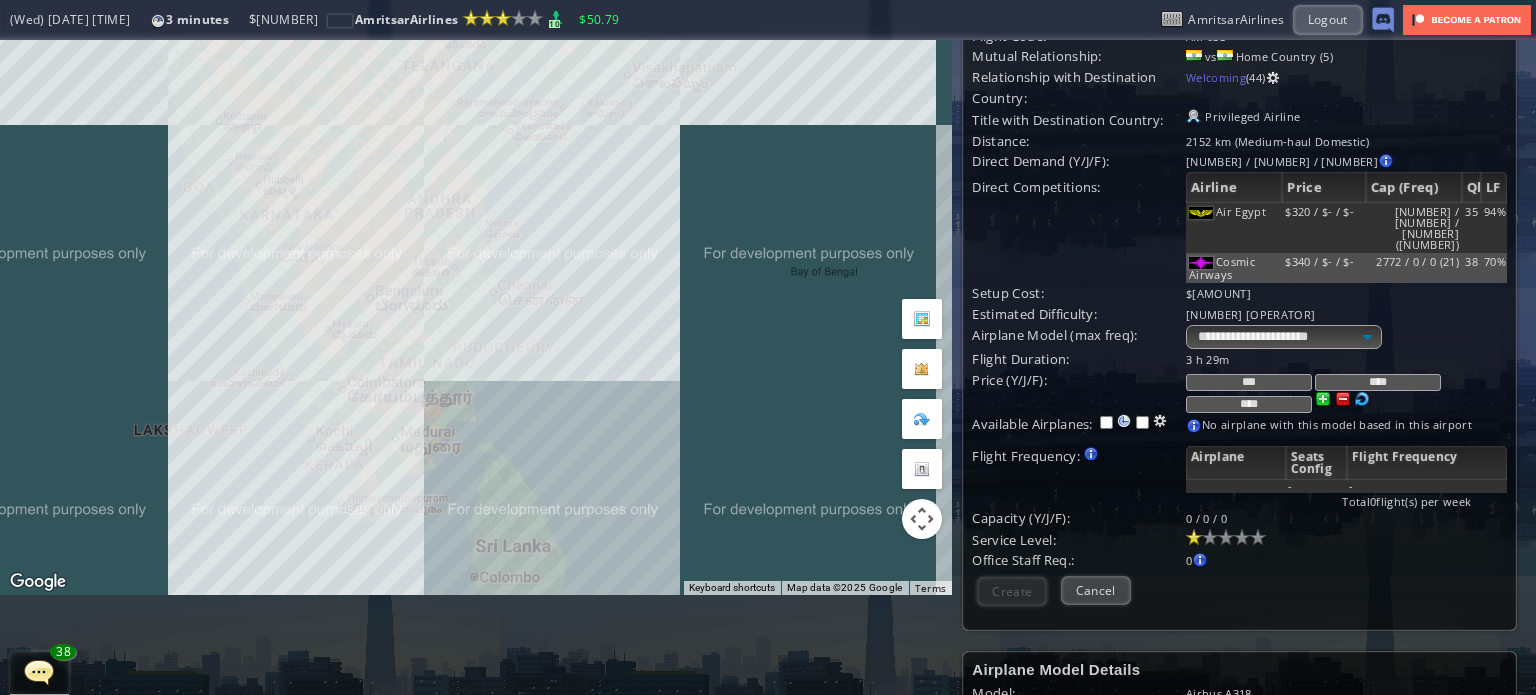 click on "***
****
****" at bounding box center [1346, 359] 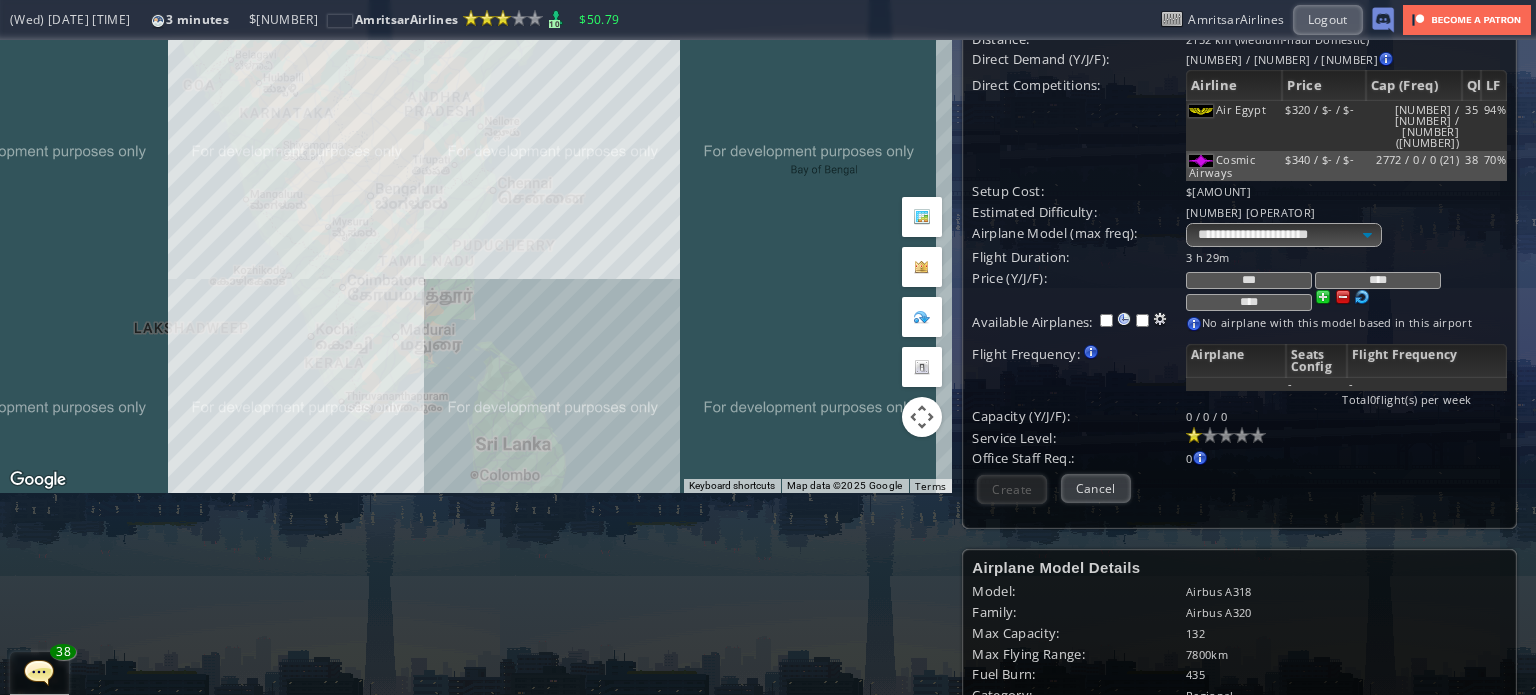 scroll, scrollTop: 200, scrollLeft: 0, axis: vertical 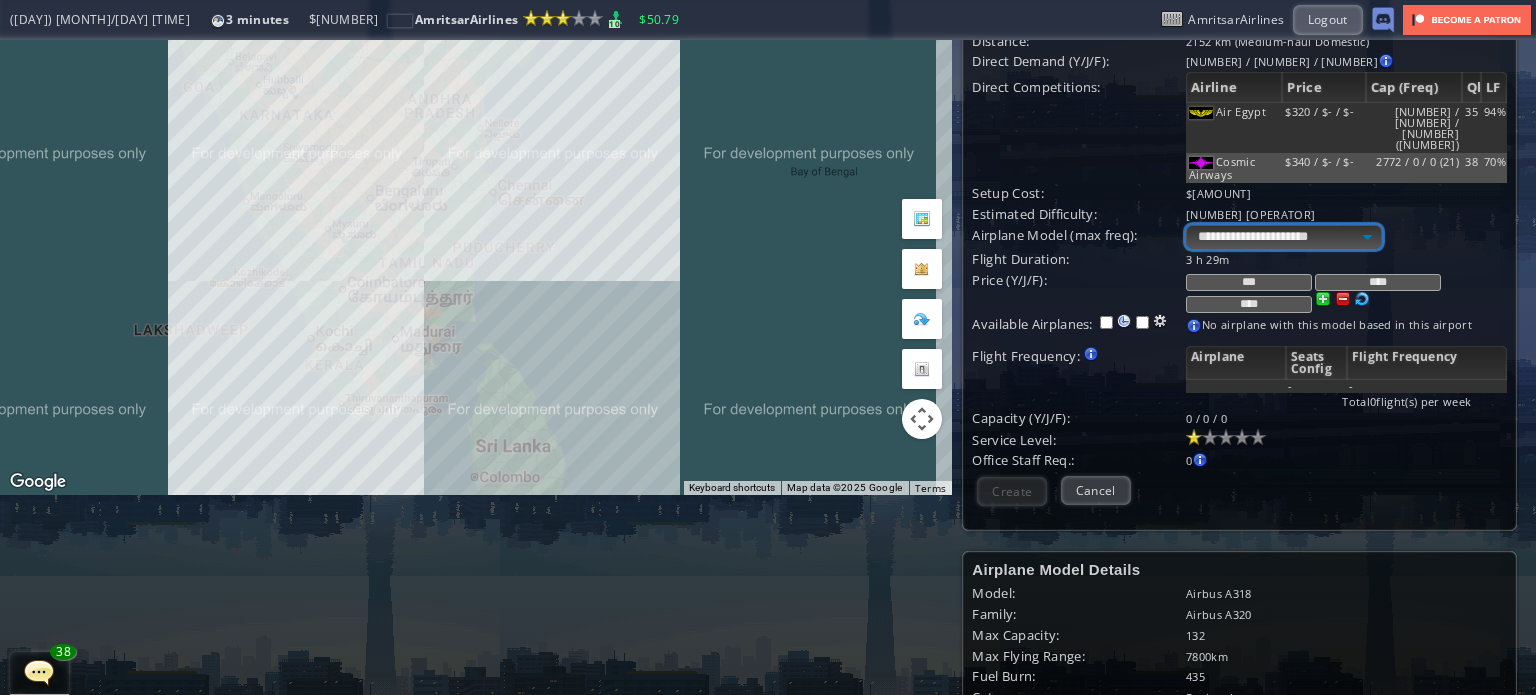 click on "**********" at bounding box center [1284, 237] 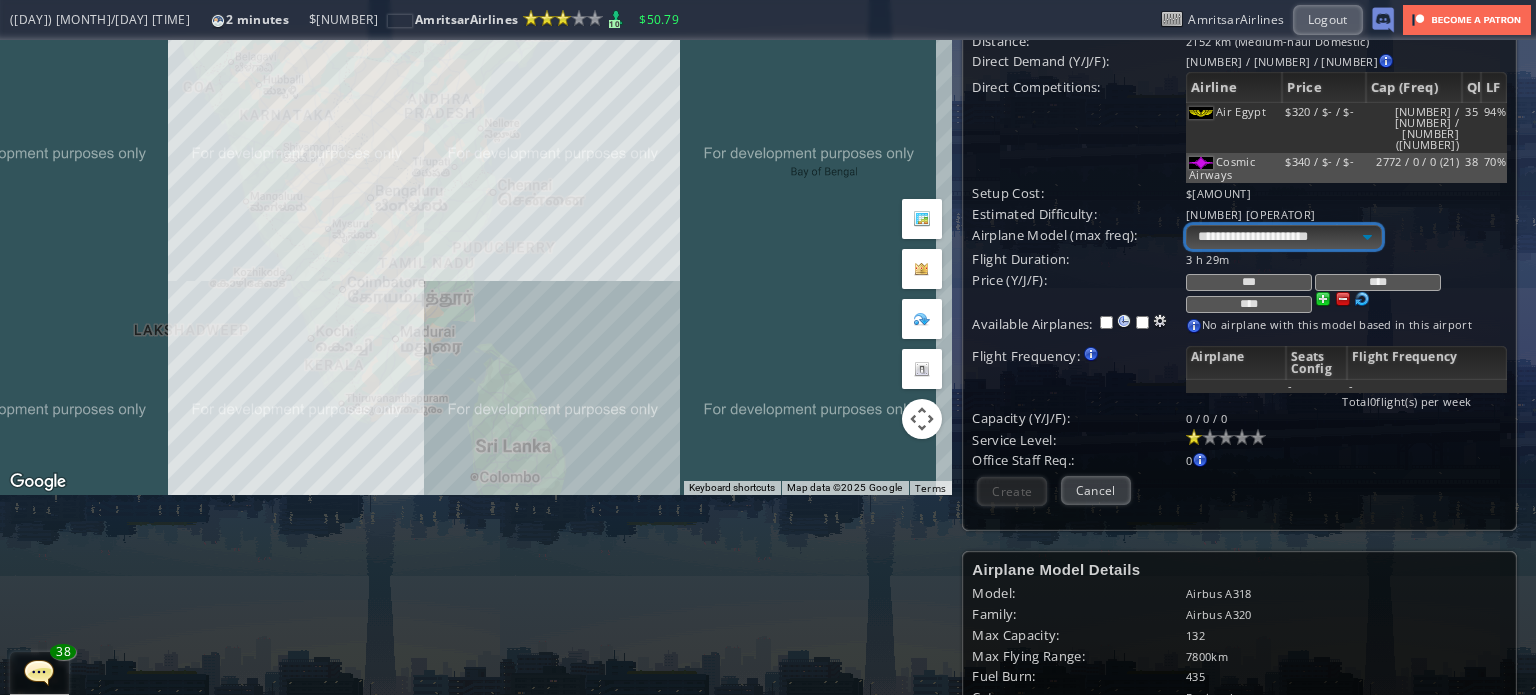 click on "**********" at bounding box center (1284, 237) 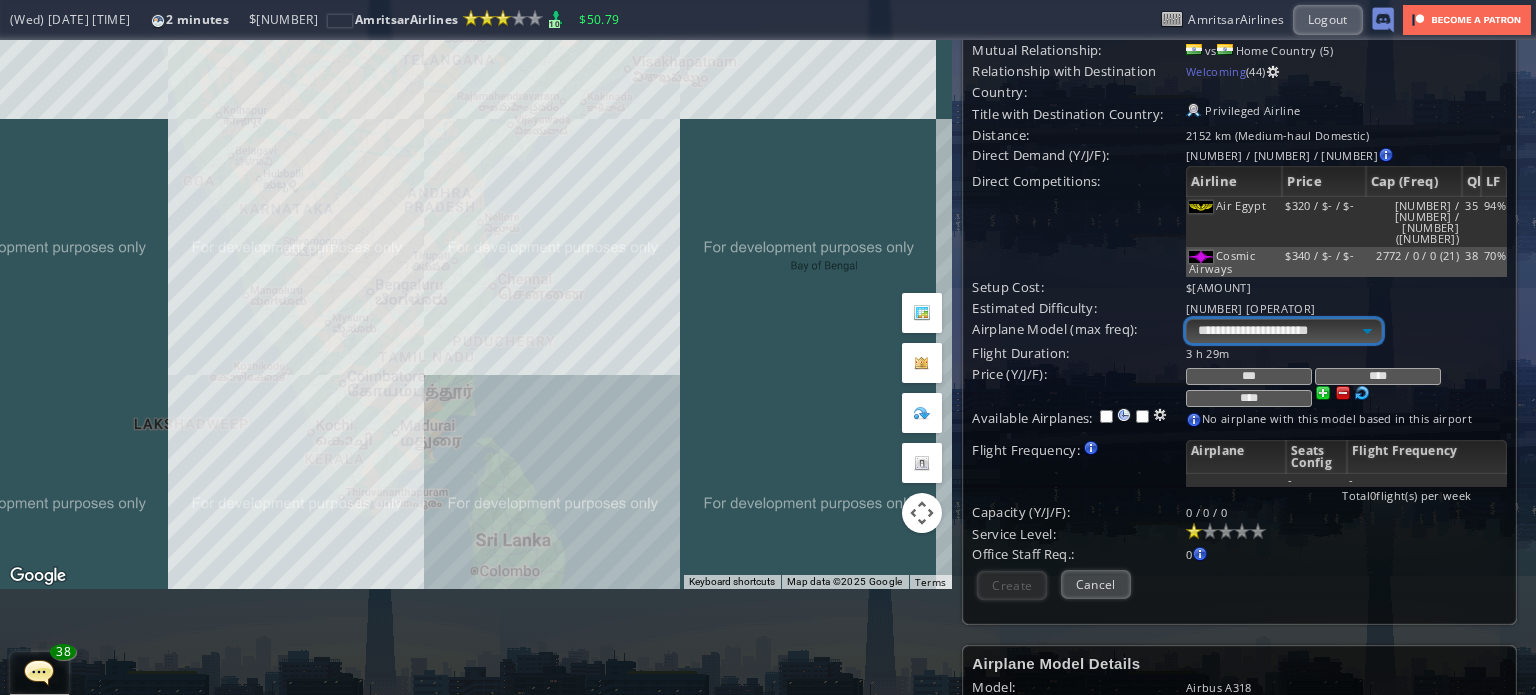 scroll, scrollTop: 100, scrollLeft: 0, axis: vertical 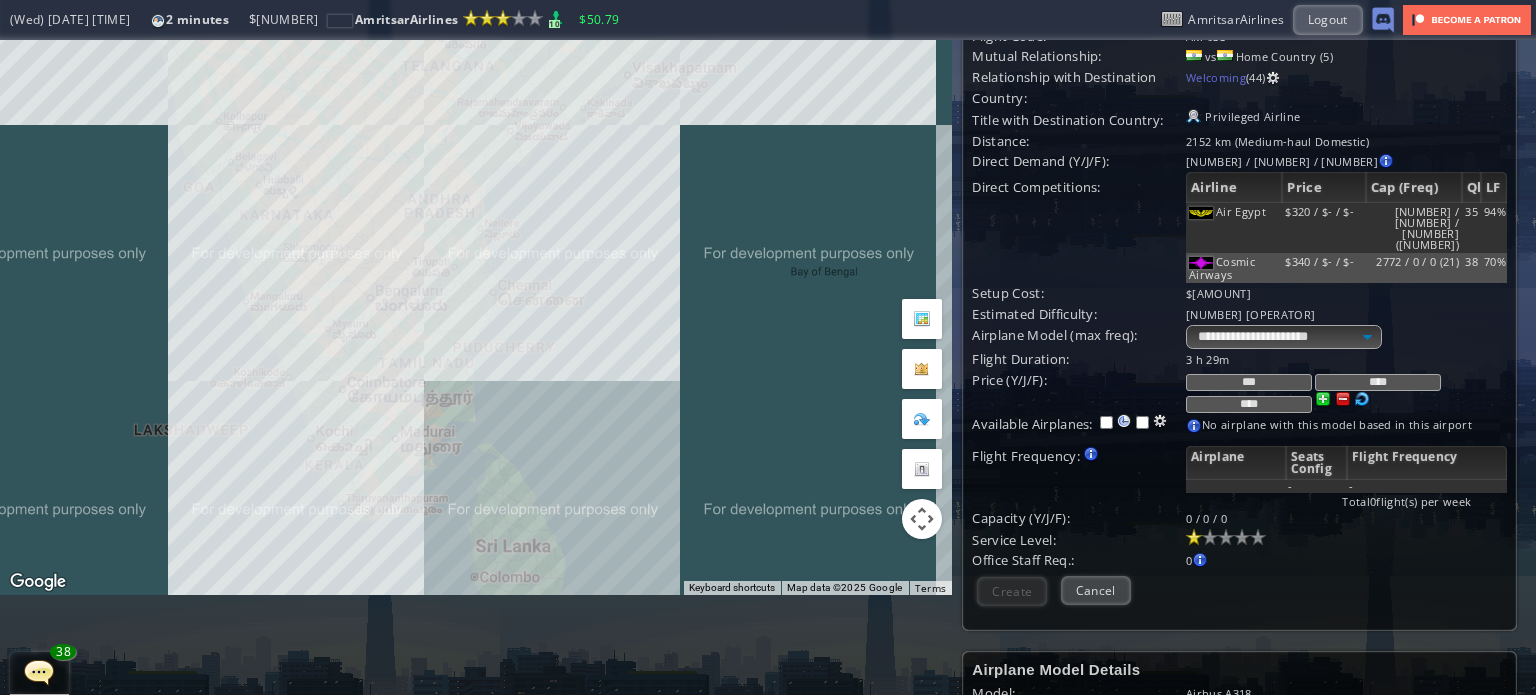 drag, startPoint x: 596, startPoint y: 240, endPoint x: 574, endPoint y: 348, distance: 110.217964 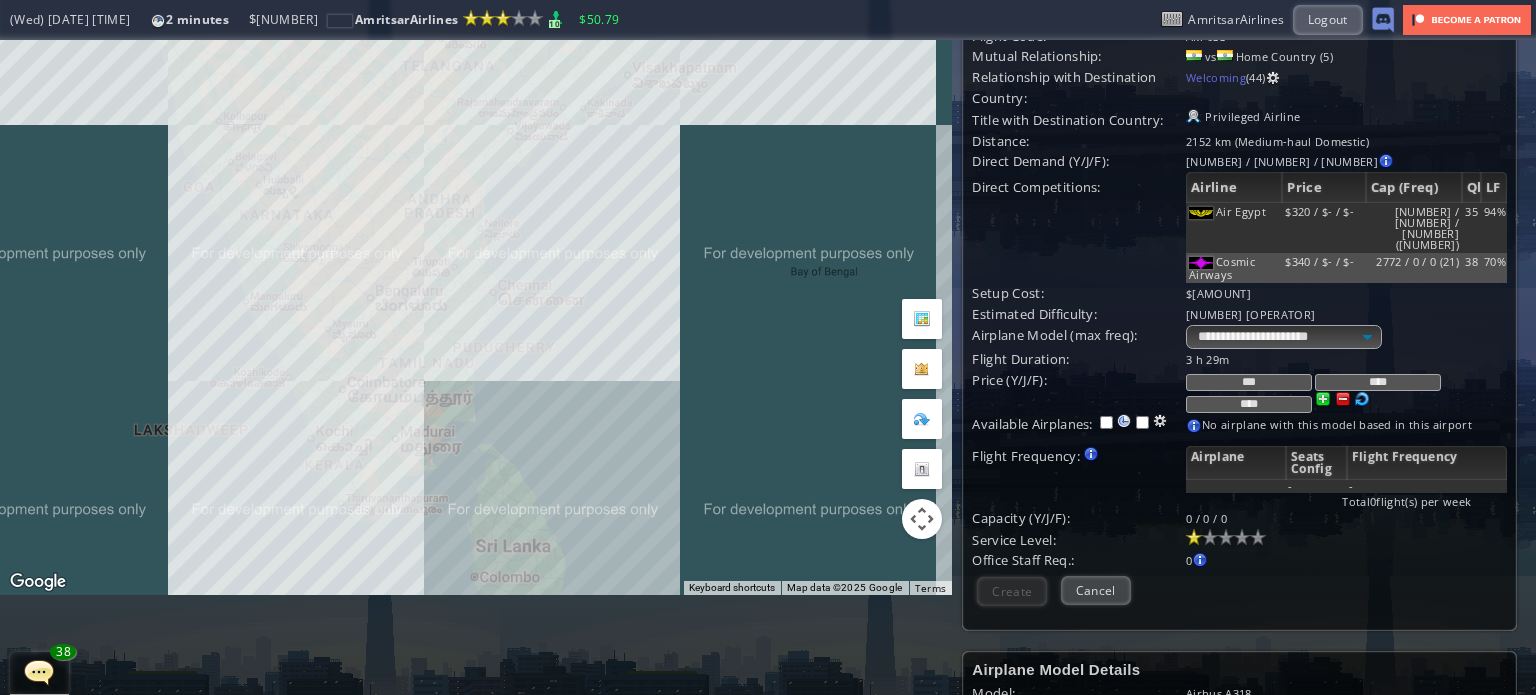 click on "To navigate, press the arrow keys." at bounding box center (476, 267) 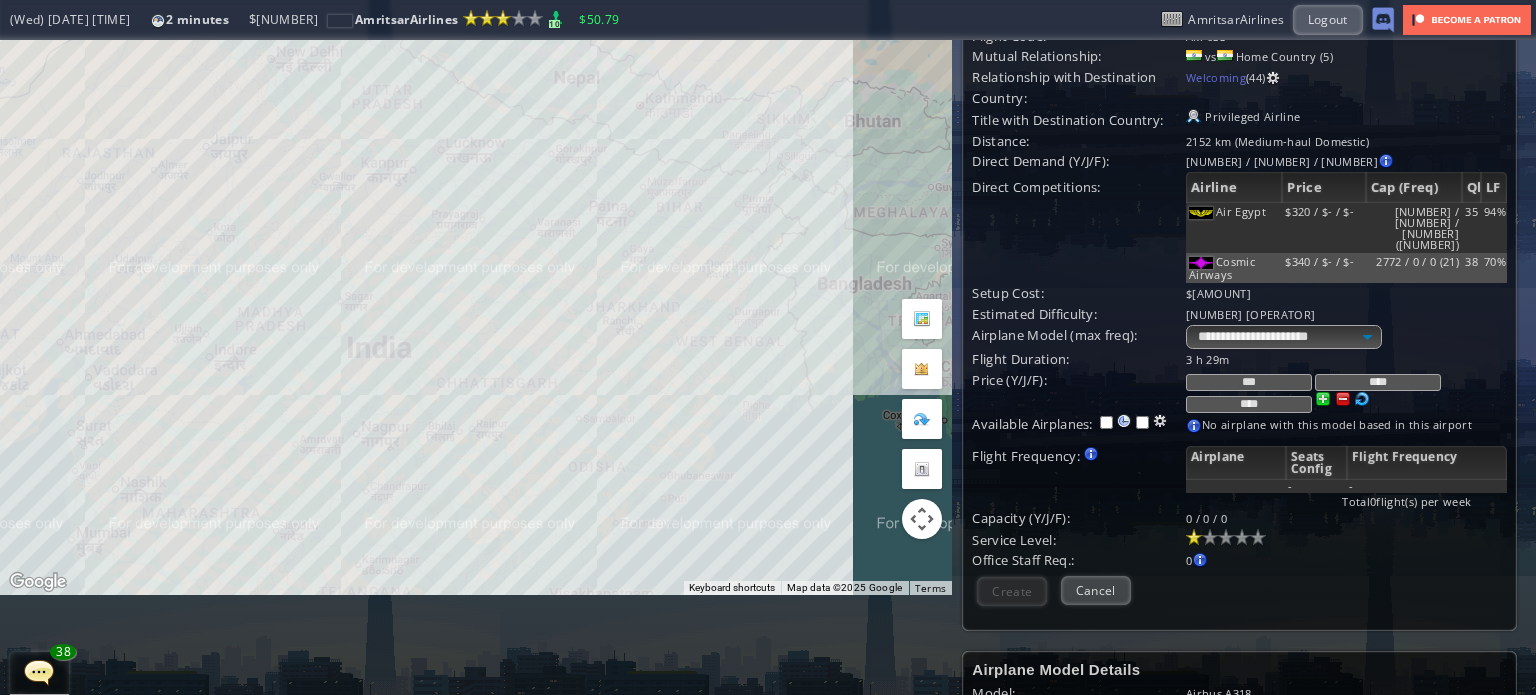 click on "To navigate, press the arrow keys." at bounding box center (476, 267) 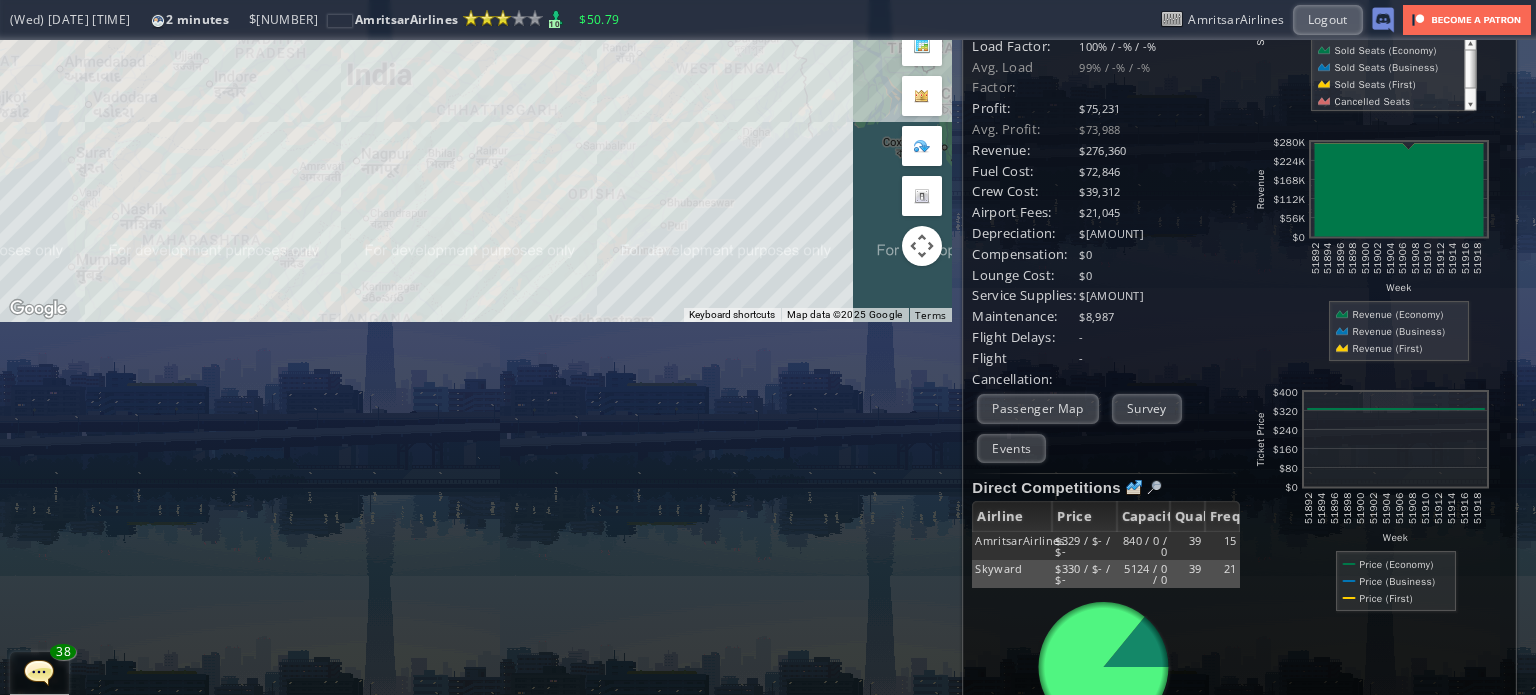 scroll, scrollTop: 179, scrollLeft: 0, axis: vertical 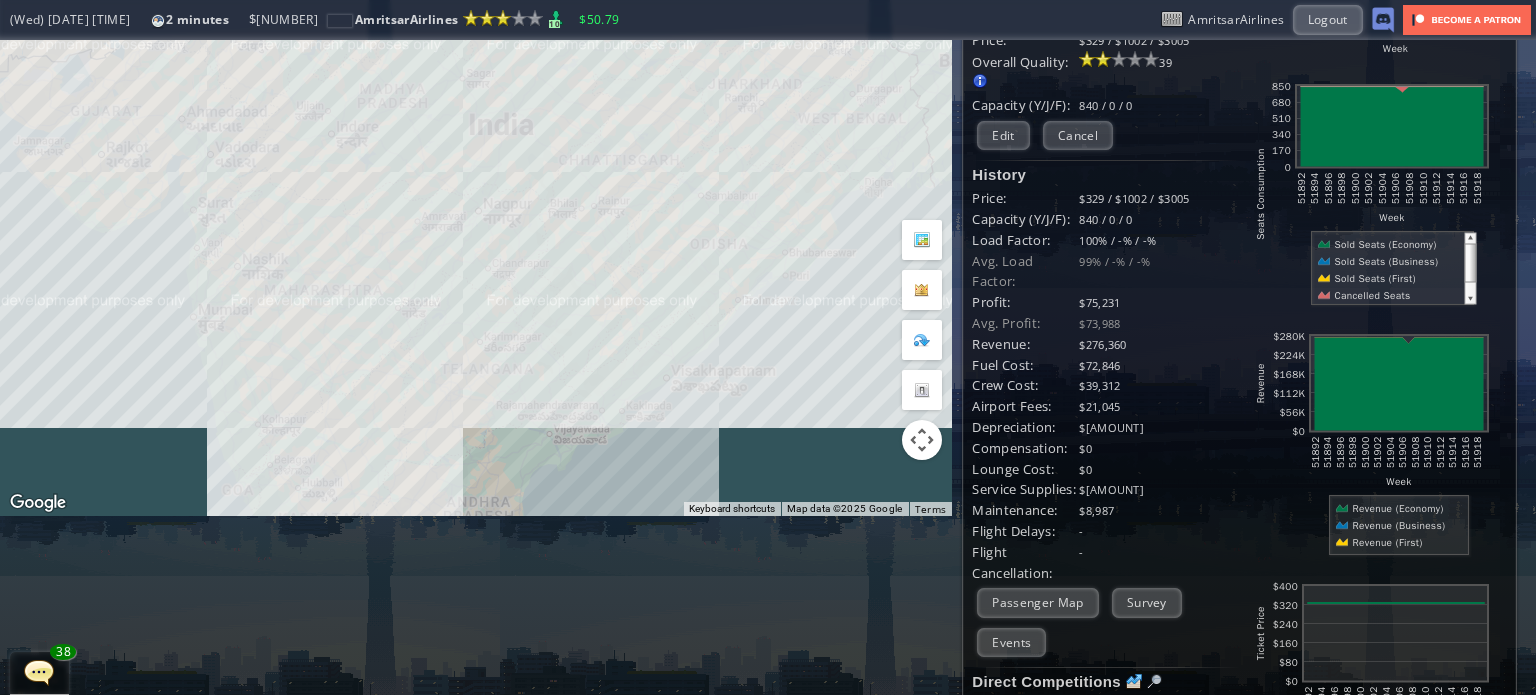 drag, startPoint x: 574, startPoint y: 303, endPoint x: 588, endPoint y: 283, distance: 24.41311 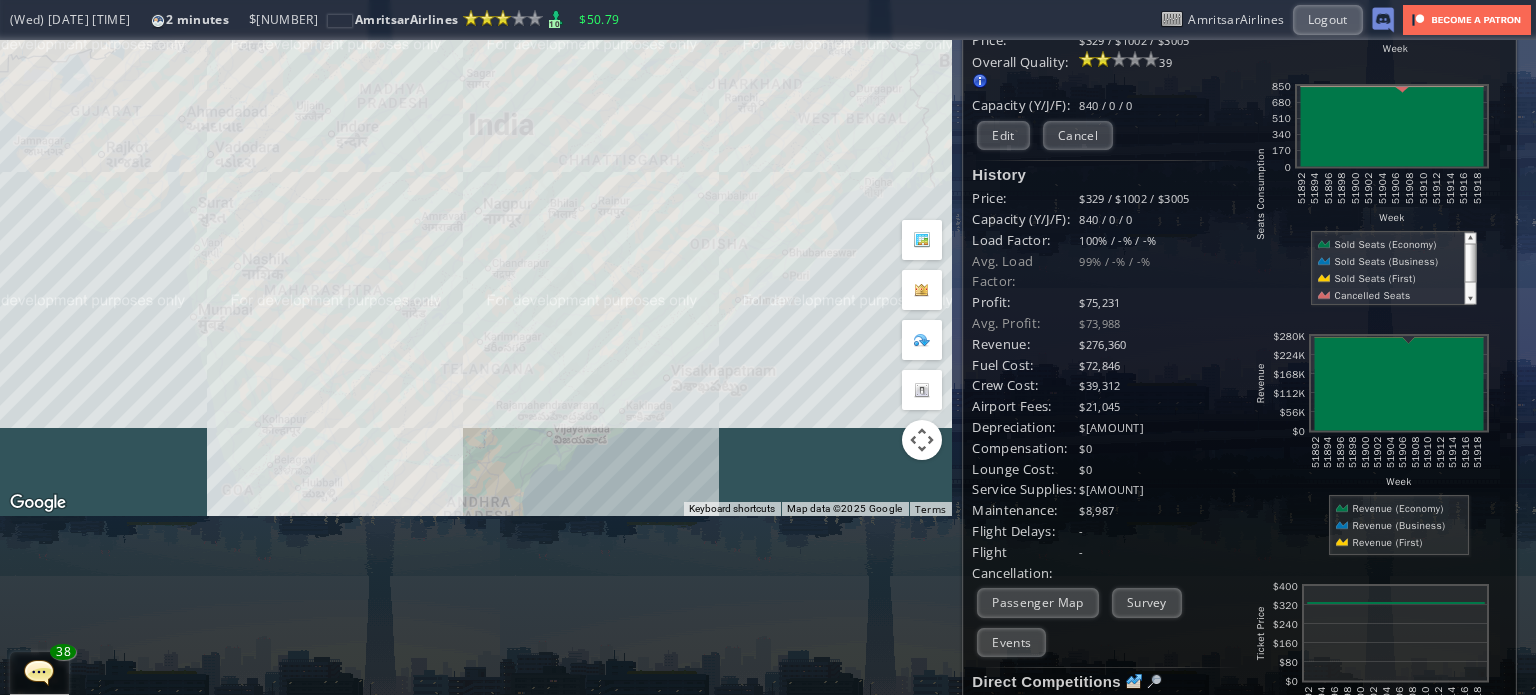 click on "To navigate, press the arrow keys." at bounding box center [476, 188] 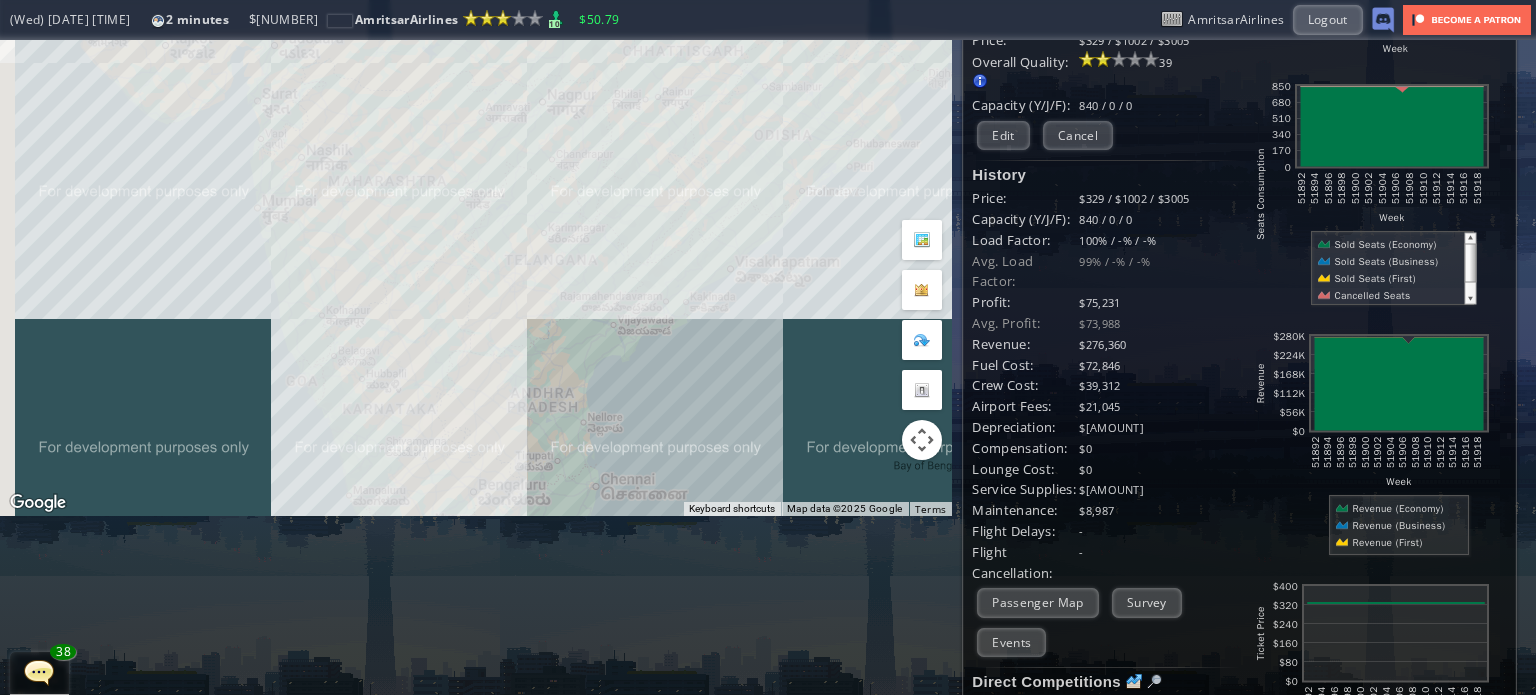 drag, startPoint x: 572, startPoint y: 359, endPoint x: 636, endPoint y: 248, distance: 128.12885 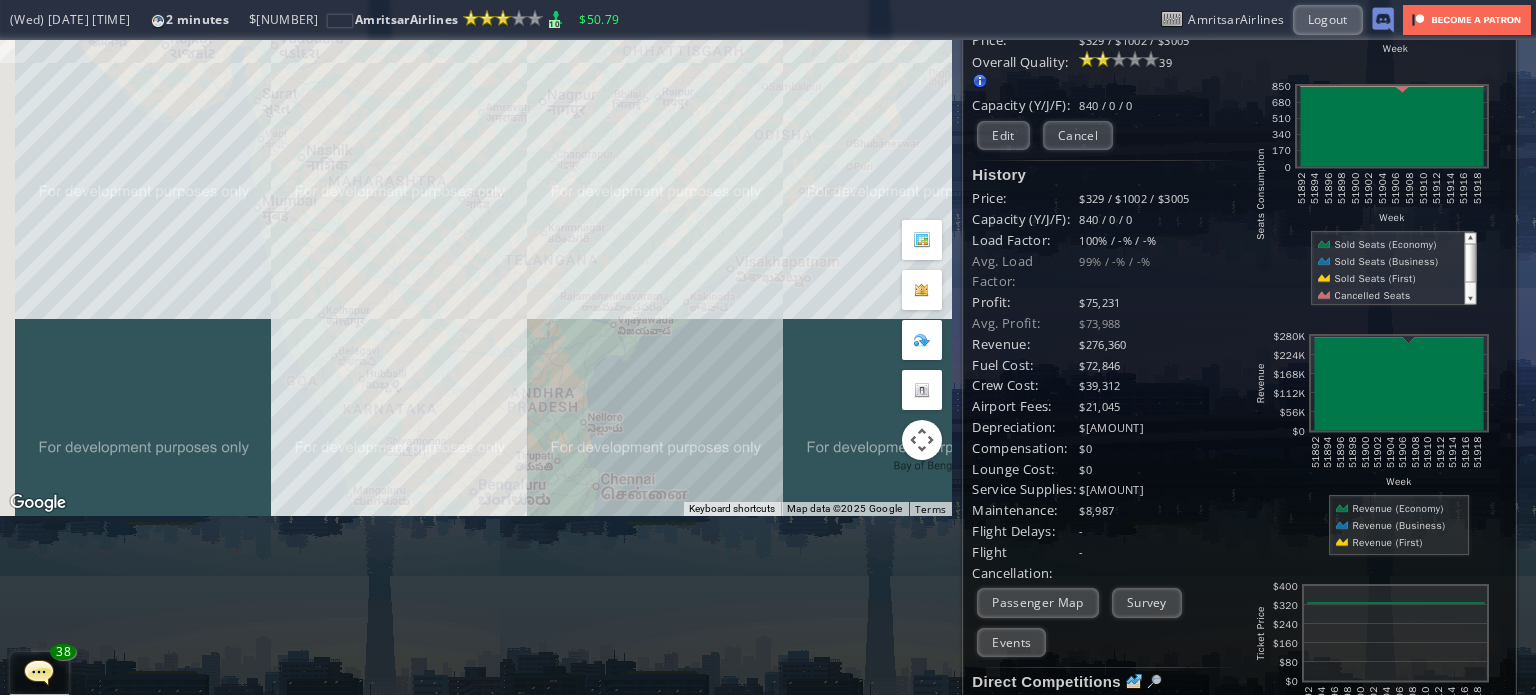 click on "To navigate, press the arrow keys." at bounding box center [476, 188] 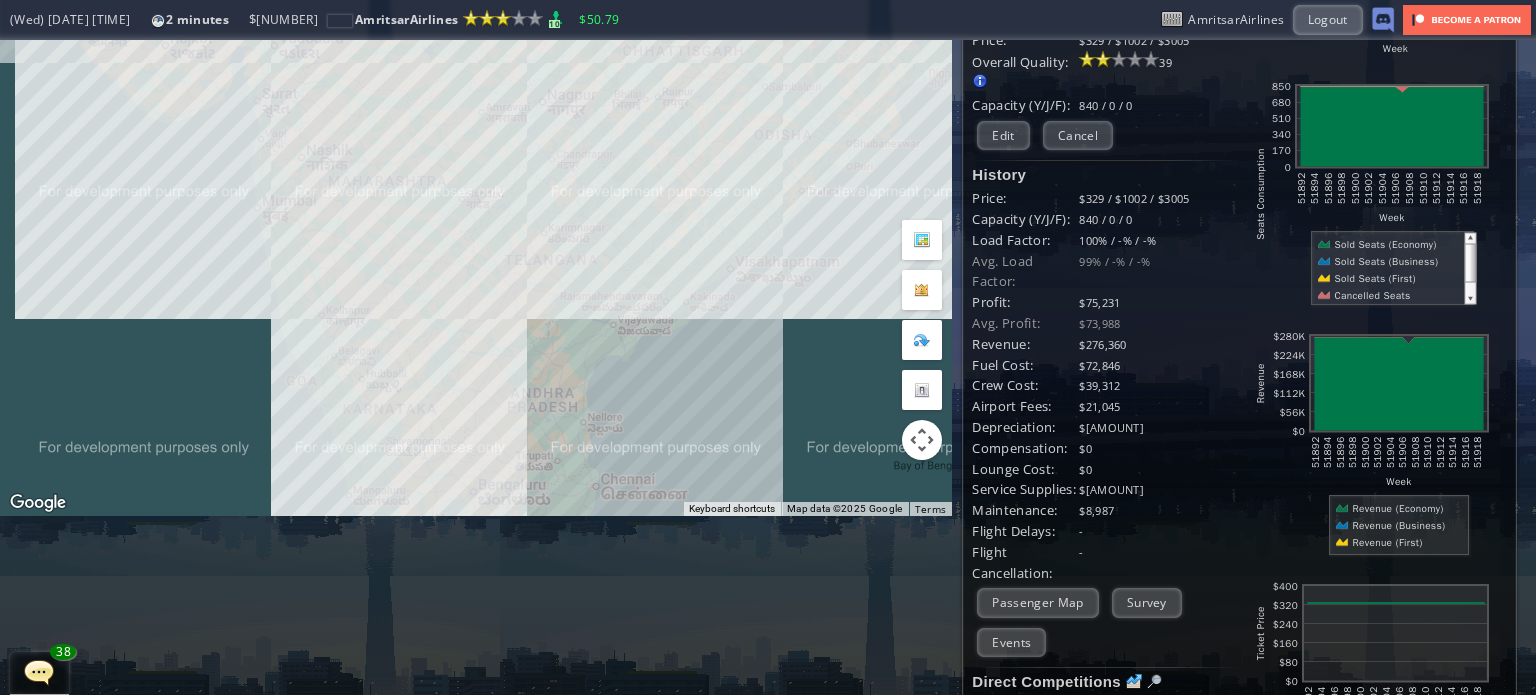 click on "To navigate, press the arrow keys." at bounding box center [476, 188] 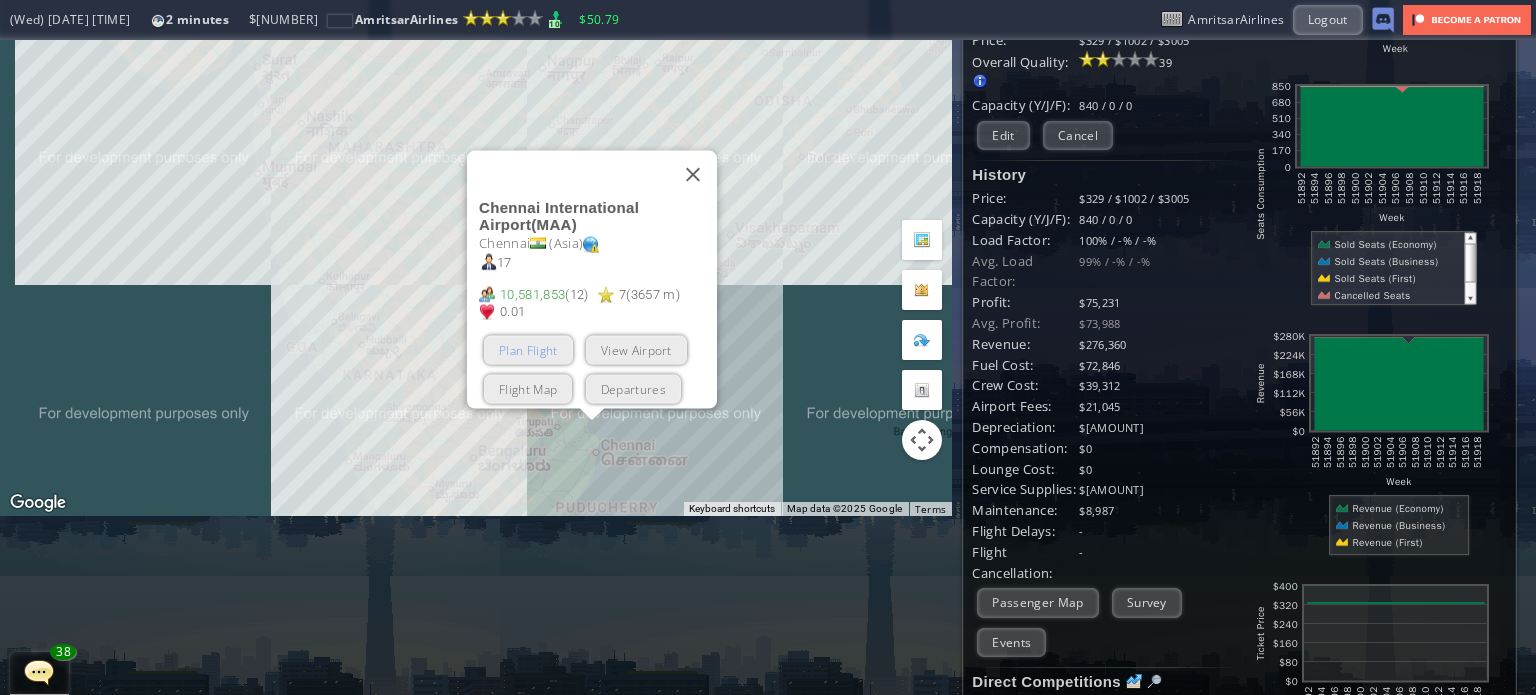 click on "Plan Flight" at bounding box center [528, 349] 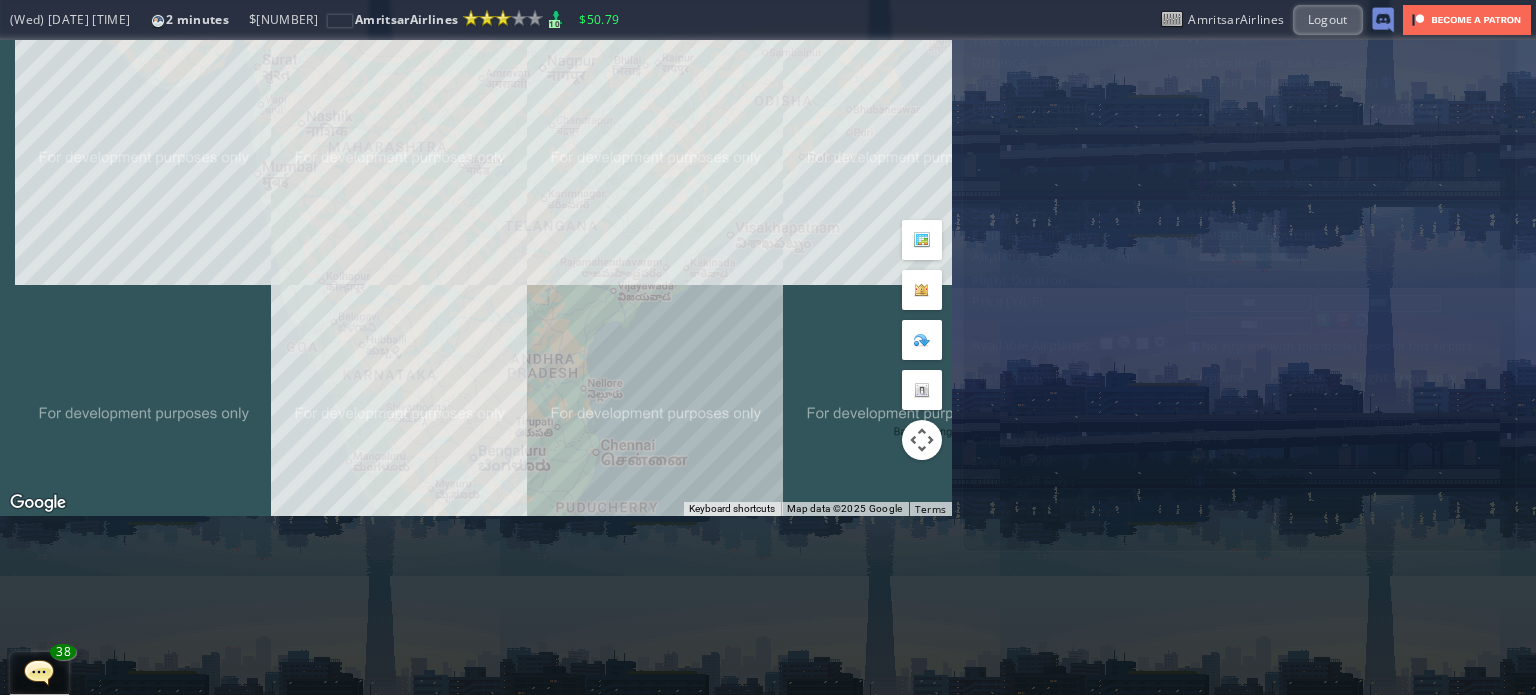 scroll, scrollTop: 0, scrollLeft: 0, axis: both 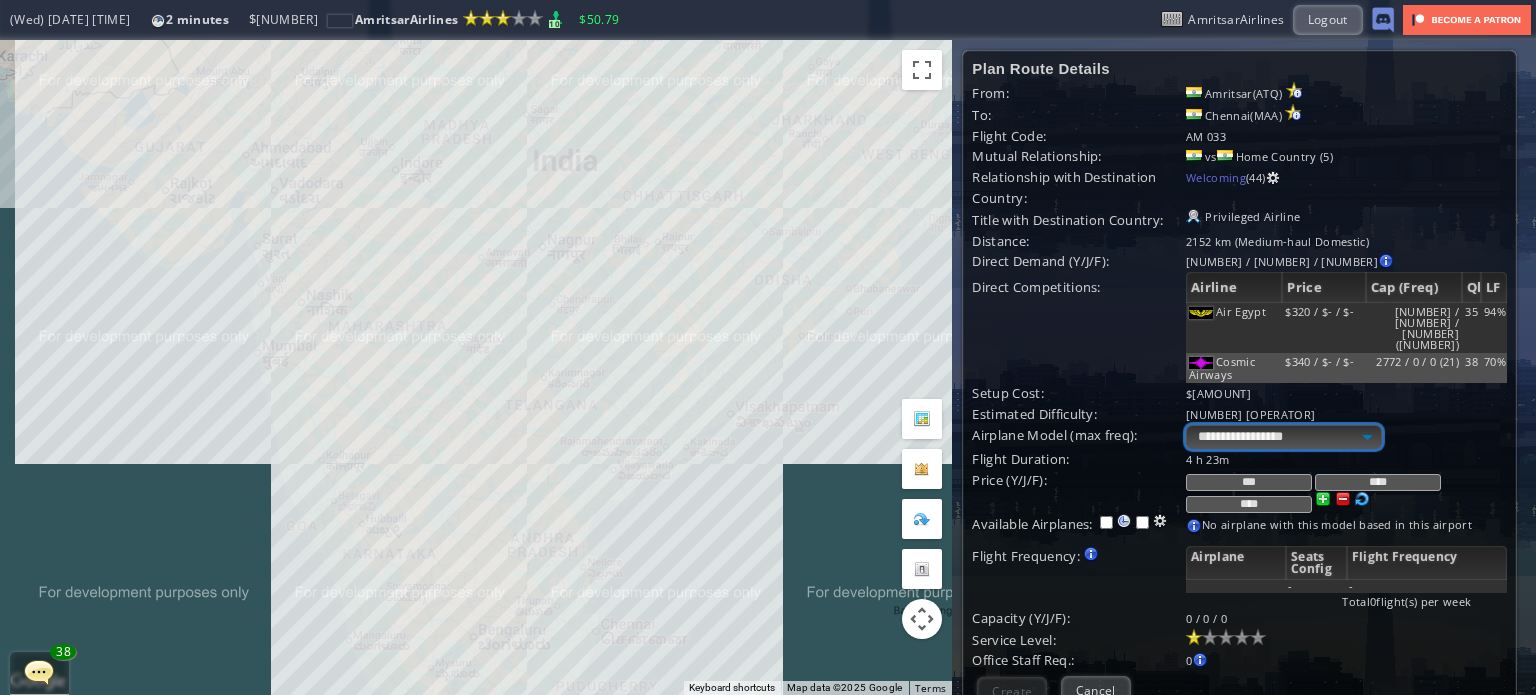 click on "**********" at bounding box center [1284, 437] 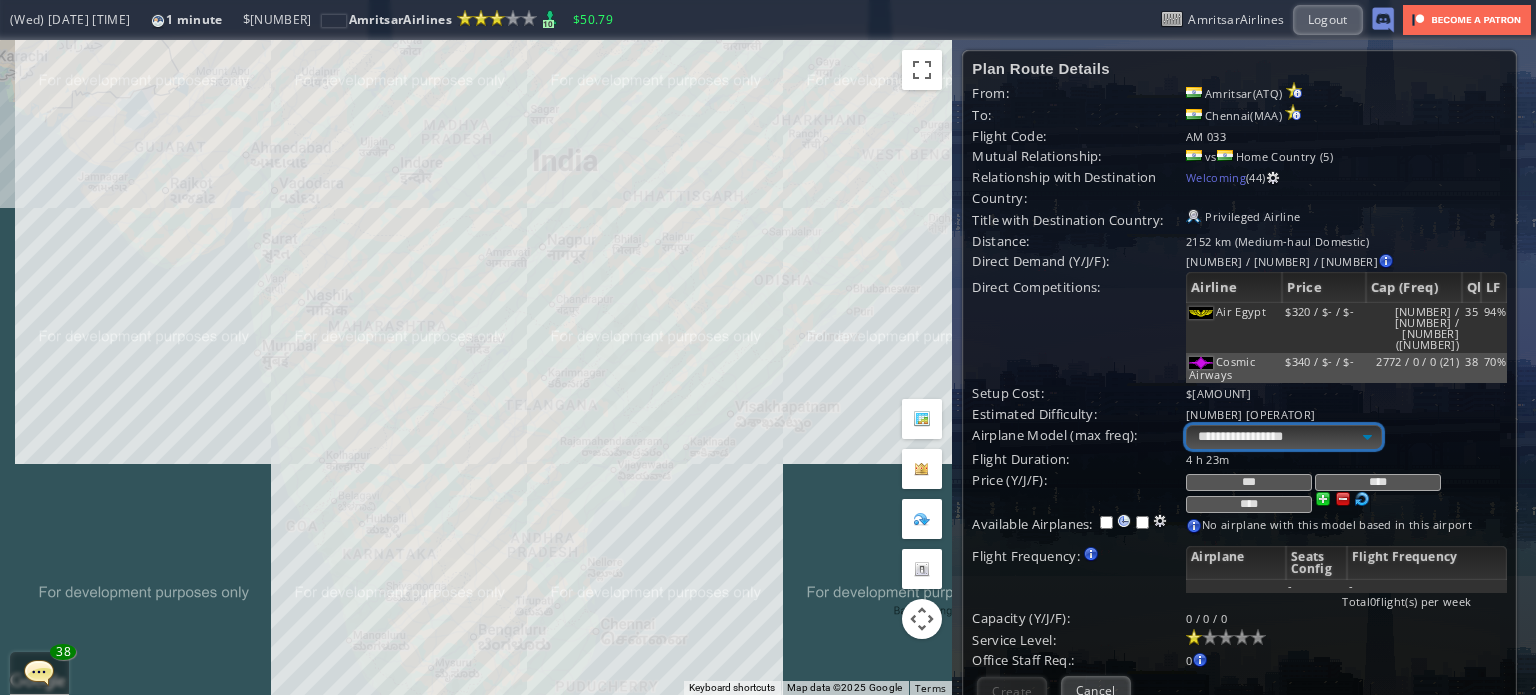 select on "**" 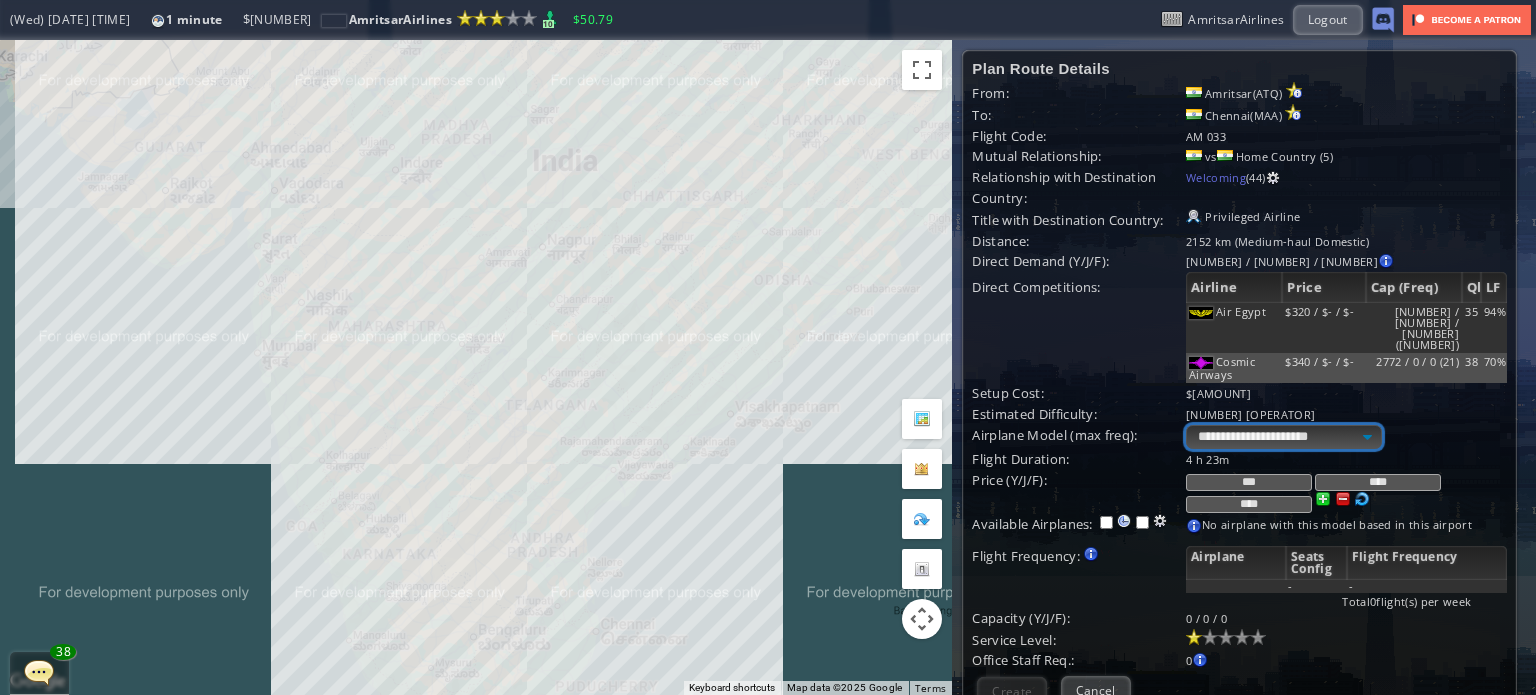 click on "**********" at bounding box center (1284, 437) 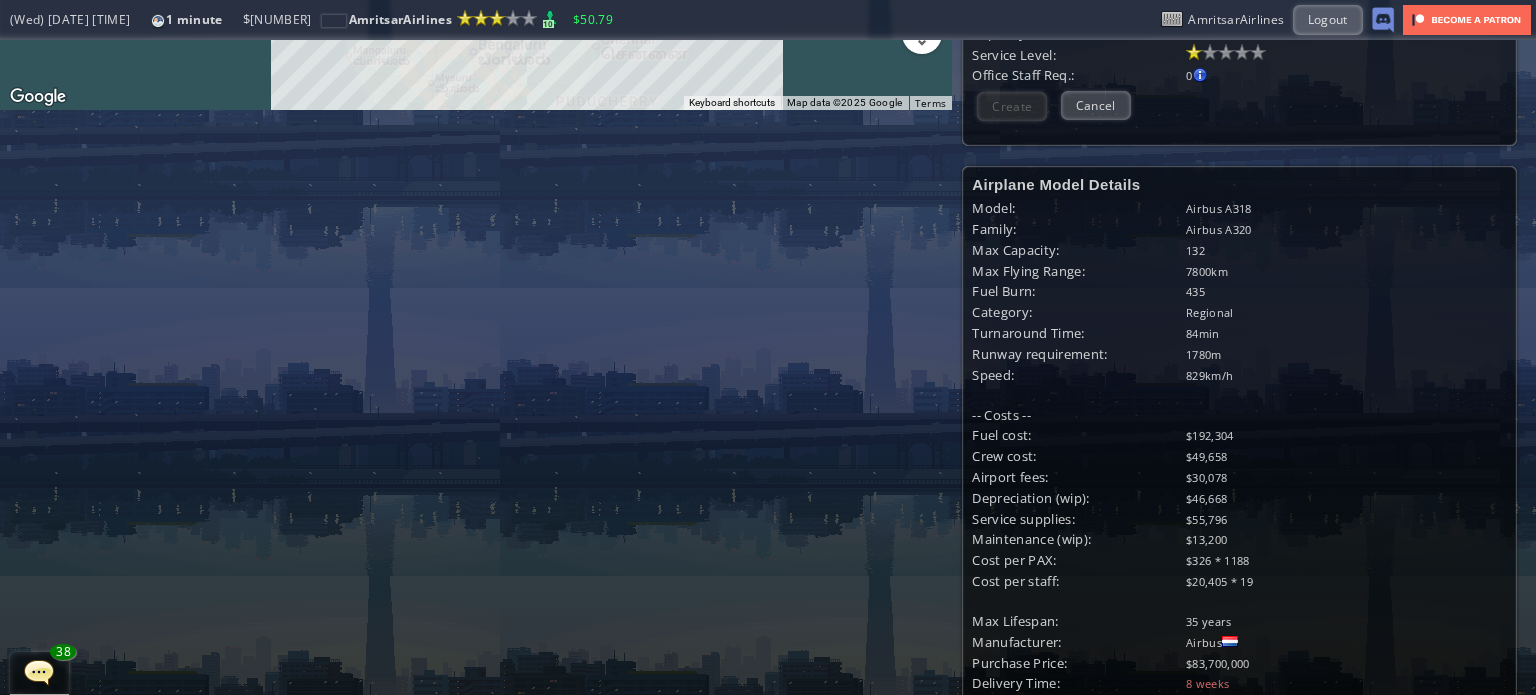scroll, scrollTop: 600, scrollLeft: 0, axis: vertical 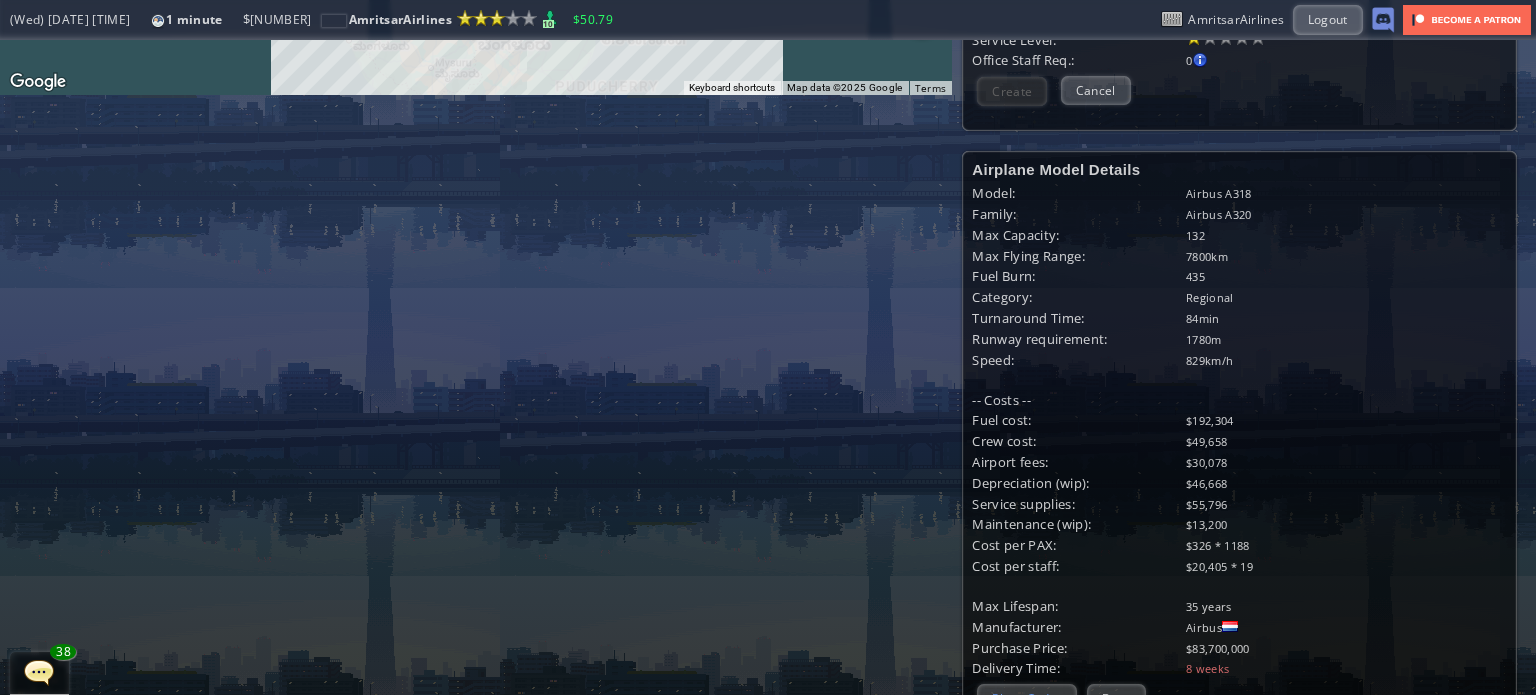 click on "Place Order" at bounding box center (1027, 698) 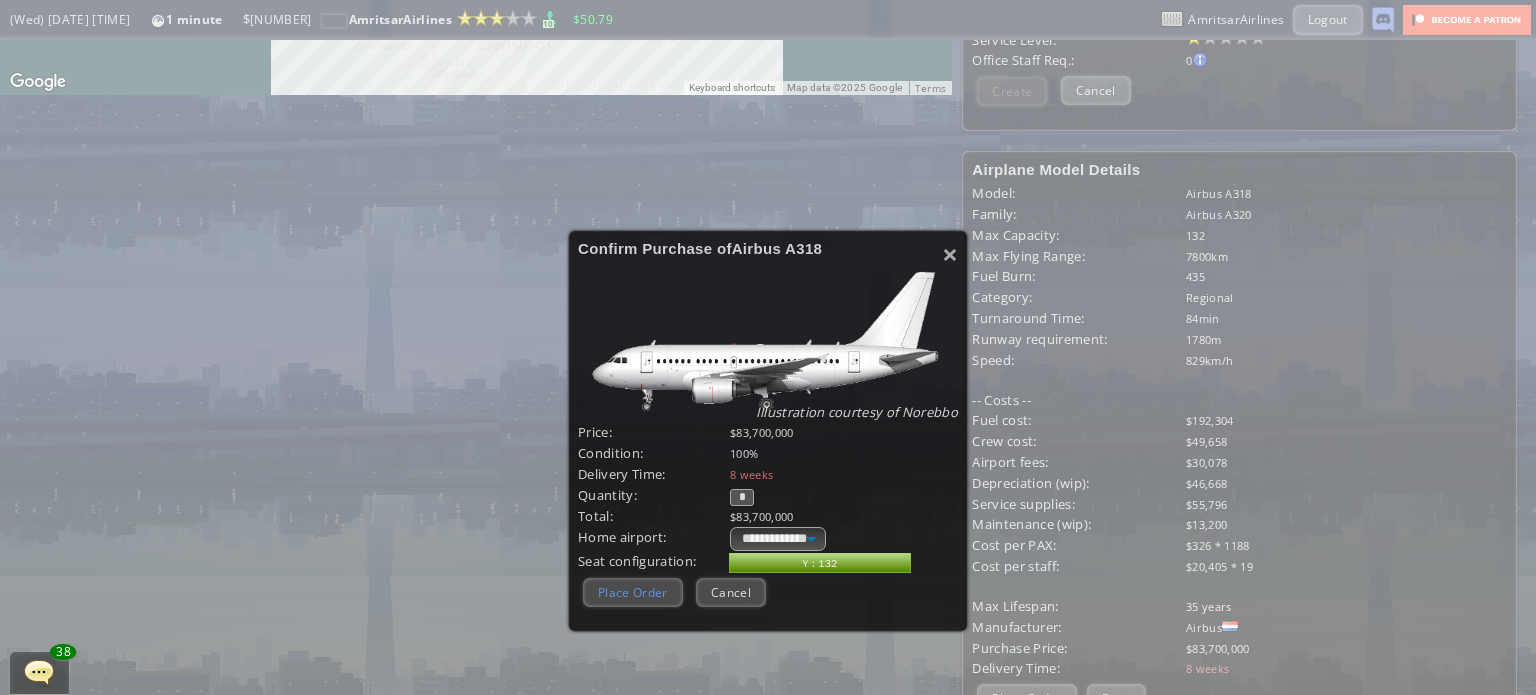 click on "Place Order" at bounding box center [633, 592] 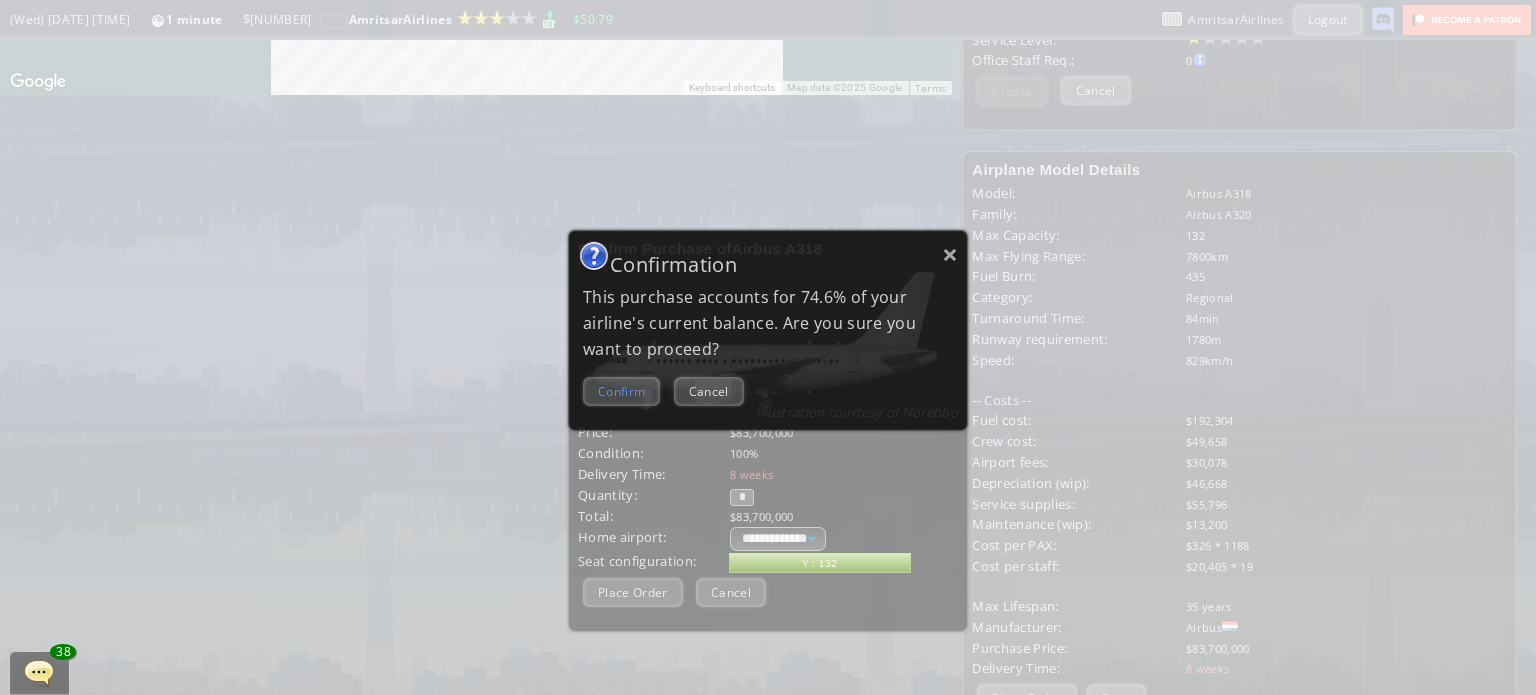click on "Confirm" at bounding box center [621, 391] 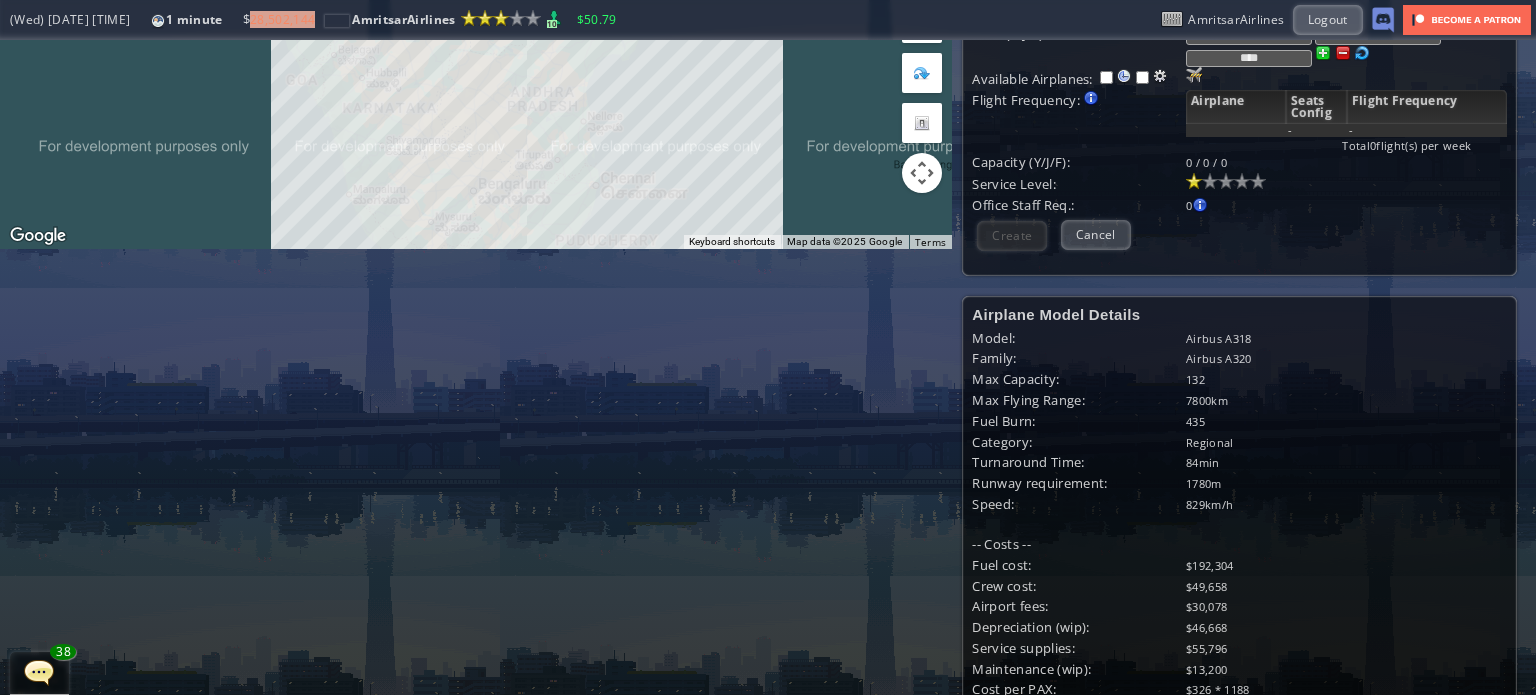 scroll, scrollTop: 100, scrollLeft: 0, axis: vertical 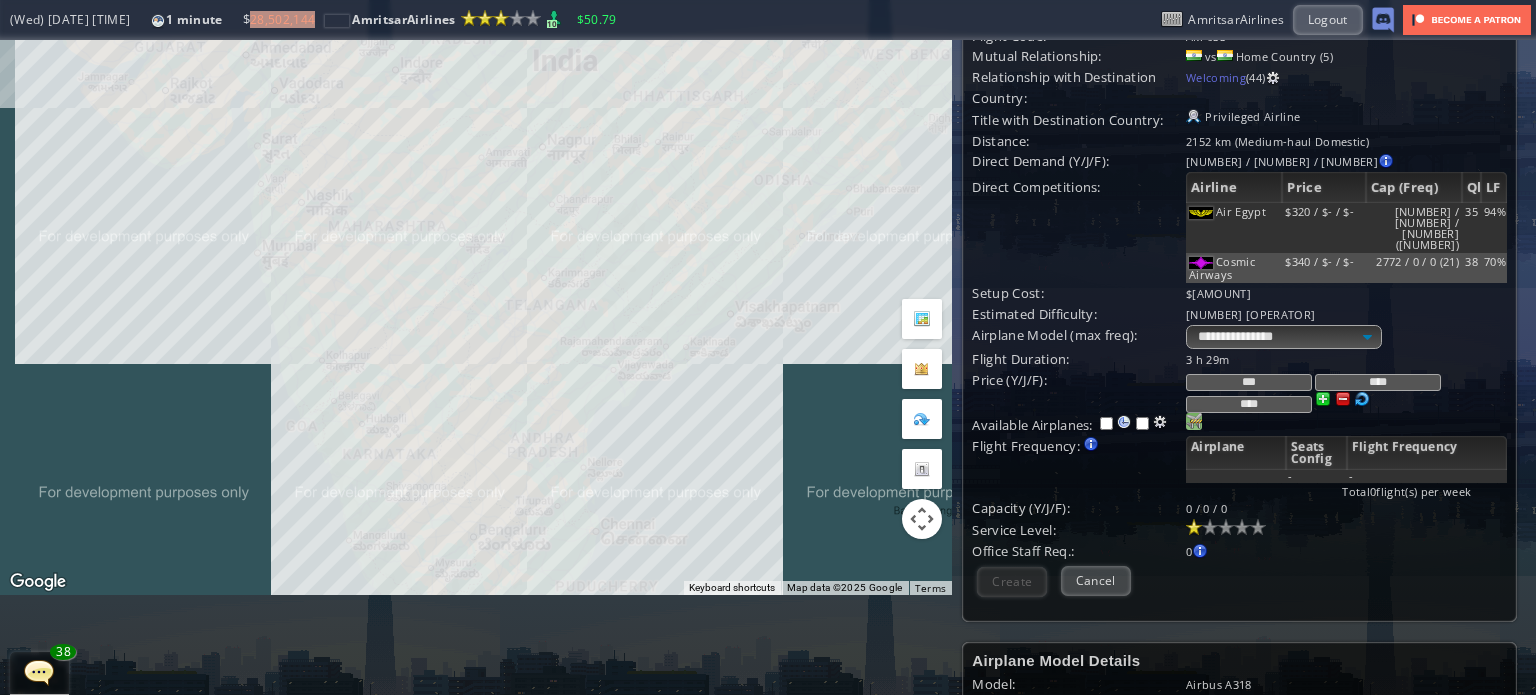 click at bounding box center (1194, 421) 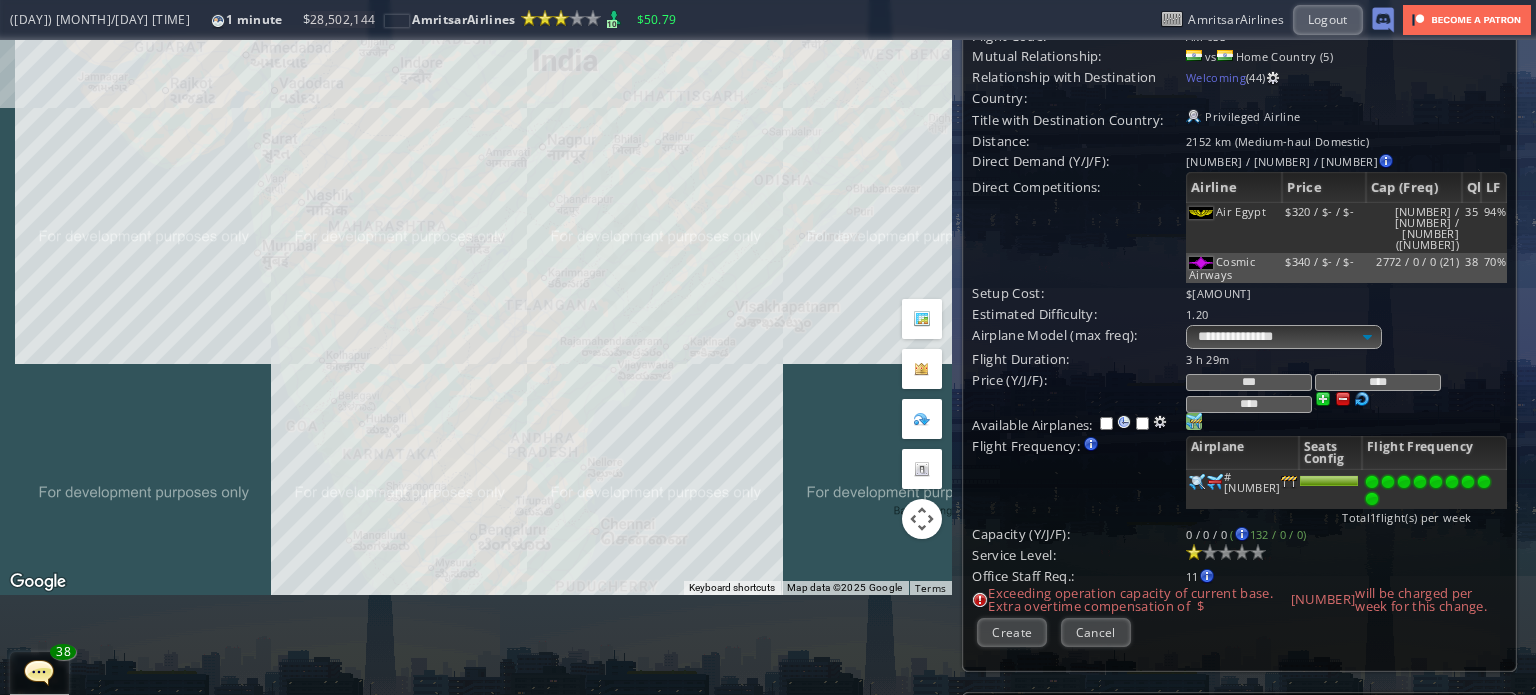 click at bounding box center (1372, 499) 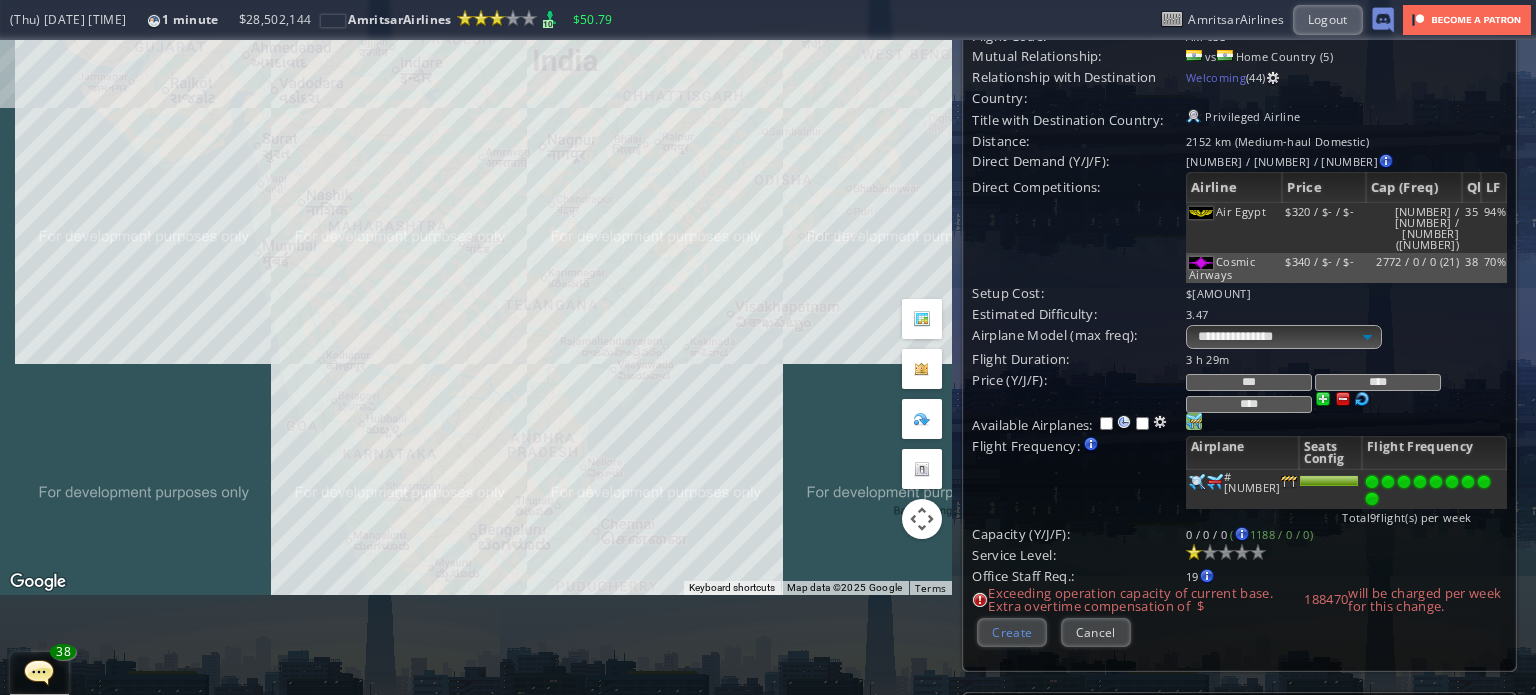 click on "Create" at bounding box center [1012, 632] 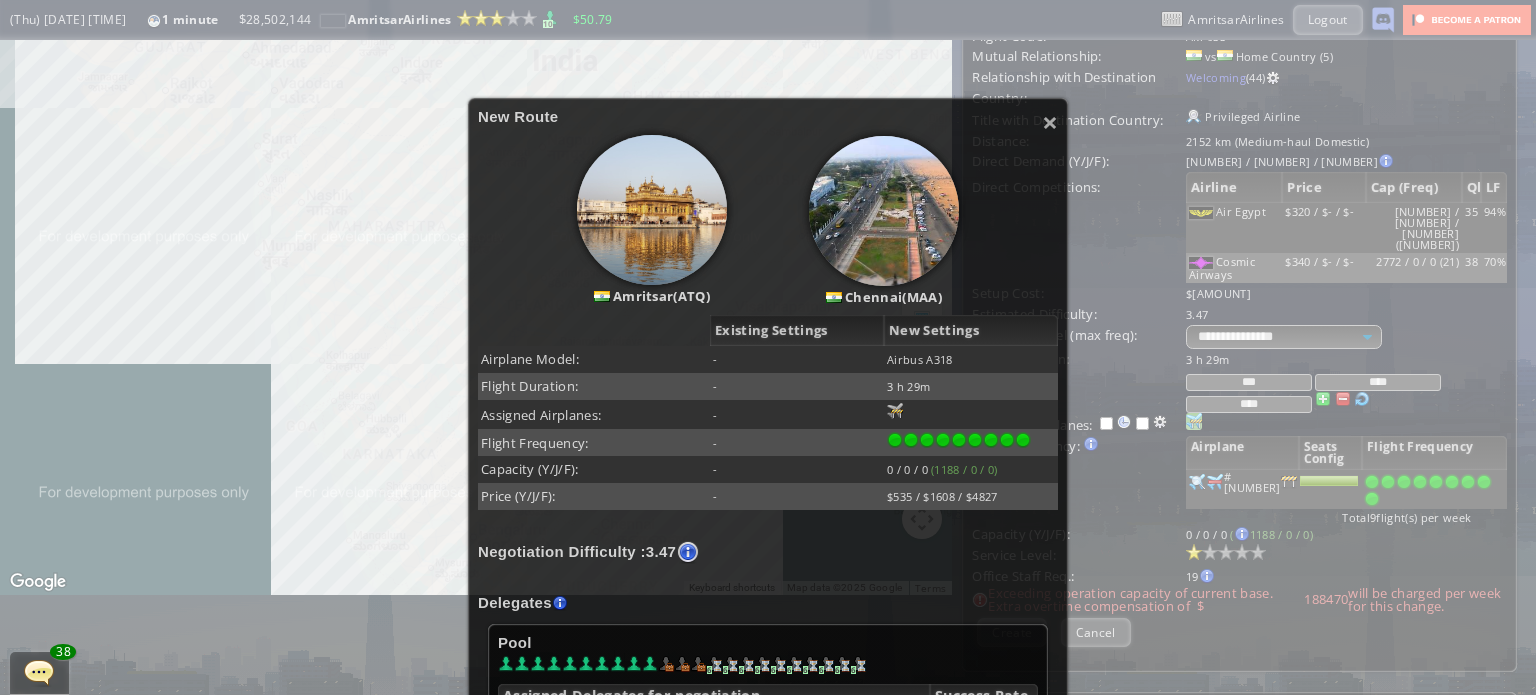 scroll, scrollTop: 400, scrollLeft: 0, axis: vertical 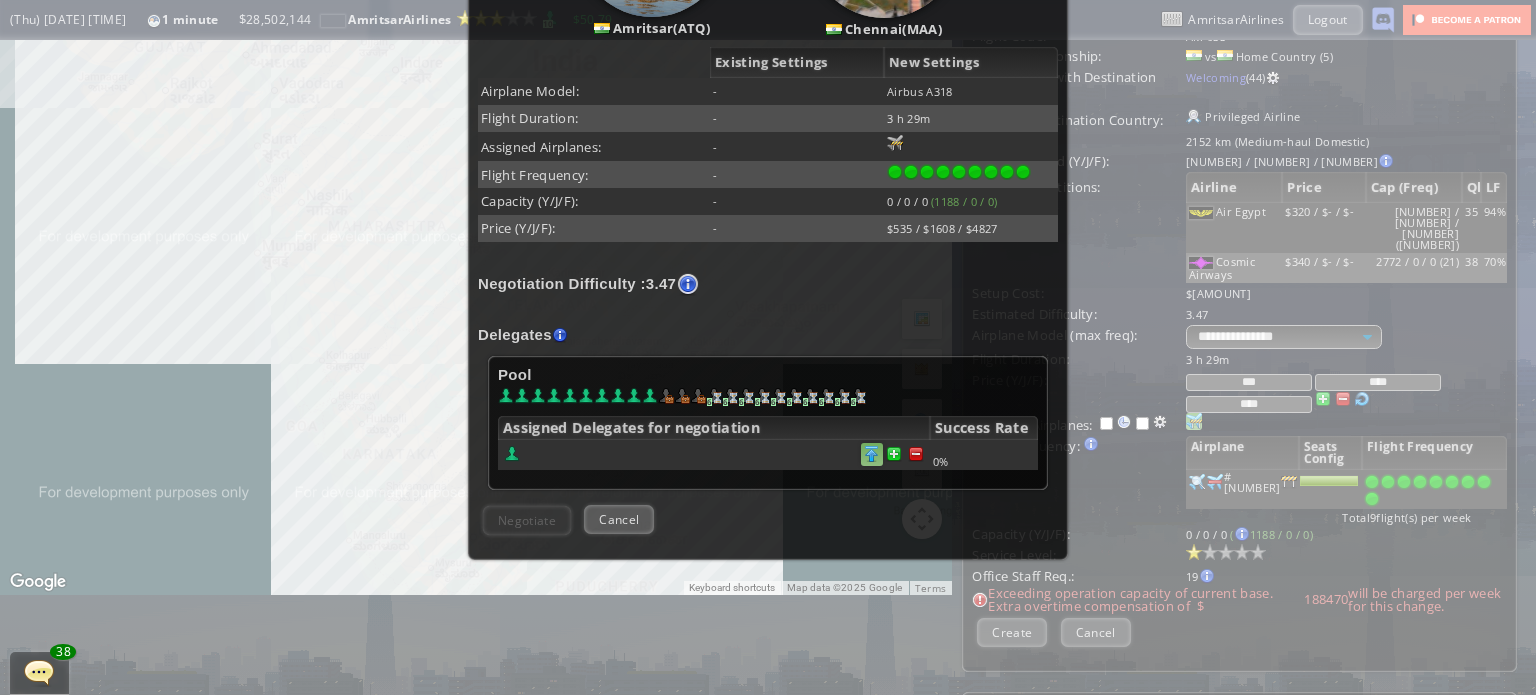 click at bounding box center [872, 454] 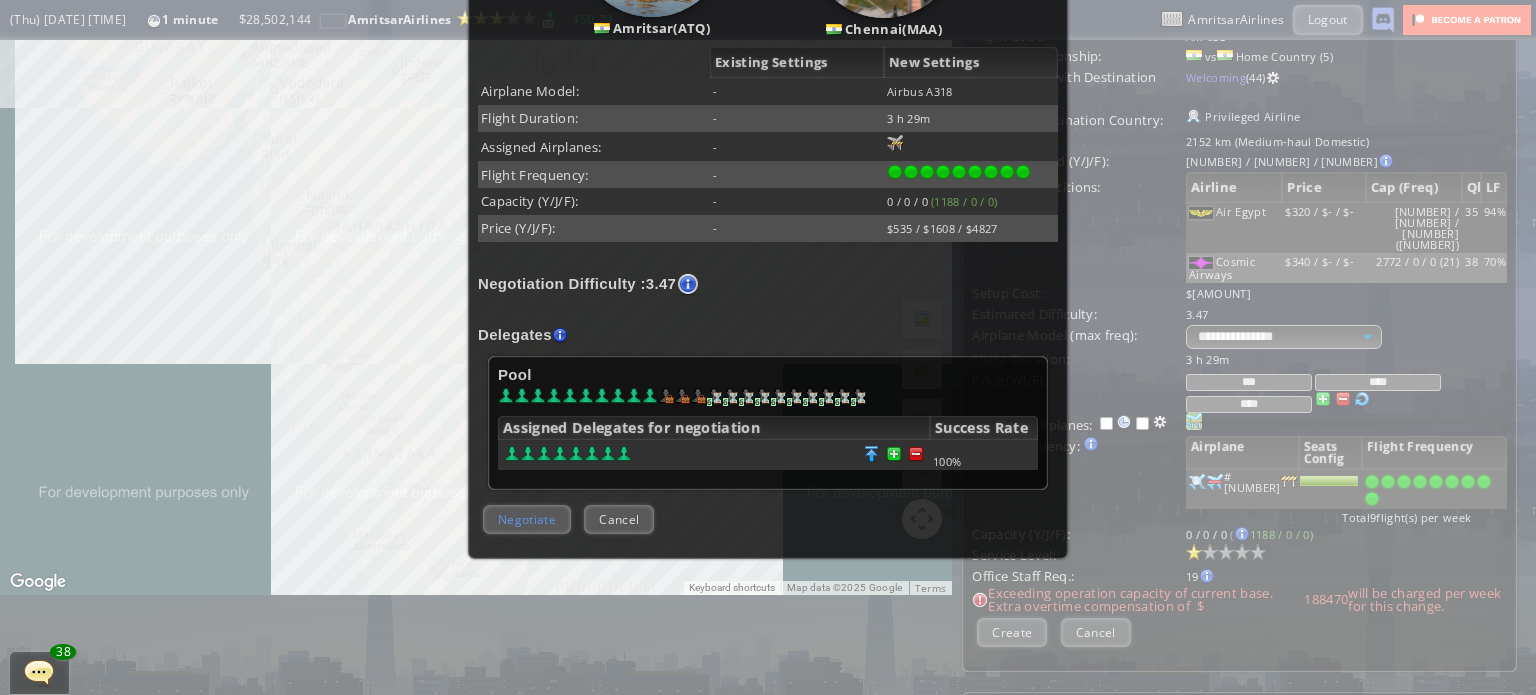 click on "Negotiate" at bounding box center (527, 519) 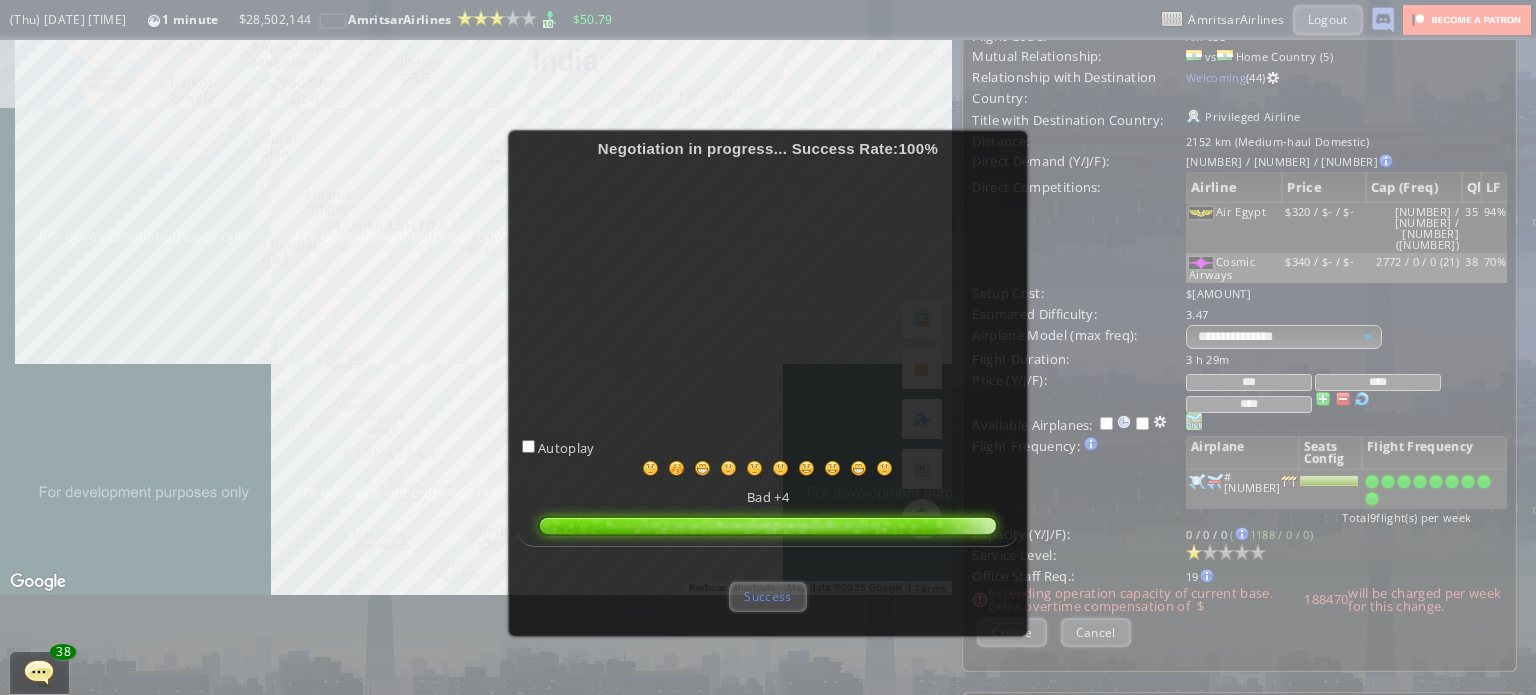 click on "Success" at bounding box center (767, 596) 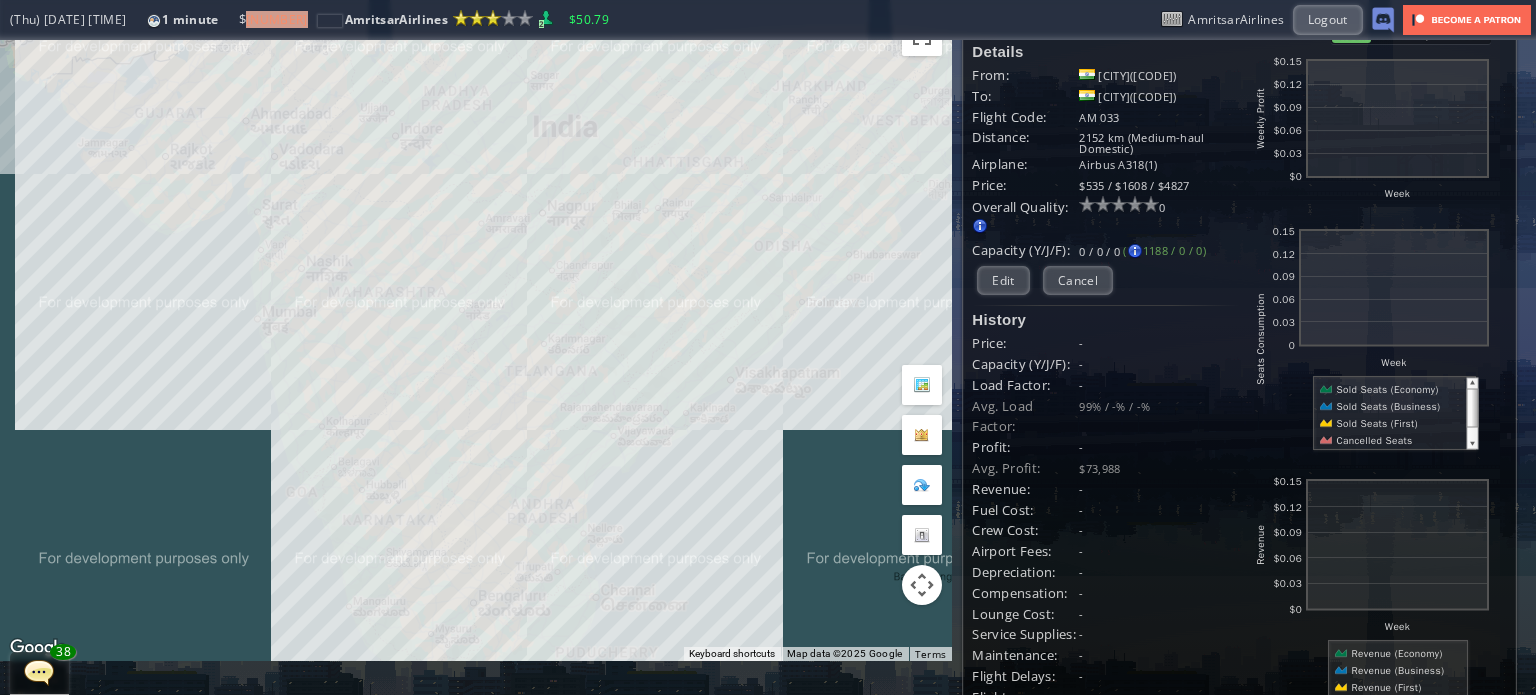 scroll, scrollTop: 0, scrollLeft: 0, axis: both 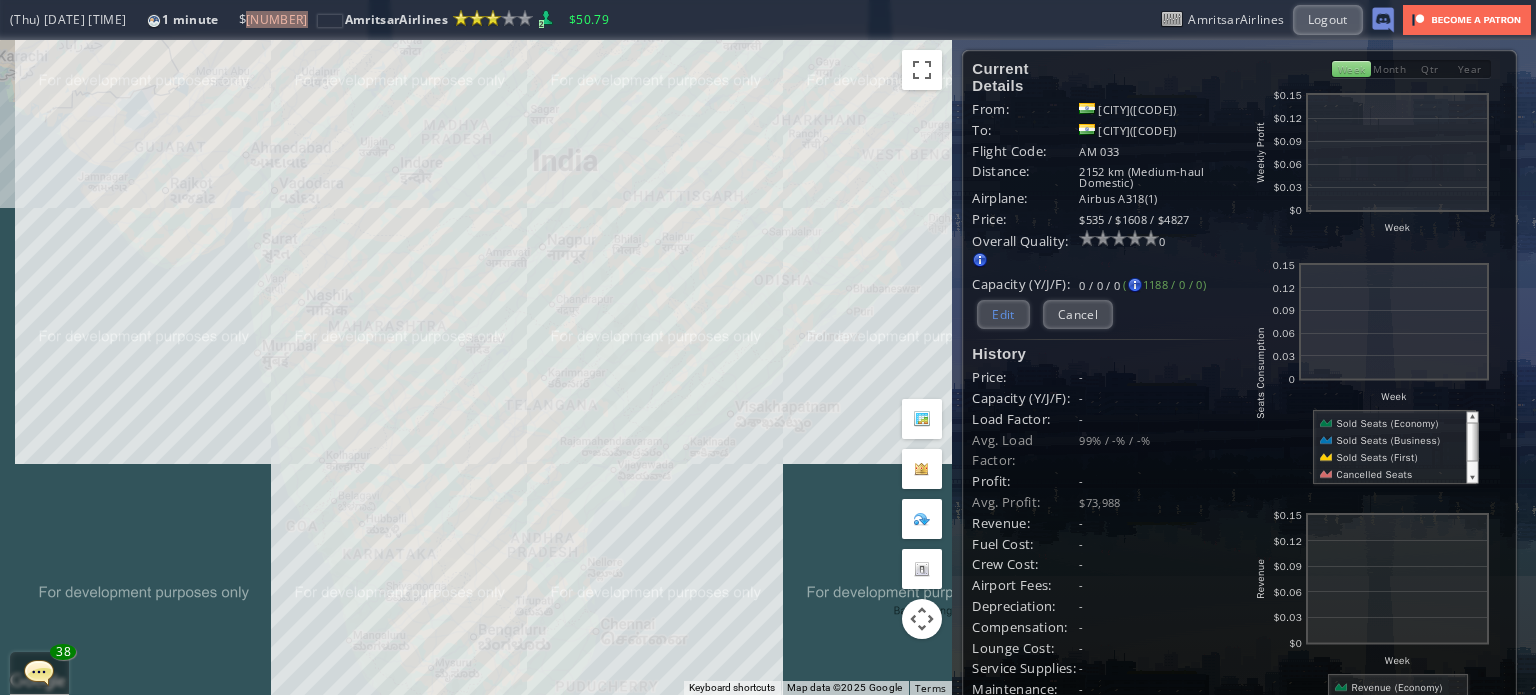 click on "Edit" at bounding box center (1003, 314) 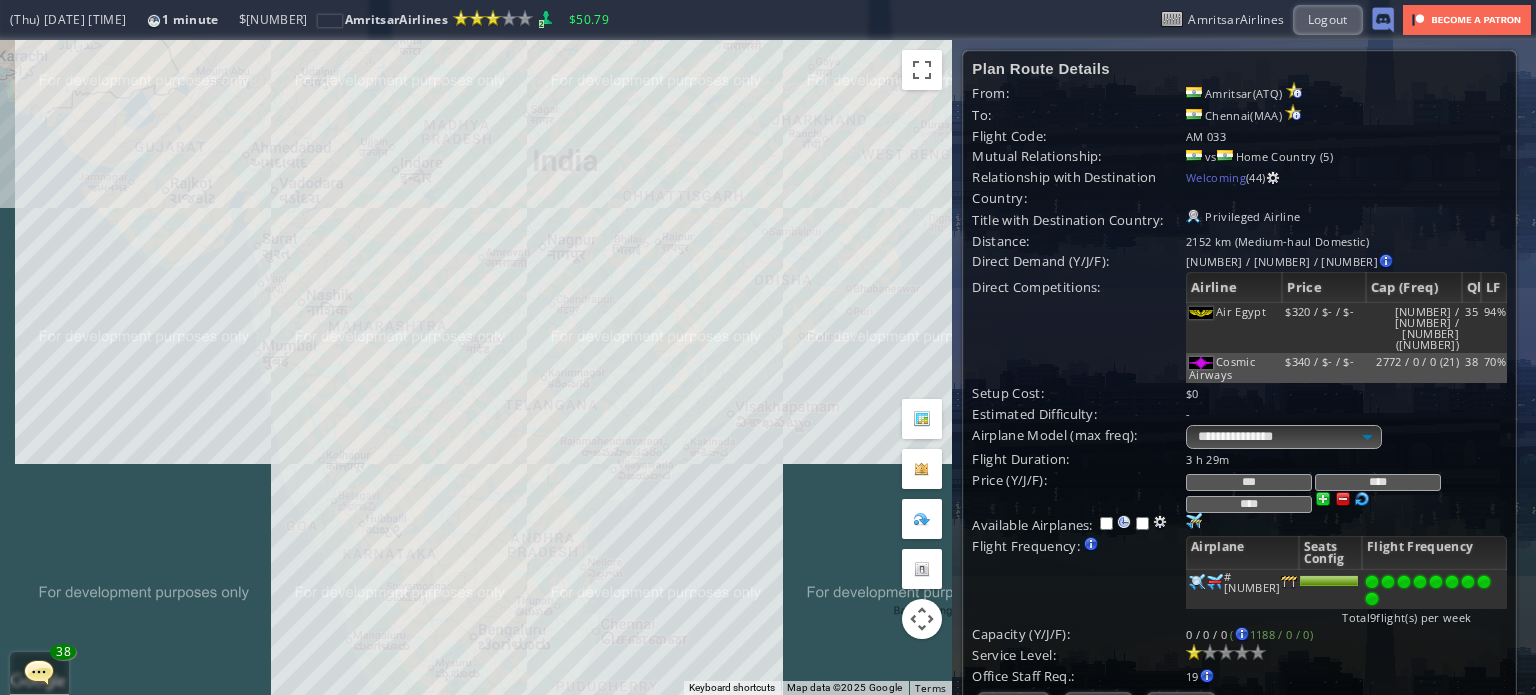 drag, startPoint x: 1293, startPoint y: 446, endPoint x: 1208, endPoint y: 439, distance: 85.28775 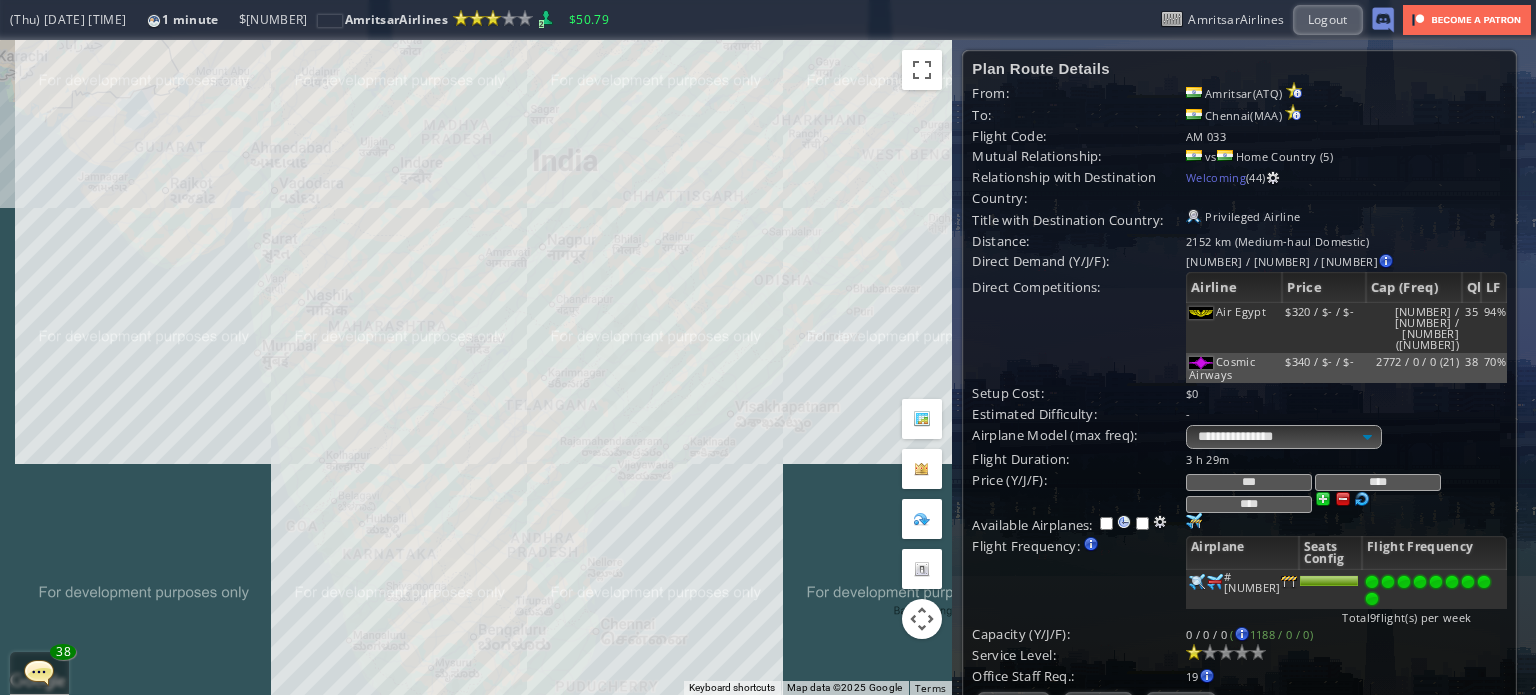 click on "***
****
****" at bounding box center [1346, 459] 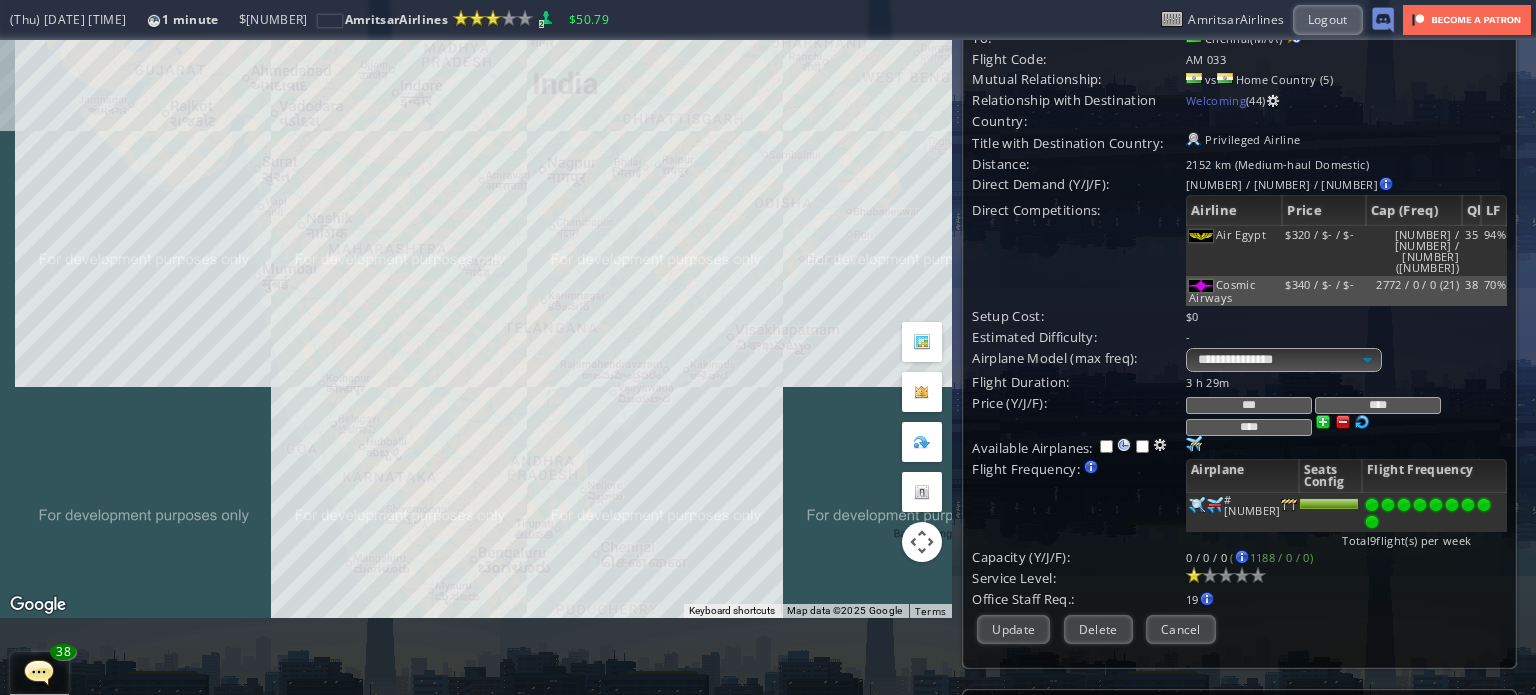 scroll, scrollTop: 200, scrollLeft: 0, axis: vertical 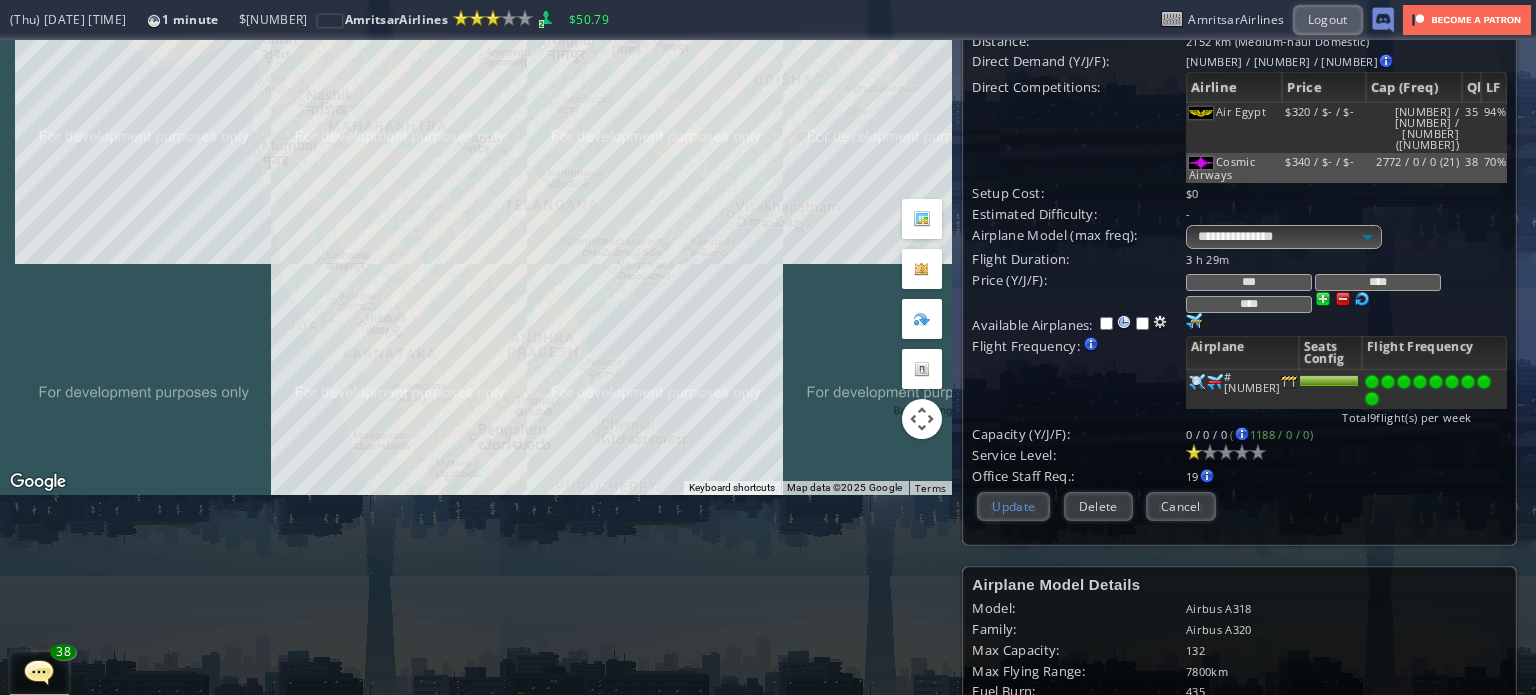 type on "***" 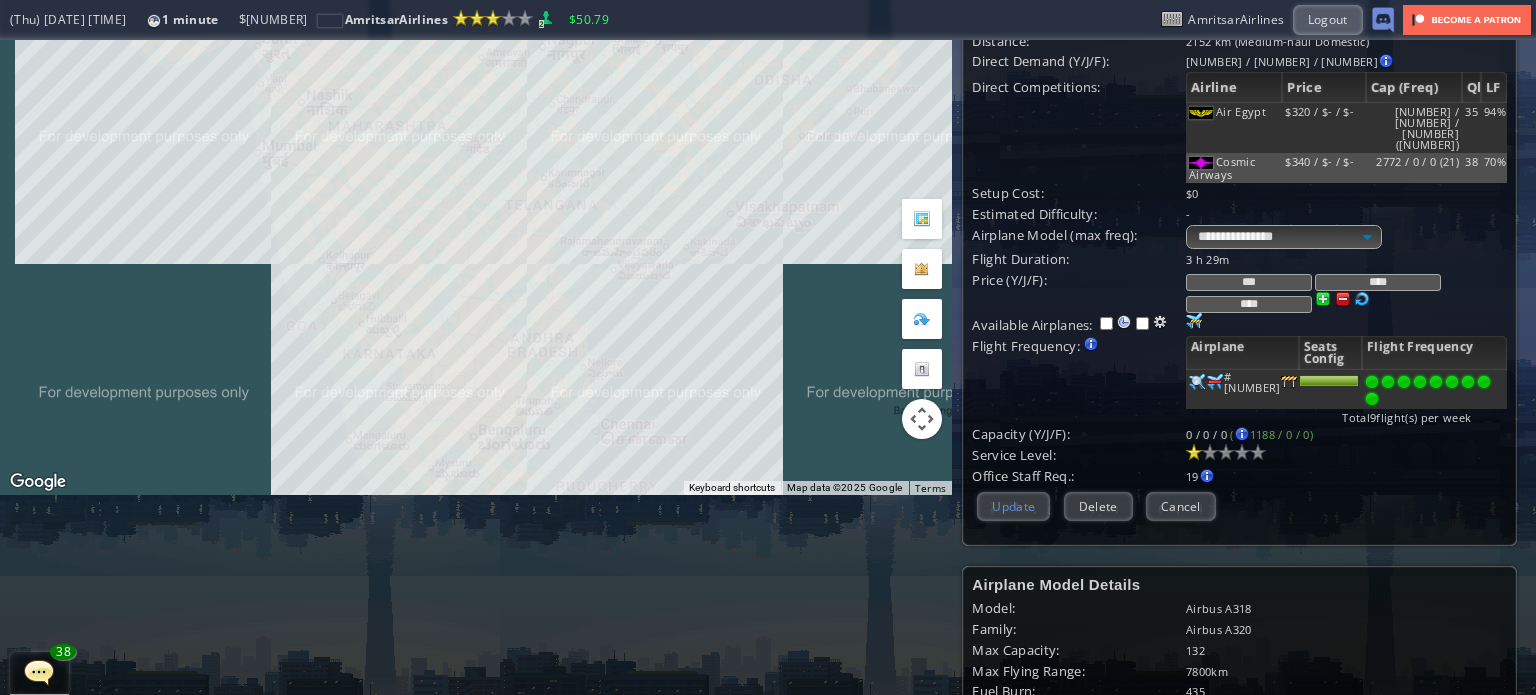 click on "Update" at bounding box center (1013, 506) 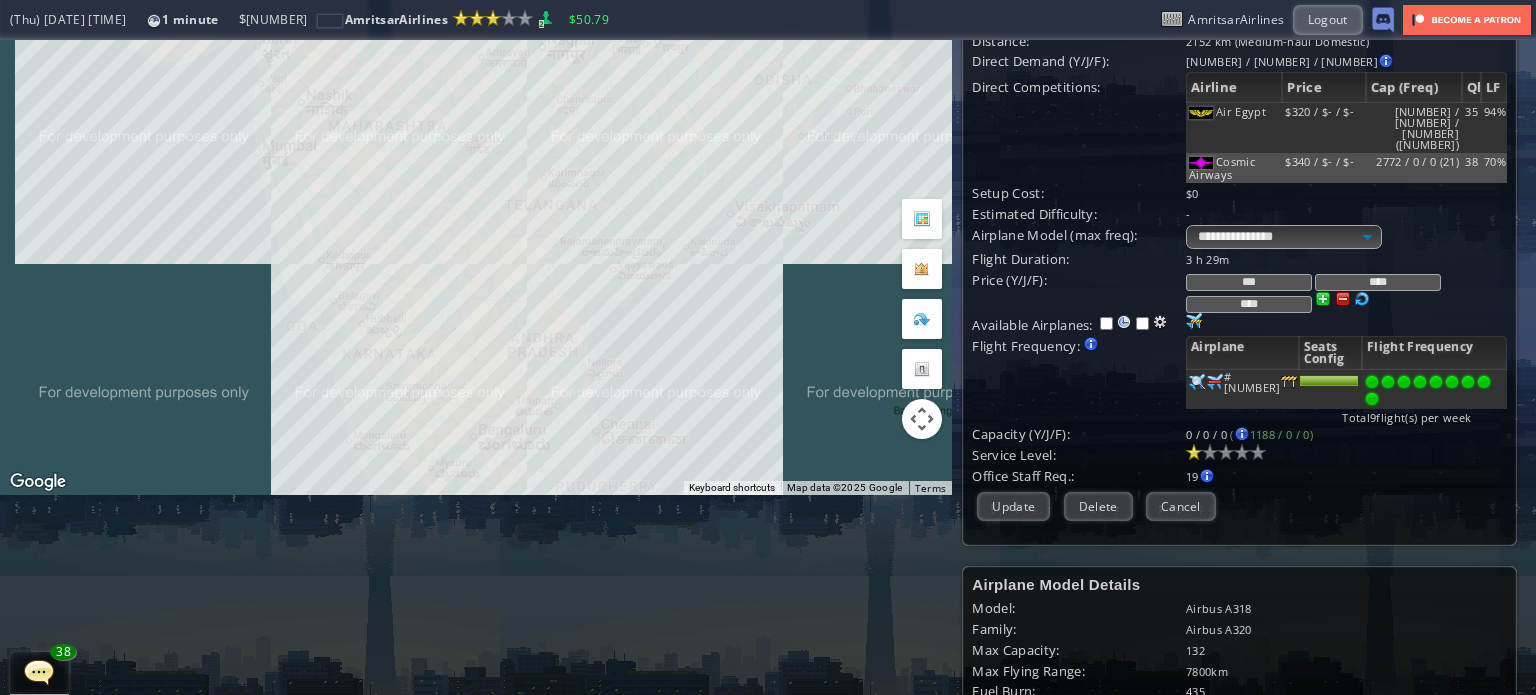 scroll, scrollTop: 193, scrollLeft: 0, axis: vertical 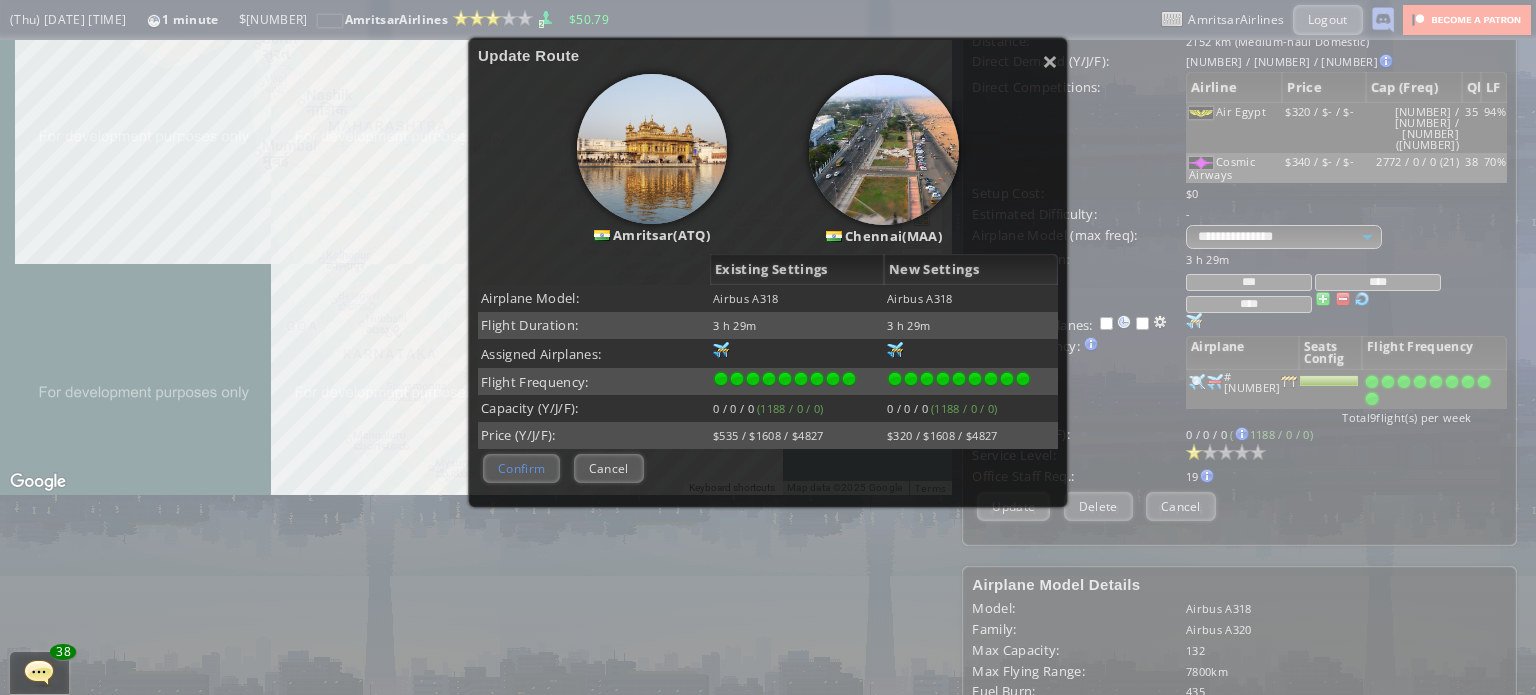 click on "Confirm" at bounding box center [521, 468] 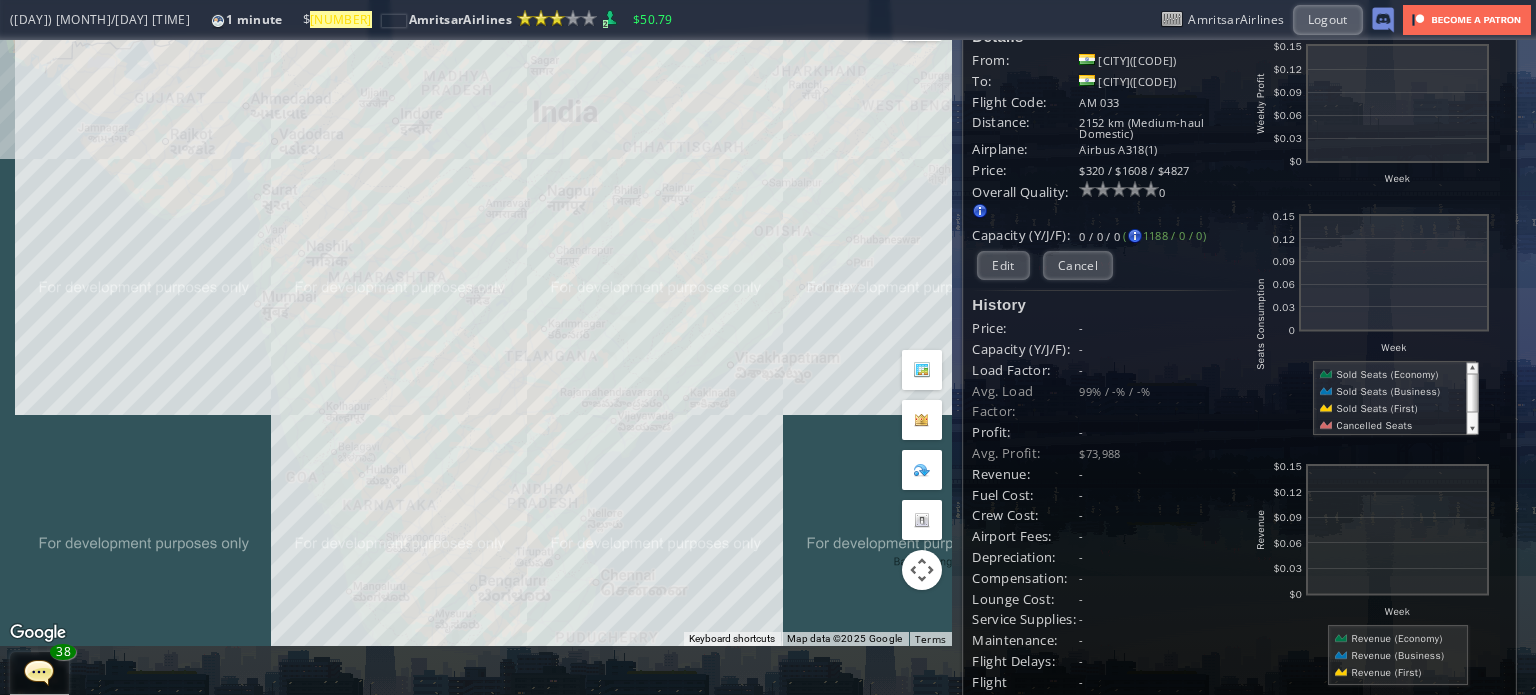 scroll, scrollTop: 0, scrollLeft: 0, axis: both 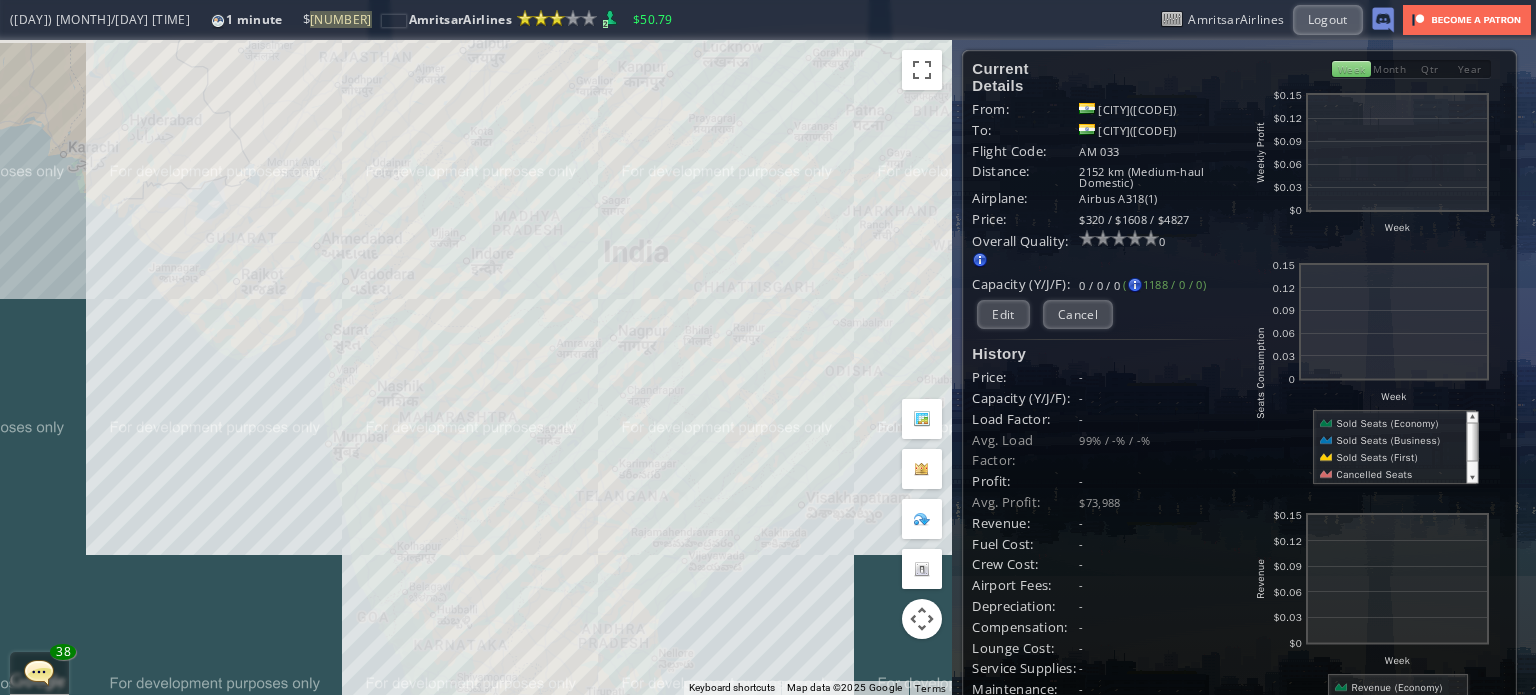 drag, startPoint x: 588, startPoint y: 237, endPoint x: 772, endPoint y: 458, distance: 287.57086 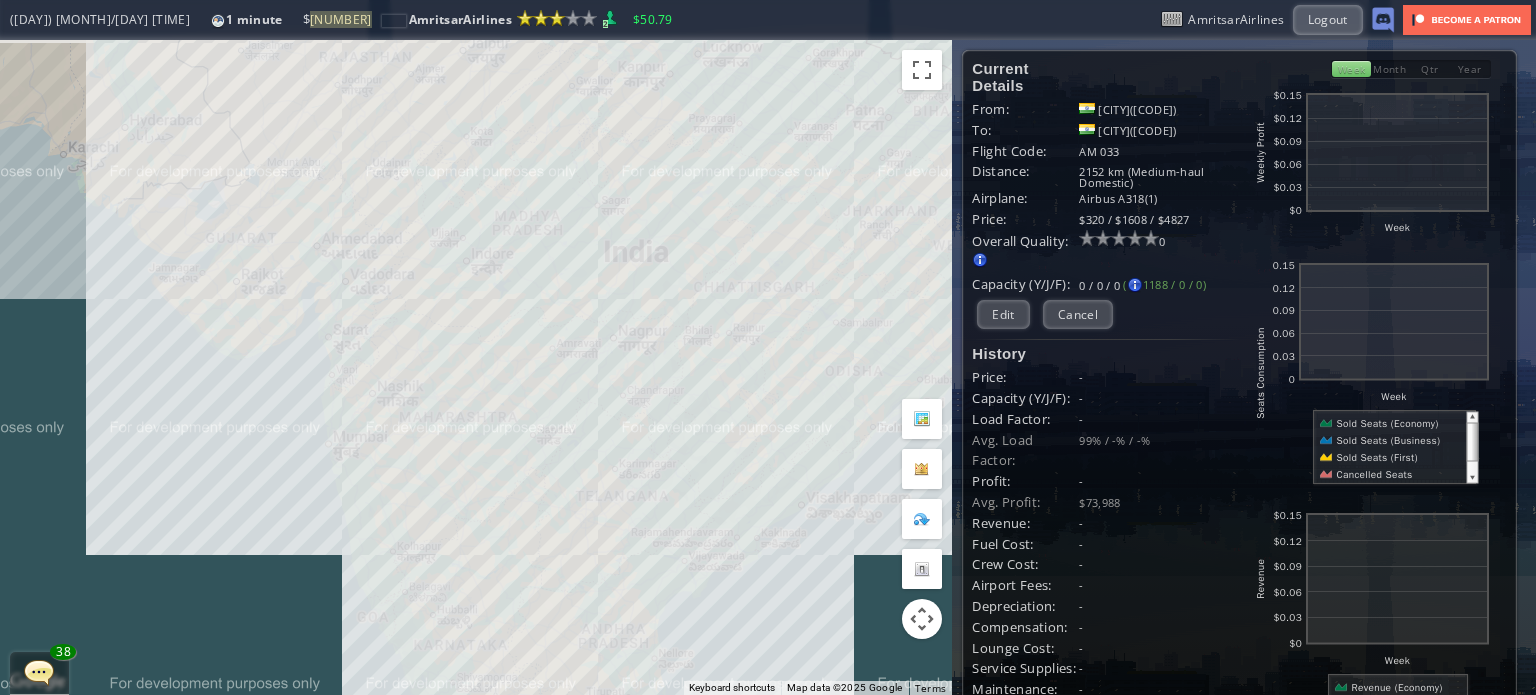 click on "To navigate, press the arrow keys." at bounding box center [476, 367] 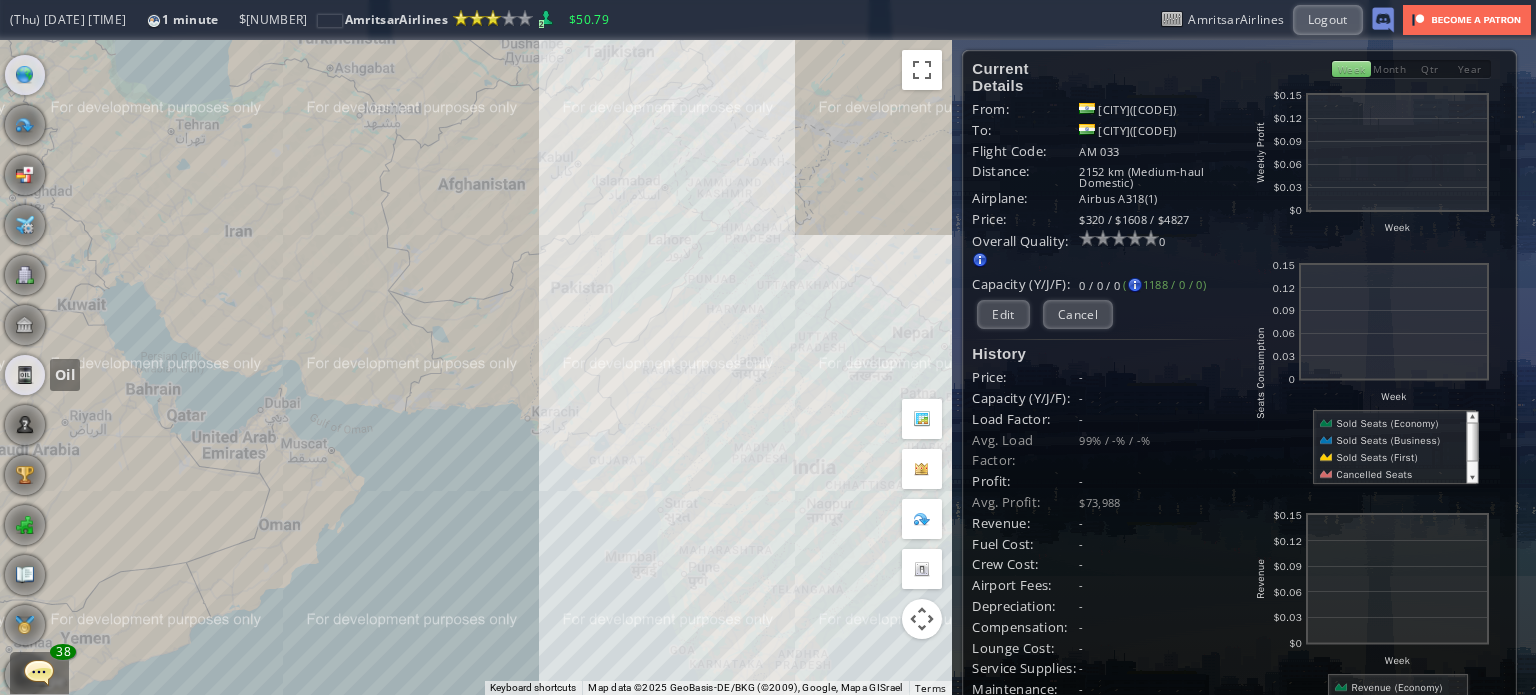 click at bounding box center (25, 375) 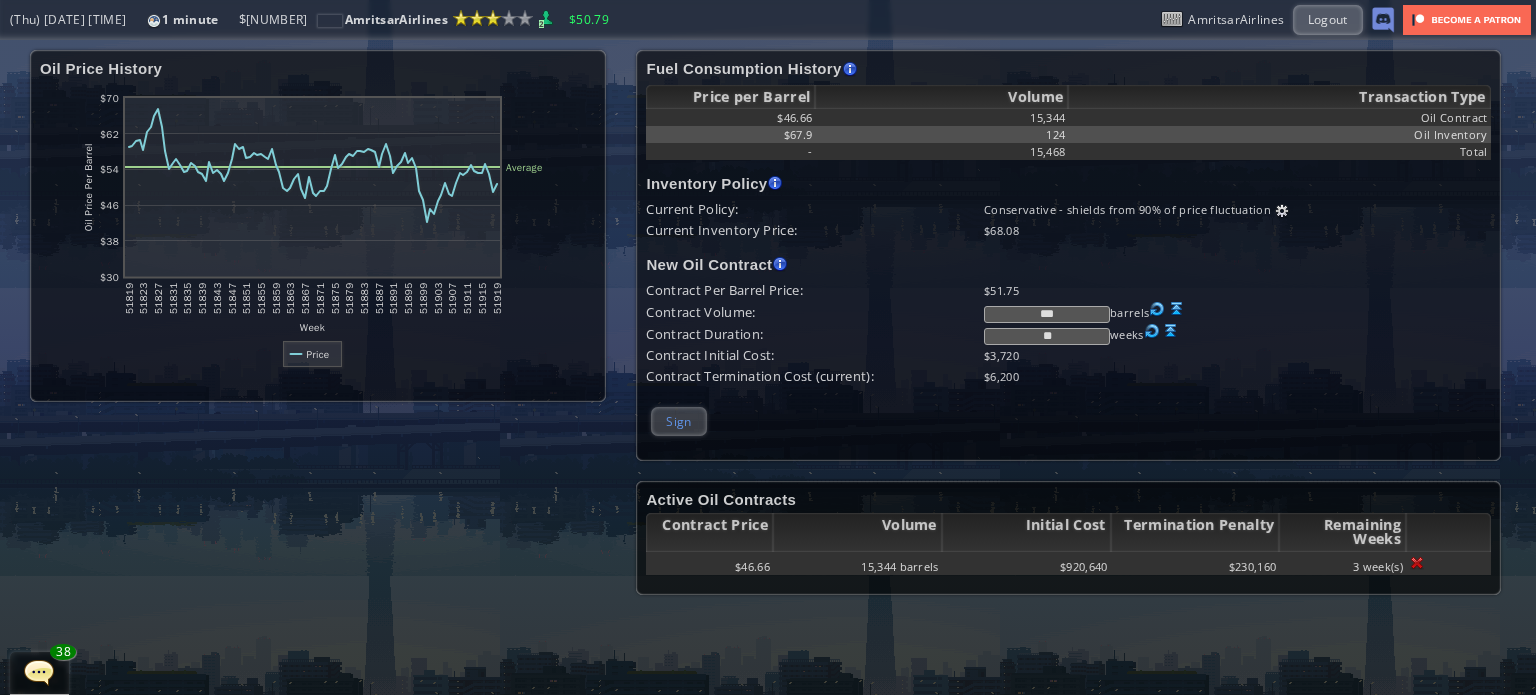 click on "Sign" at bounding box center [678, 421] 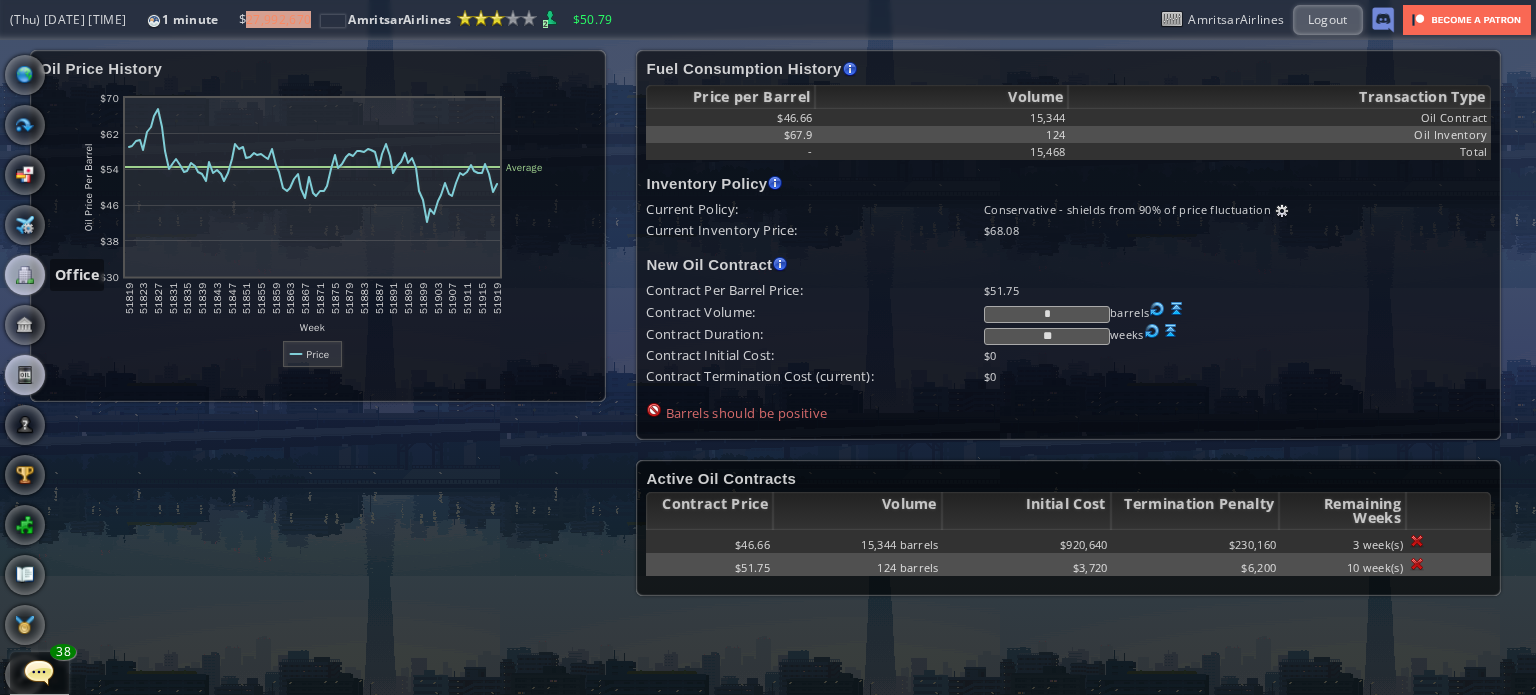 click at bounding box center [25, 275] 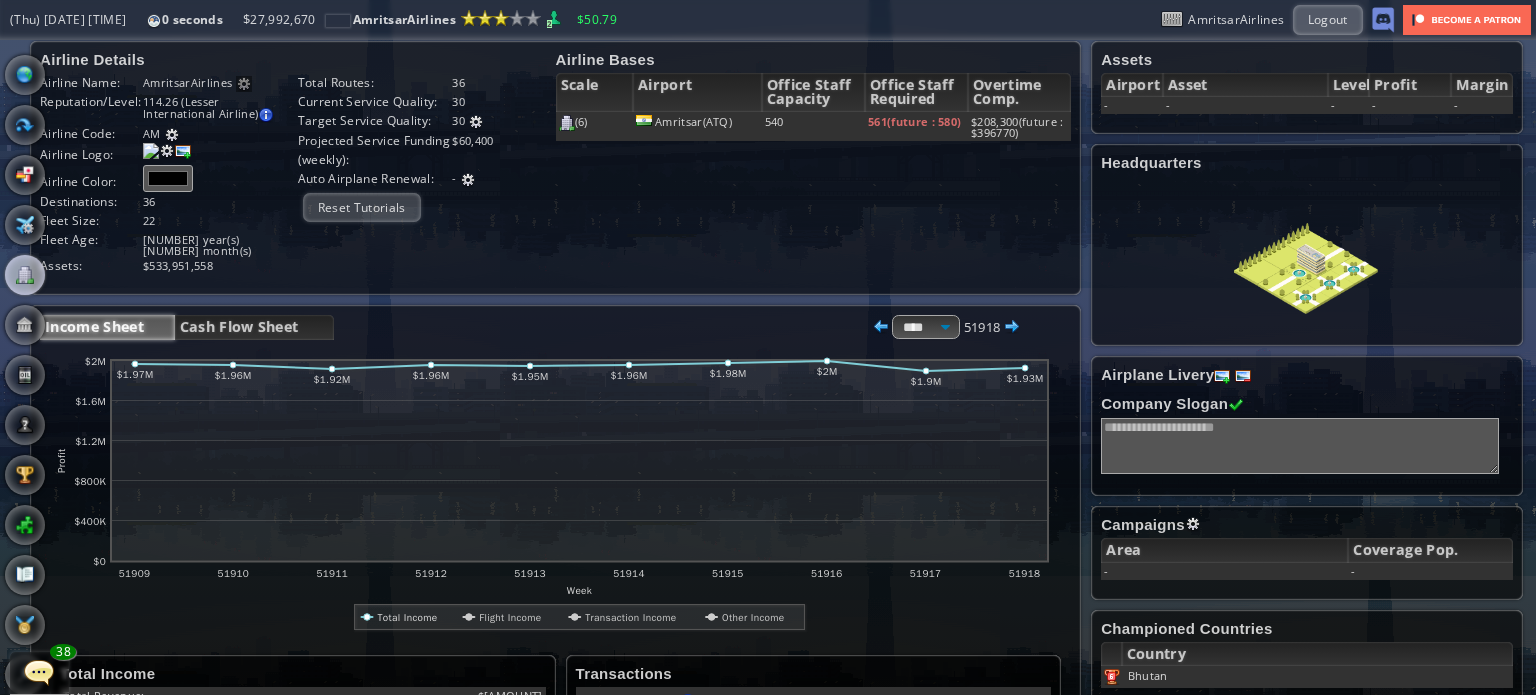 scroll, scrollTop: 0, scrollLeft: 0, axis: both 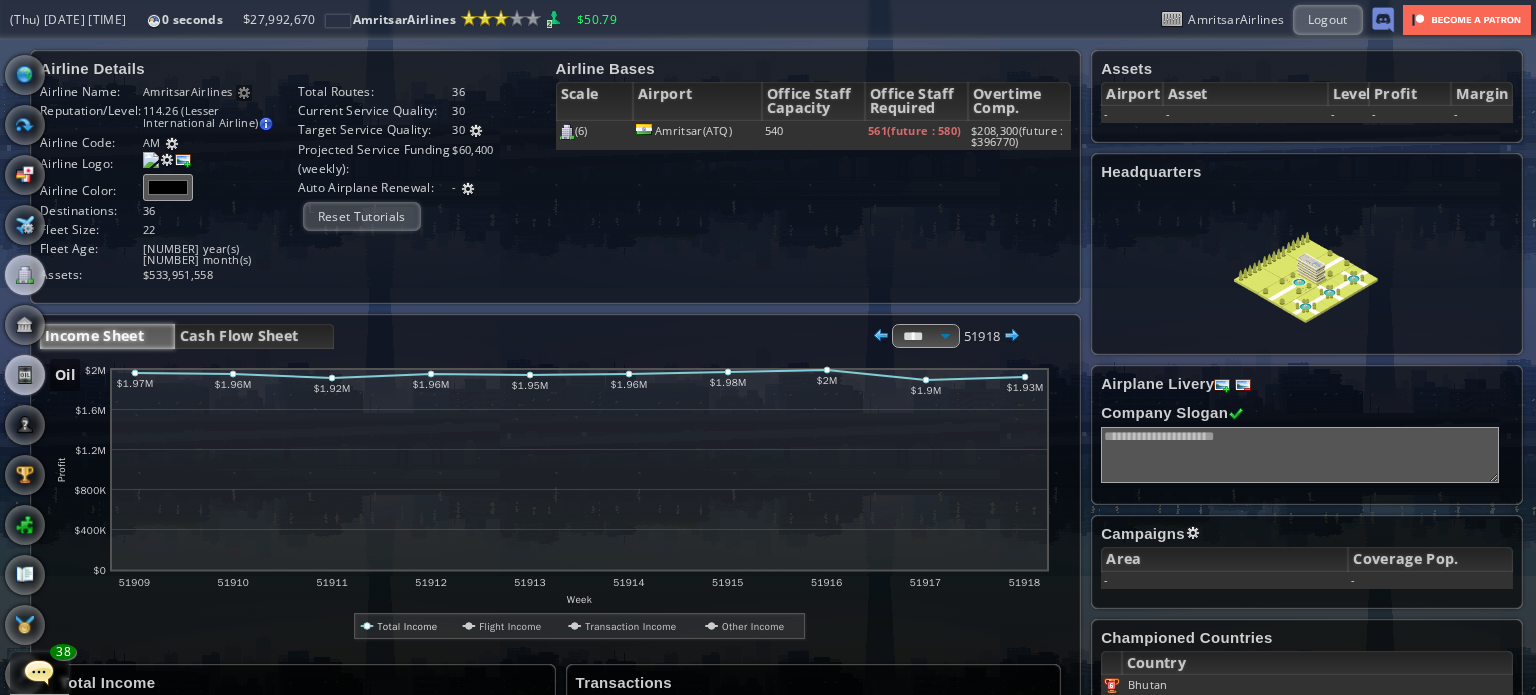 click at bounding box center (25, 375) 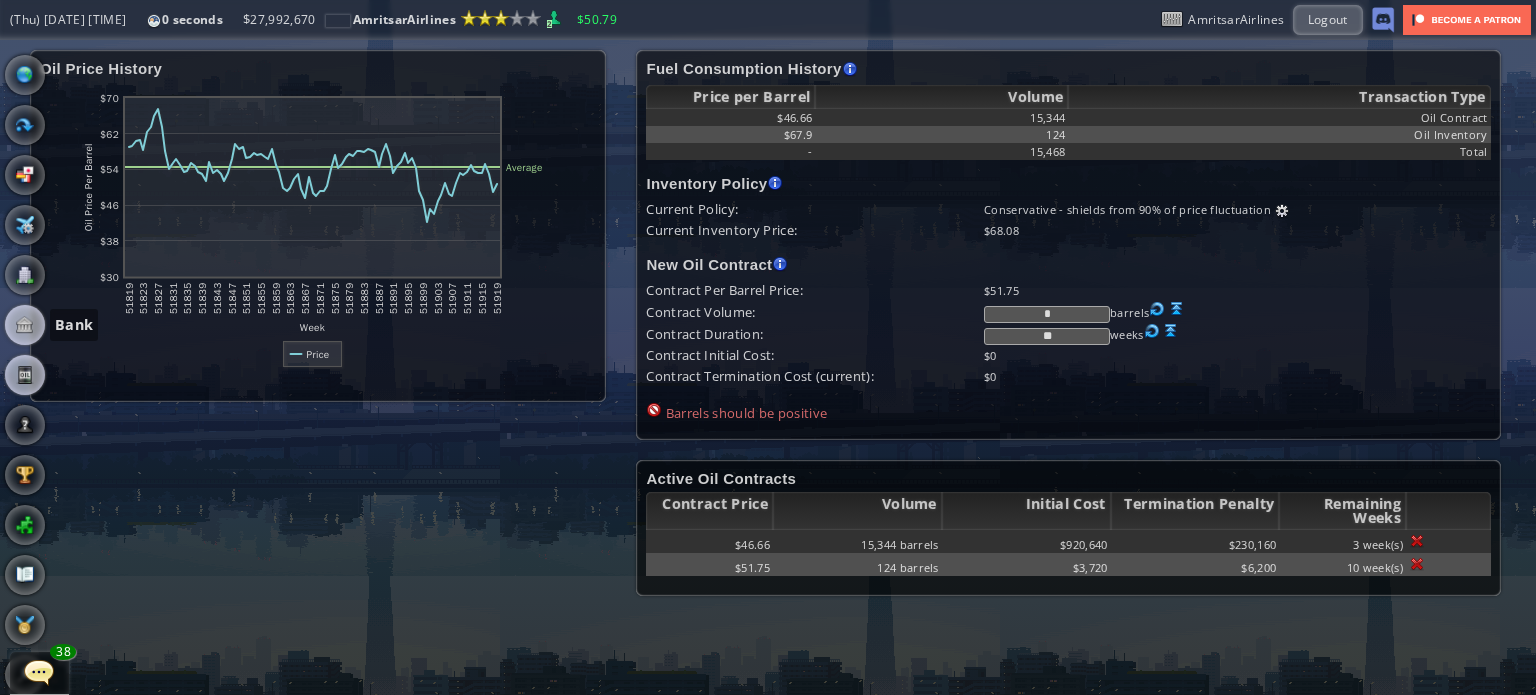 click at bounding box center [25, 325] 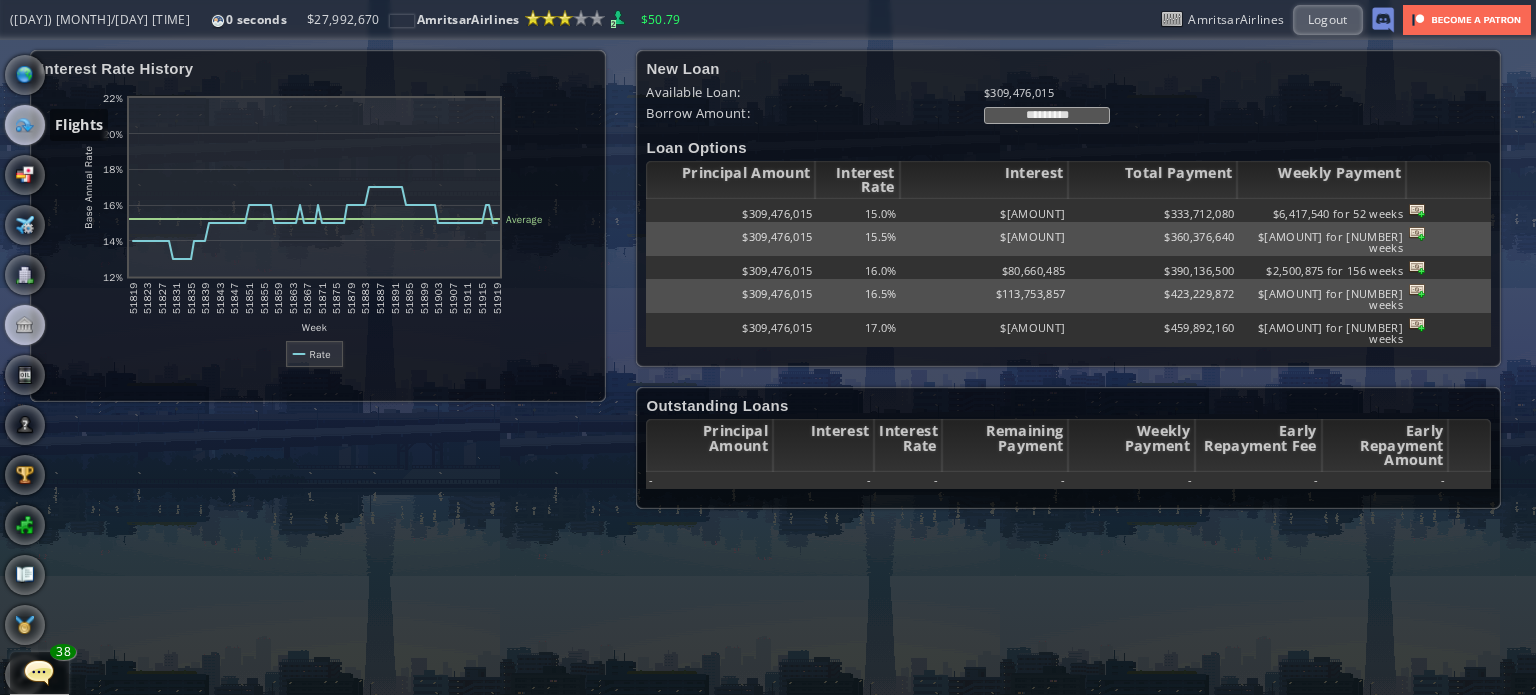 click at bounding box center (25, 125) 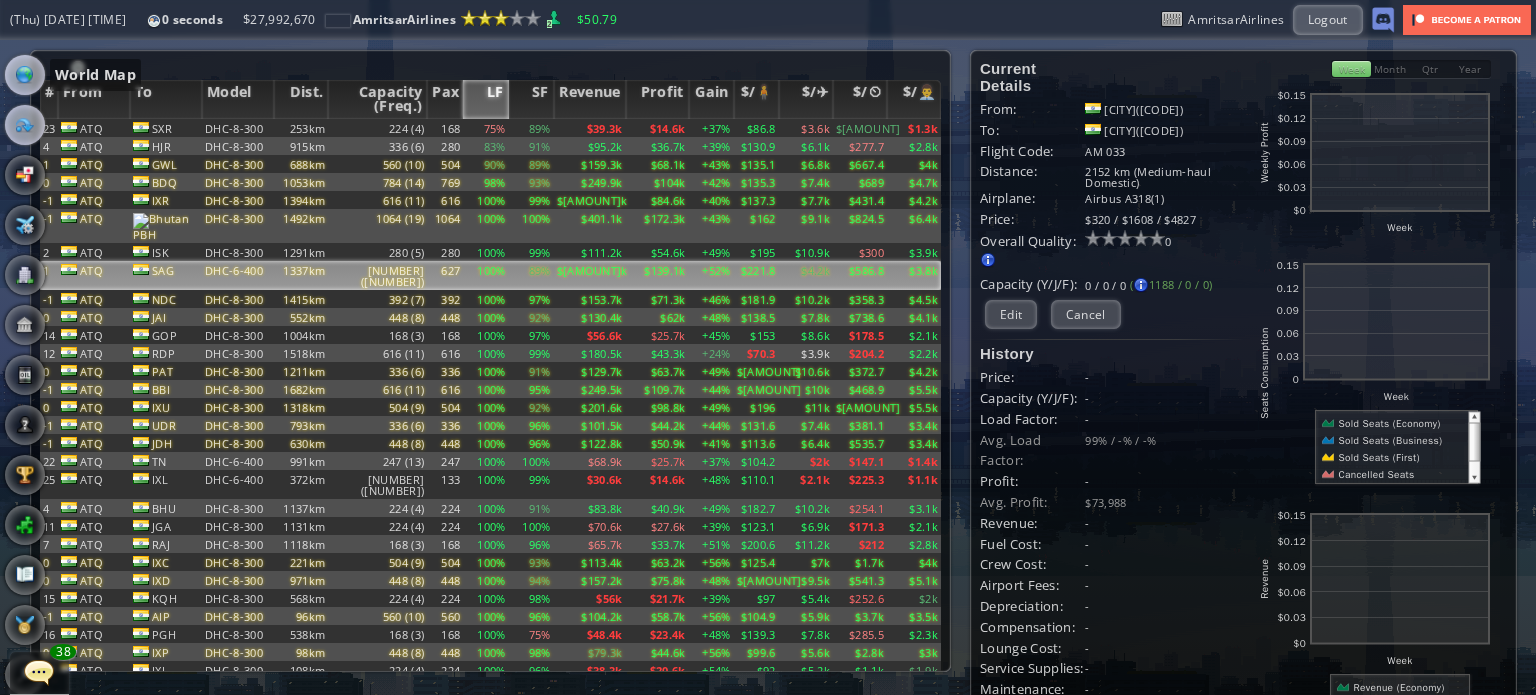click at bounding box center [25, 75] 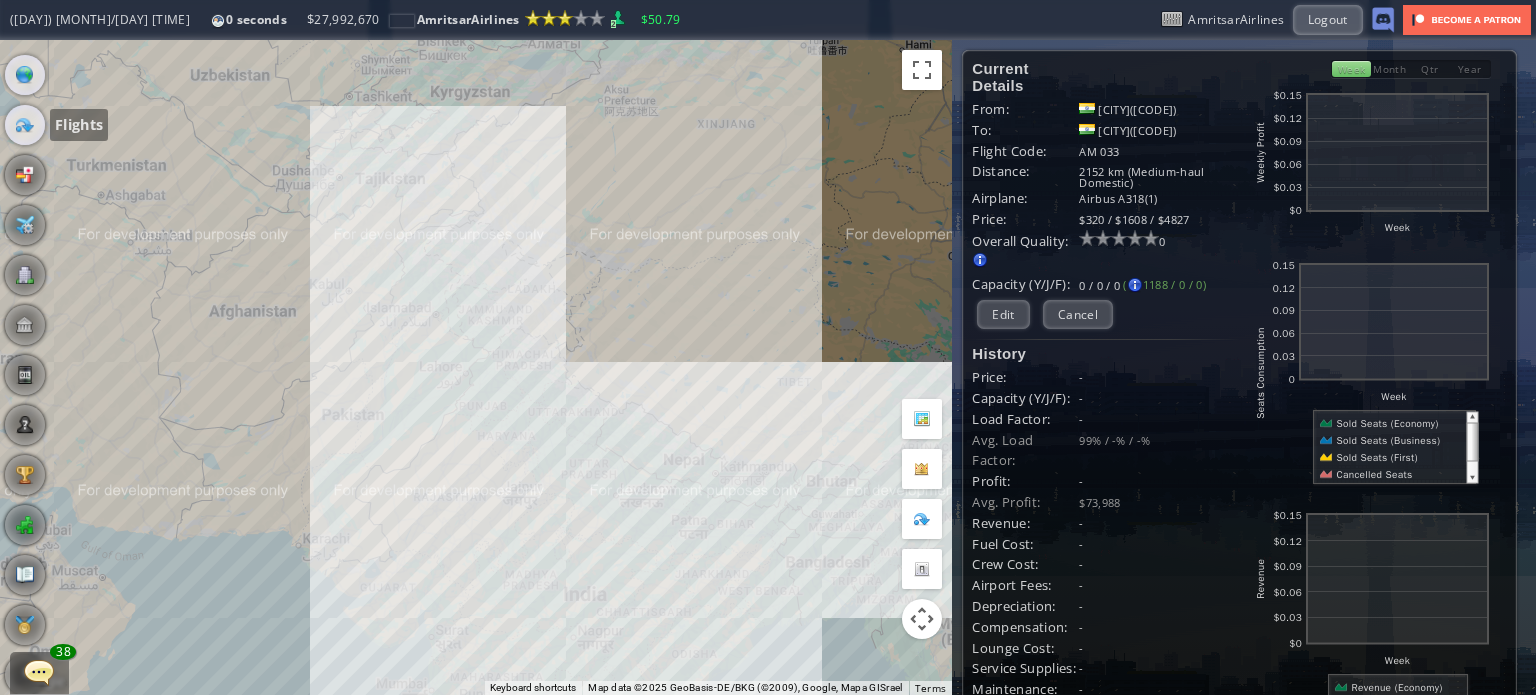 click at bounding box center (25, 125) 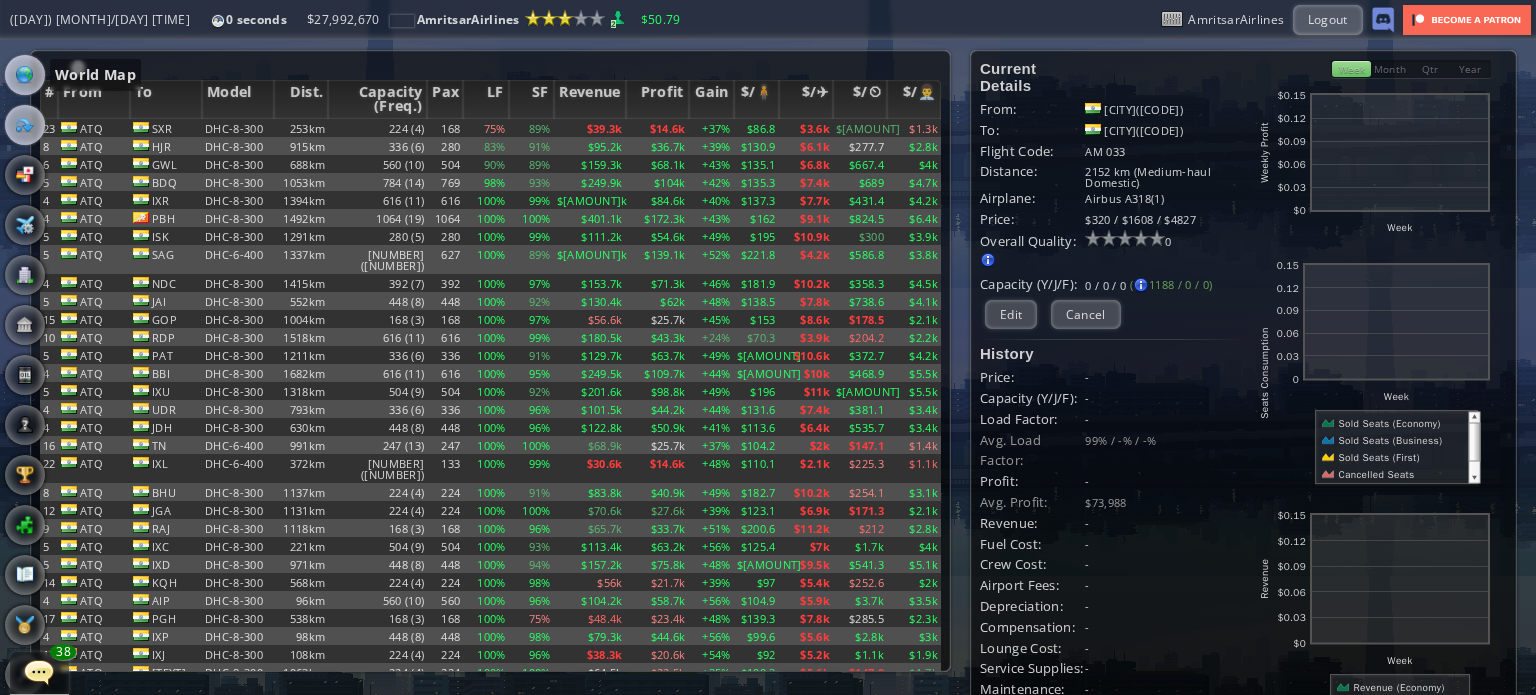 click at bounding box center (25, 75) 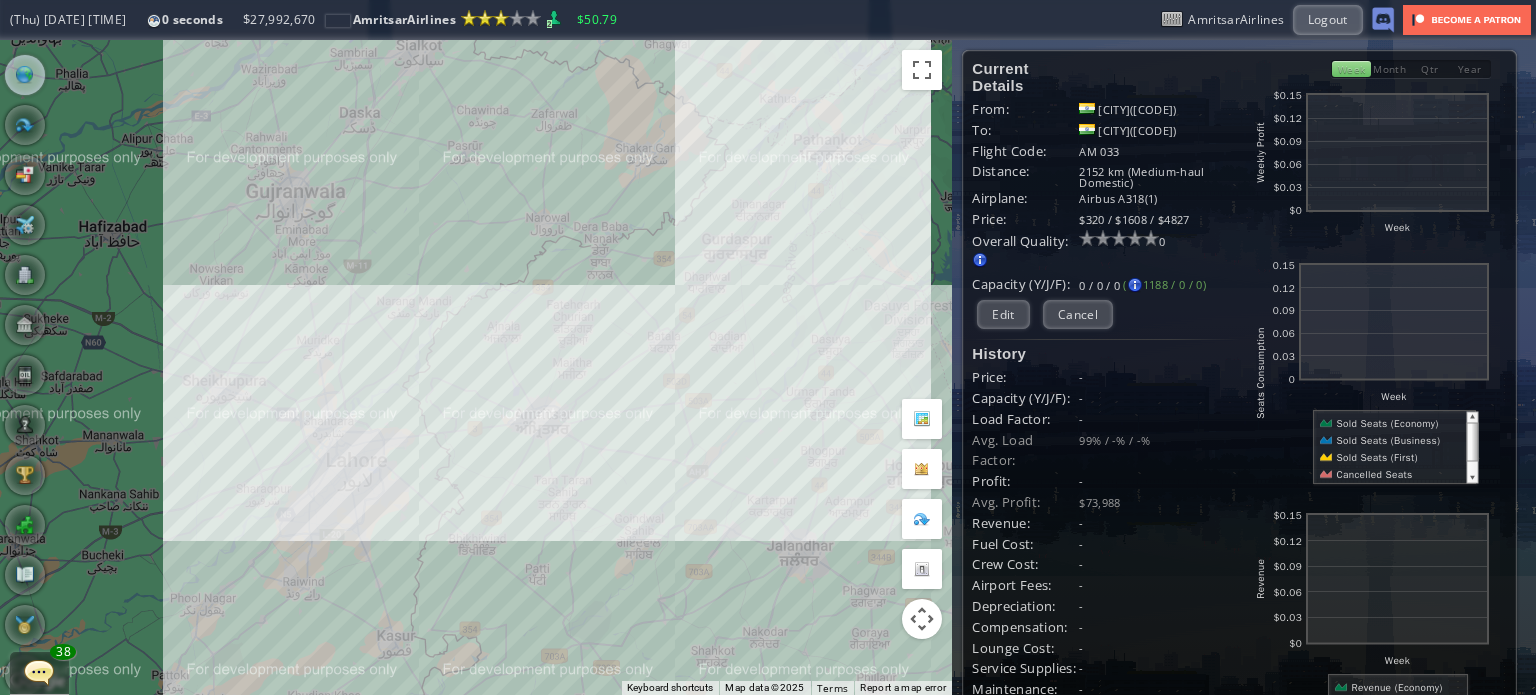 click on "To navigate, press the arrow keys." at bounding box center (476, 367) 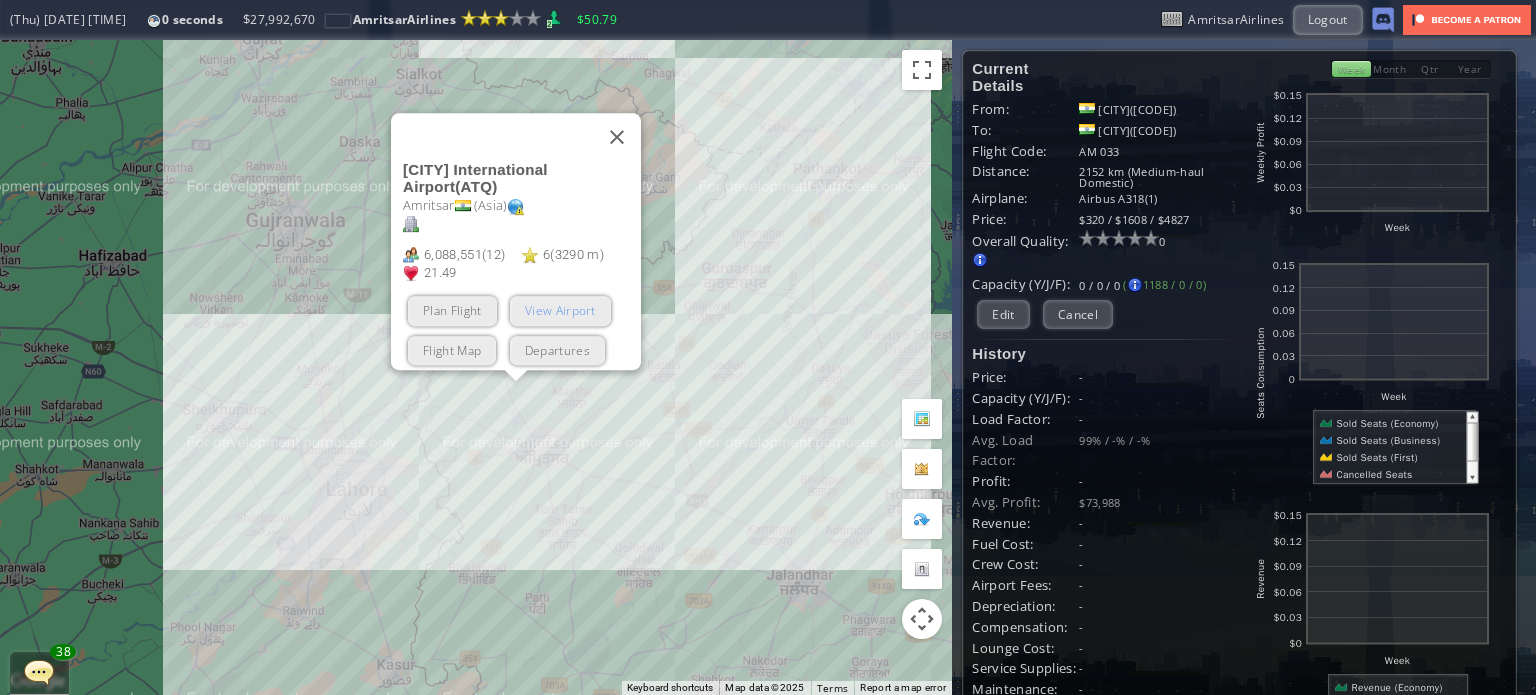 click on "View Airport" at bounding box center [560, 310] 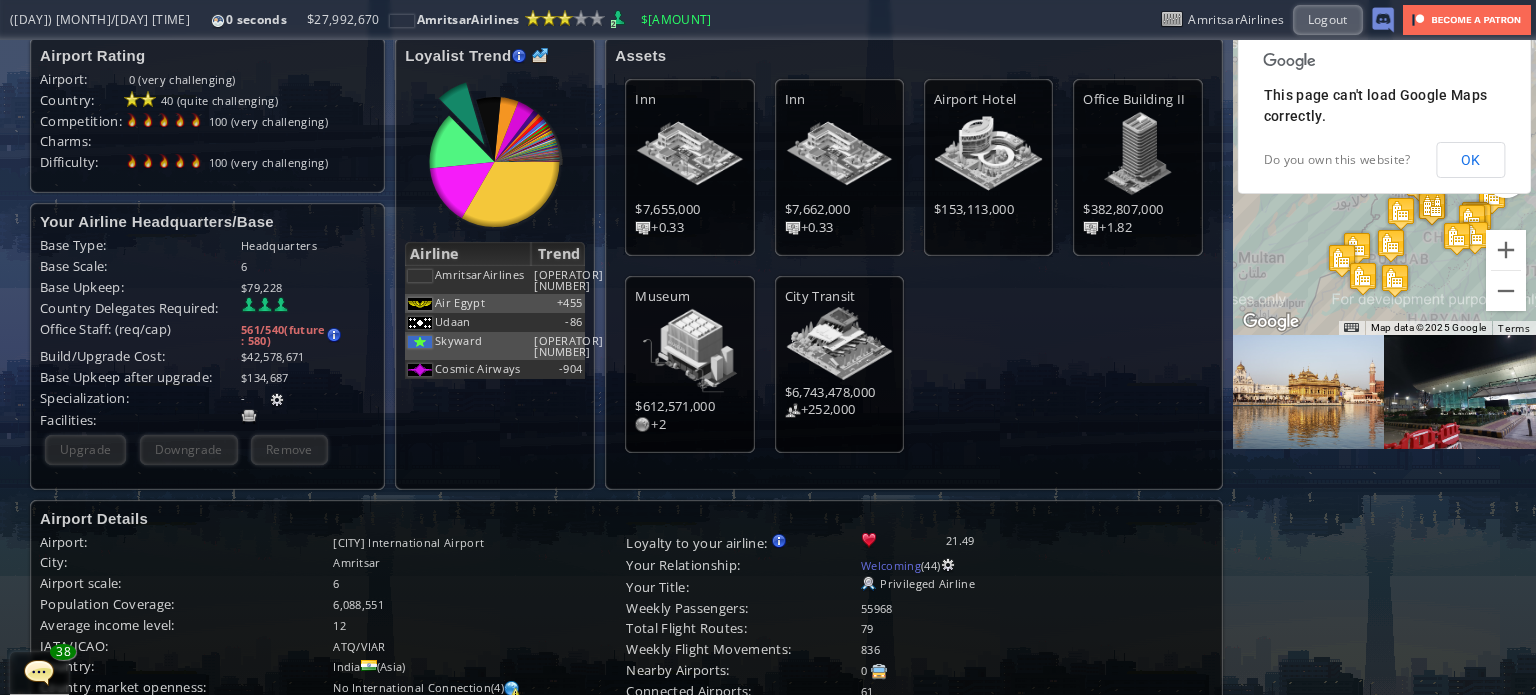 scroll, scrollTop: 0, scrollLeft: 0, axis: both 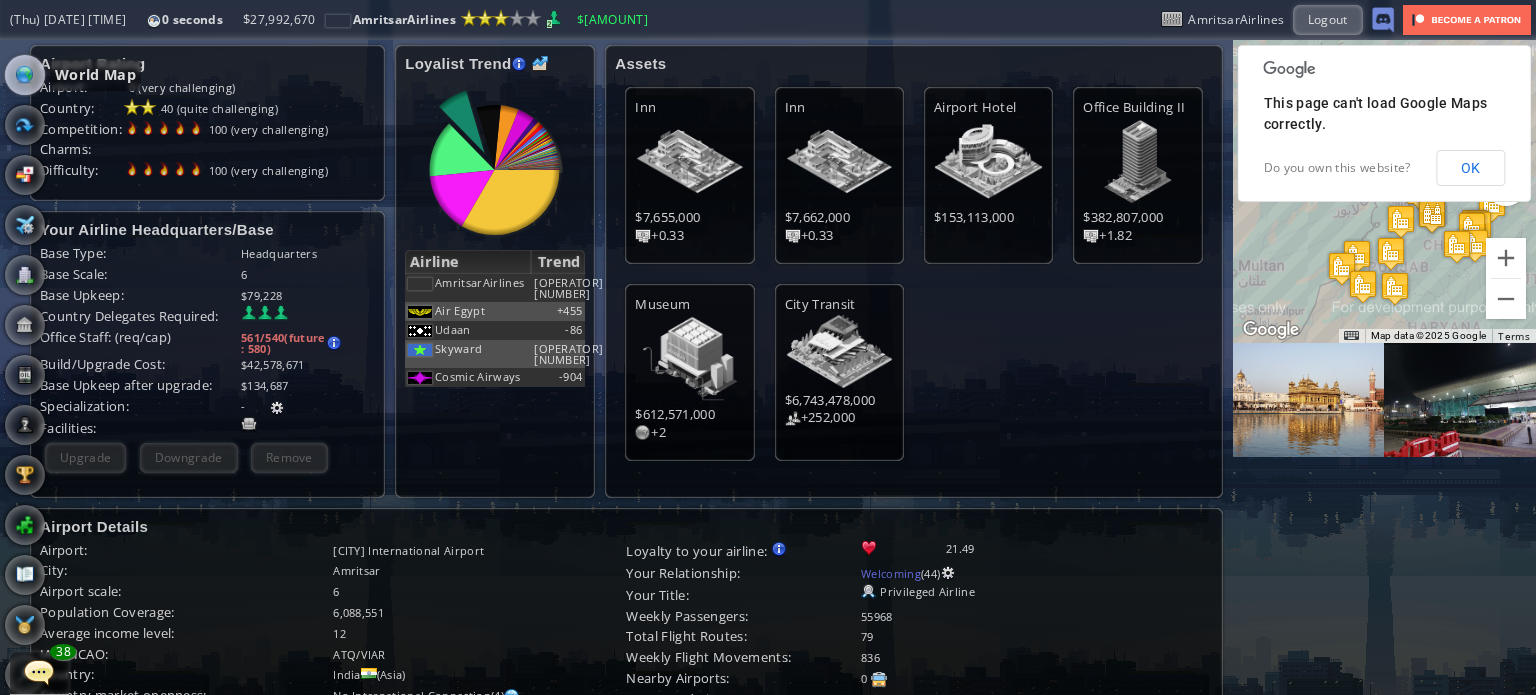click at bounding box center (25, 75) 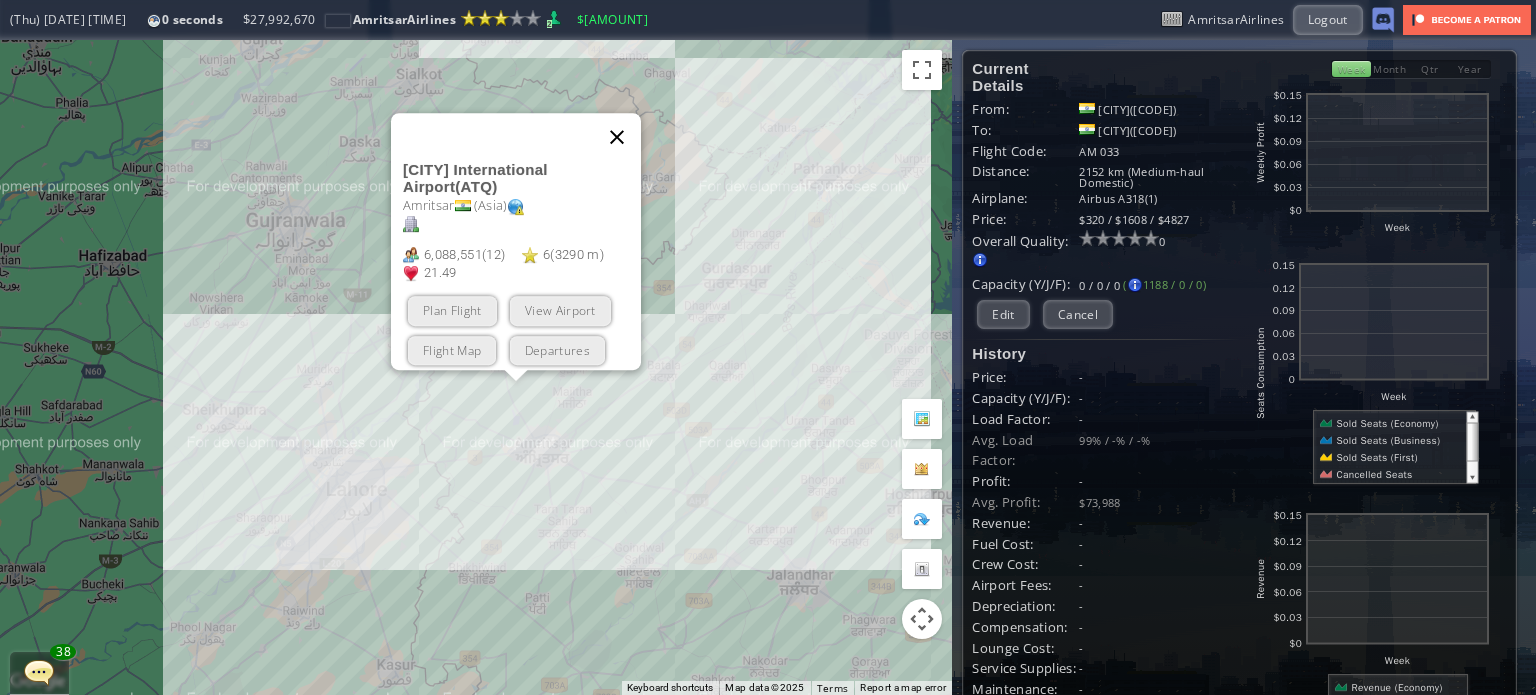 click at bounding box center (617, 137) 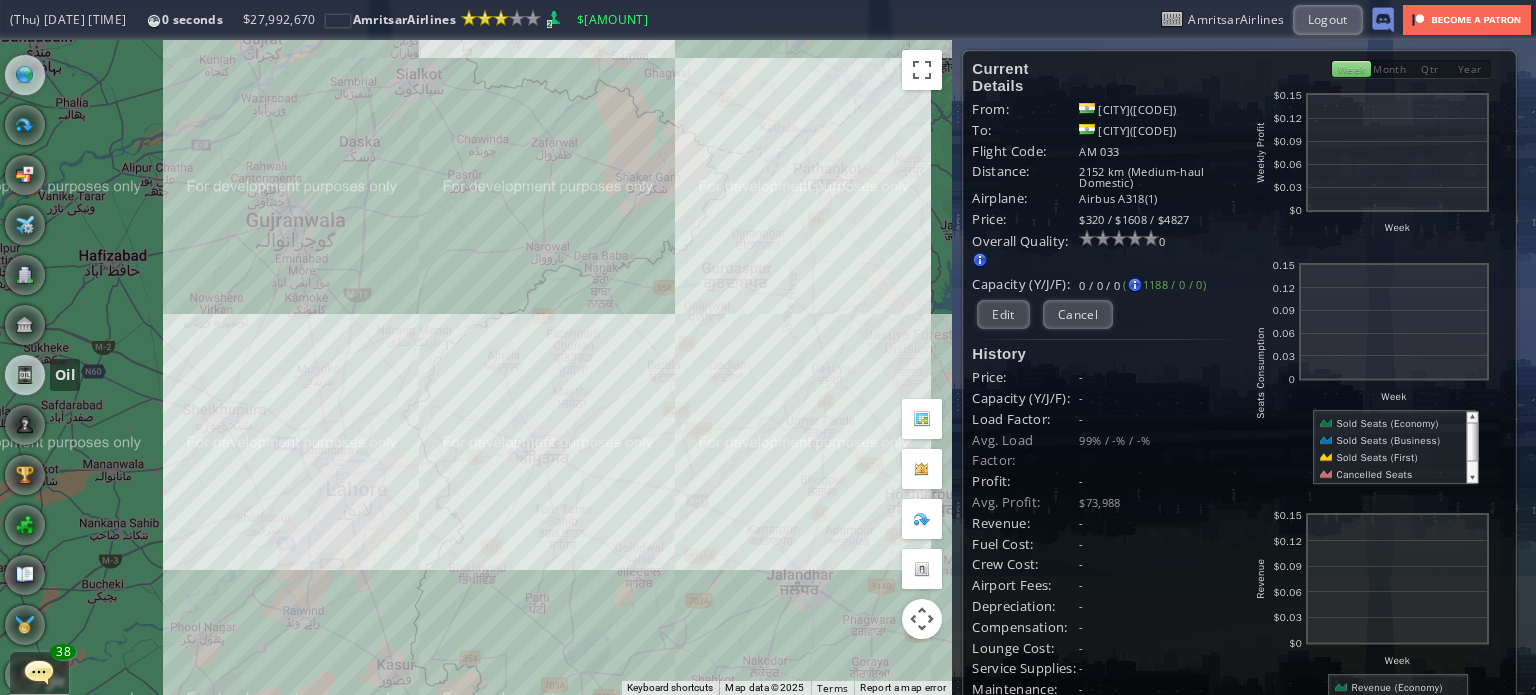click at bounding box center [25, 375] 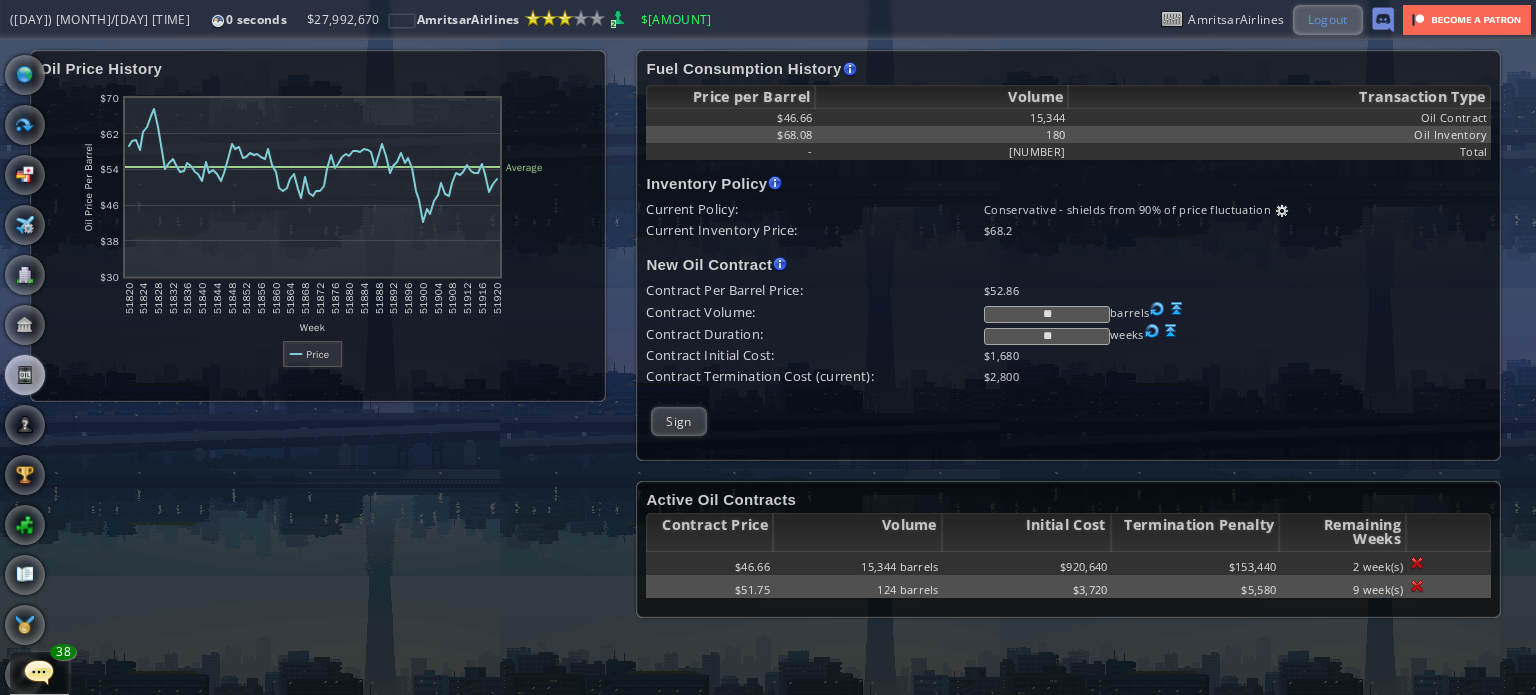 click on "Logout" at bounding box center [1328, 19] 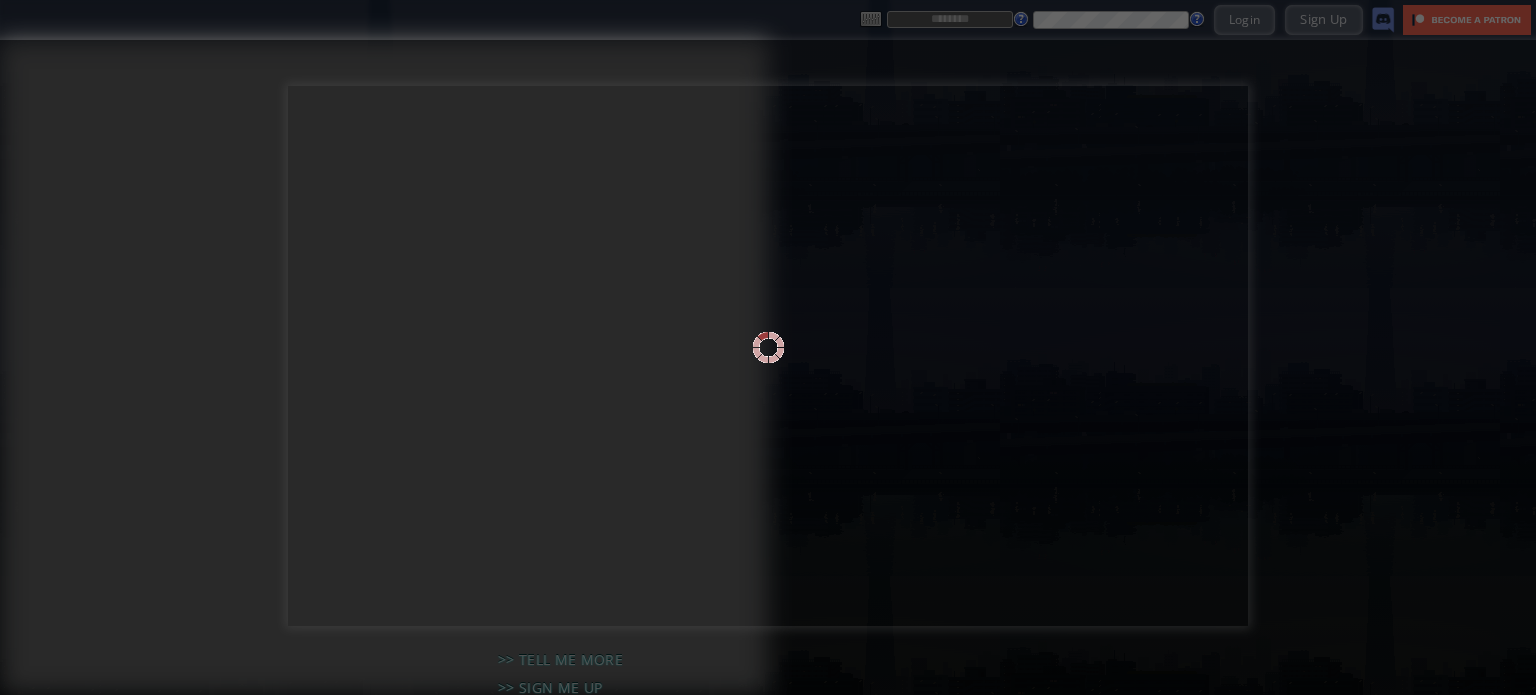 scroll, scrollTop: 0, scrollLeft: 0, axis: both 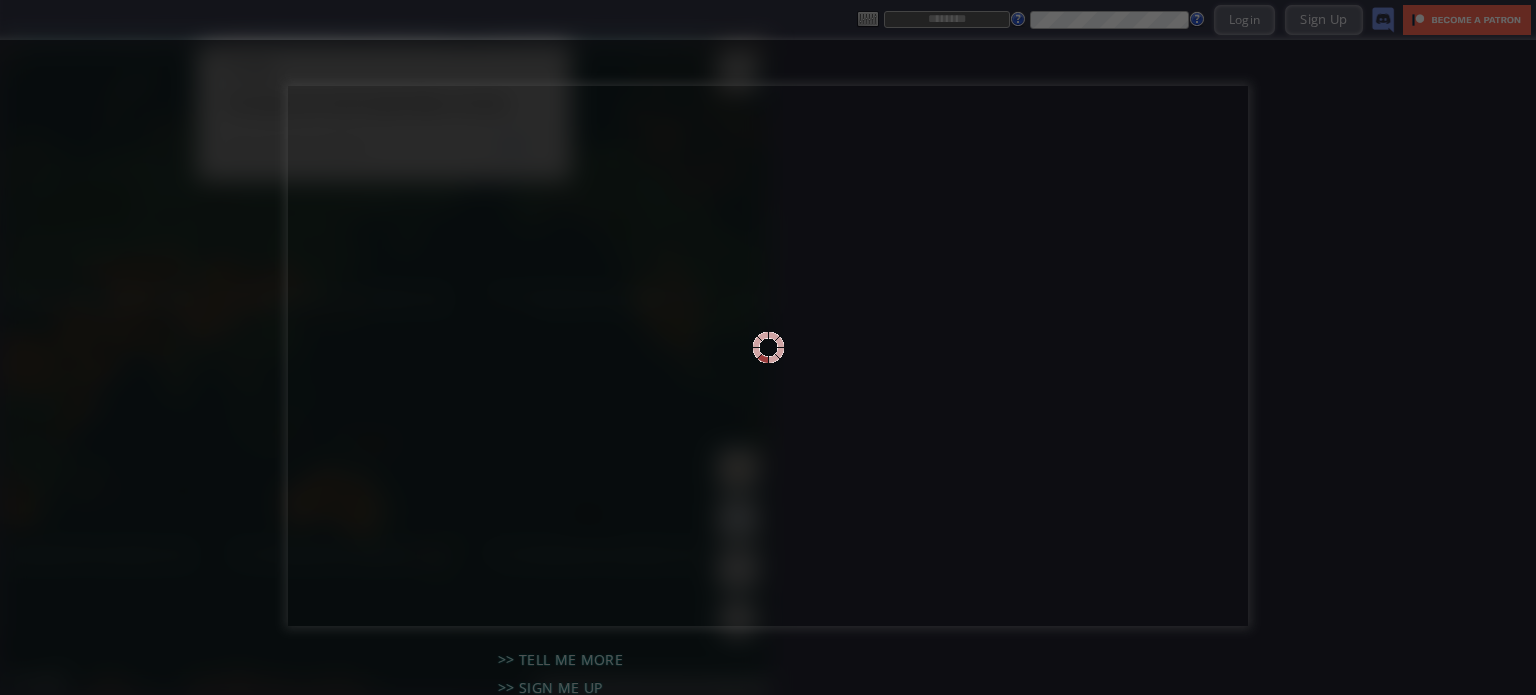 type on "******" 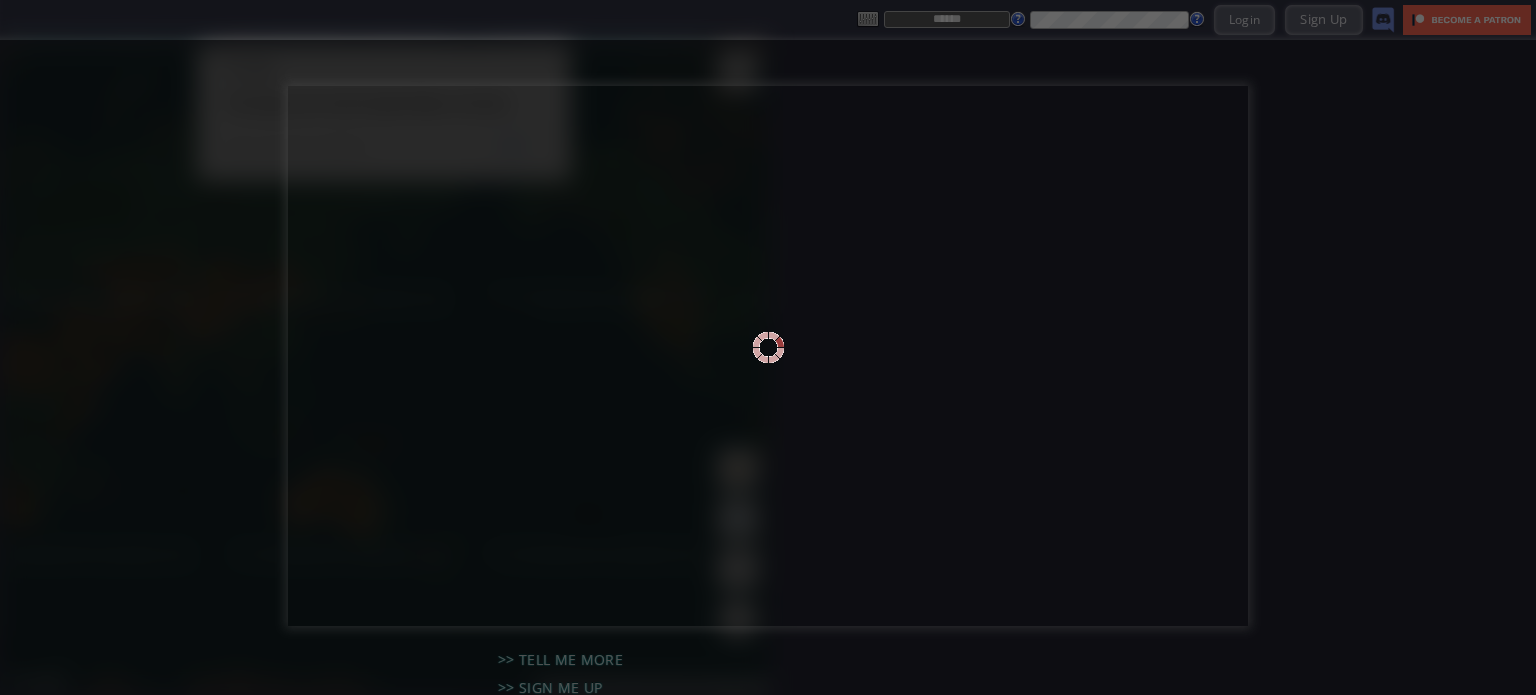 click at bounding box center [768, 347] 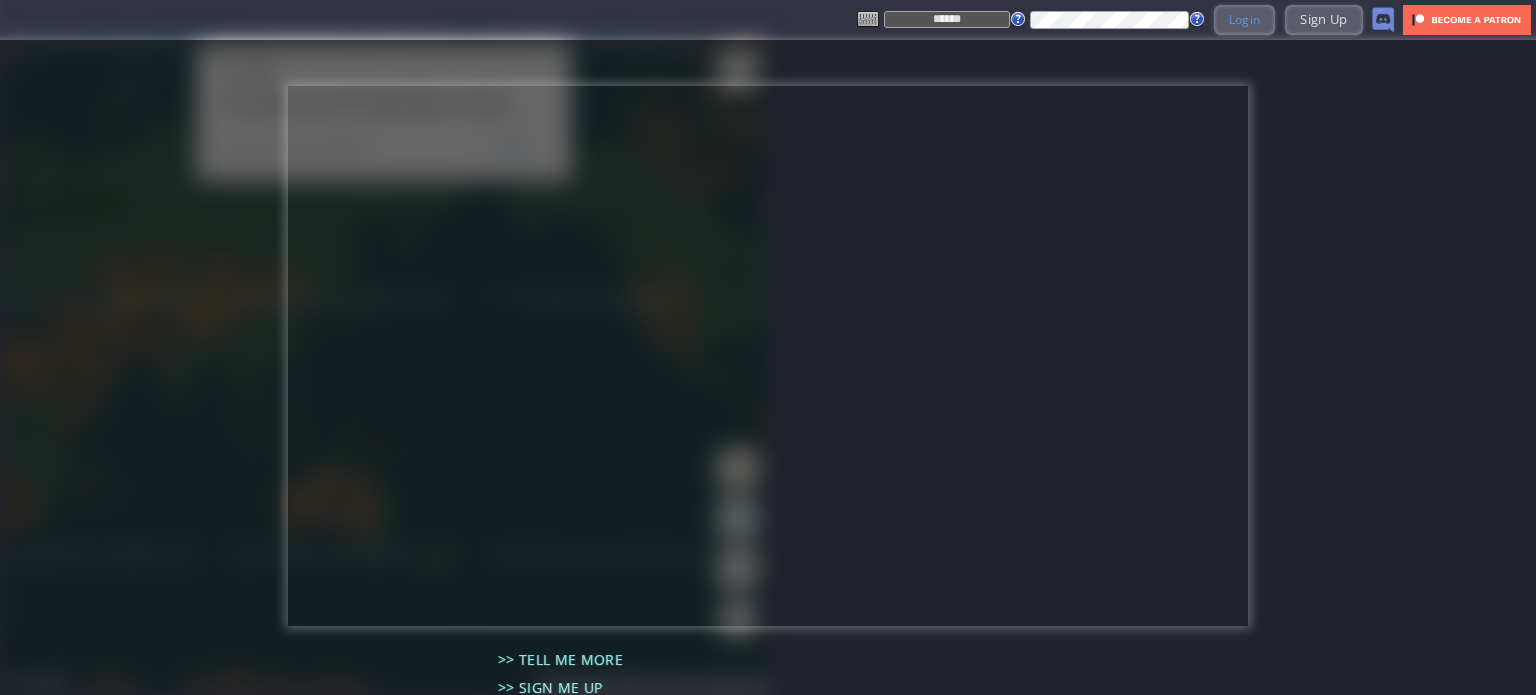 click on "Login" at bounding box center (1245, 19) 